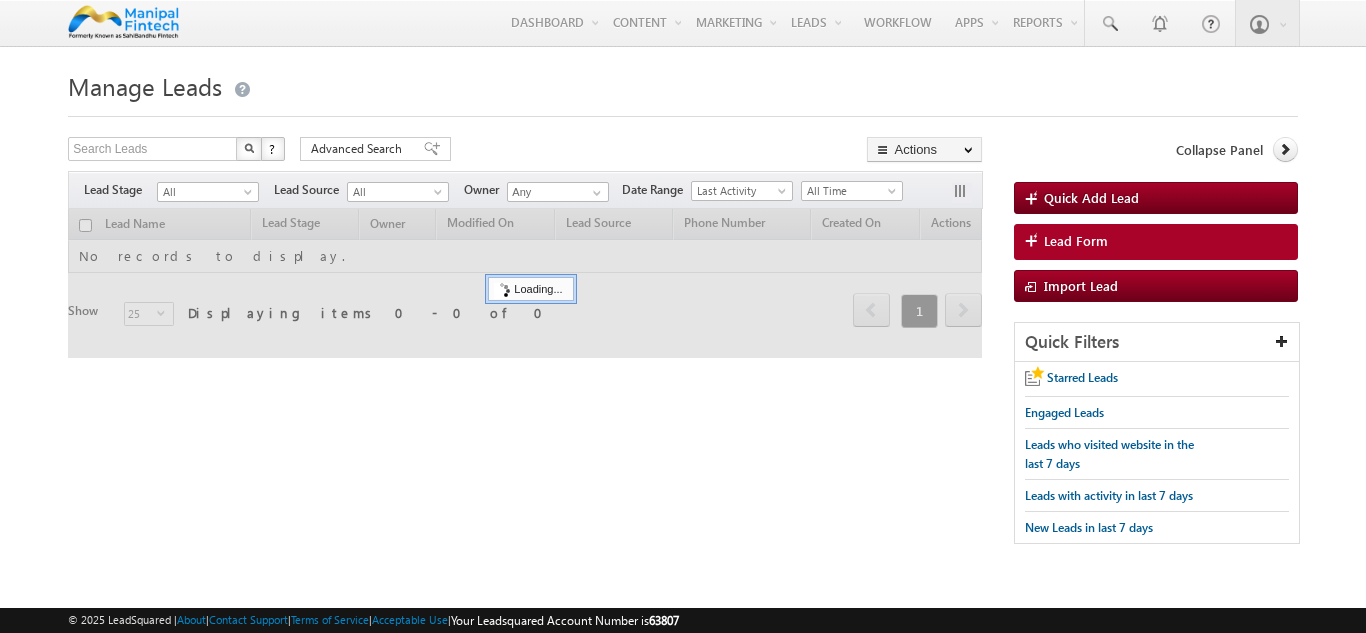 scroll, scrollTop: 0, scrollLeft: 0, axis: both 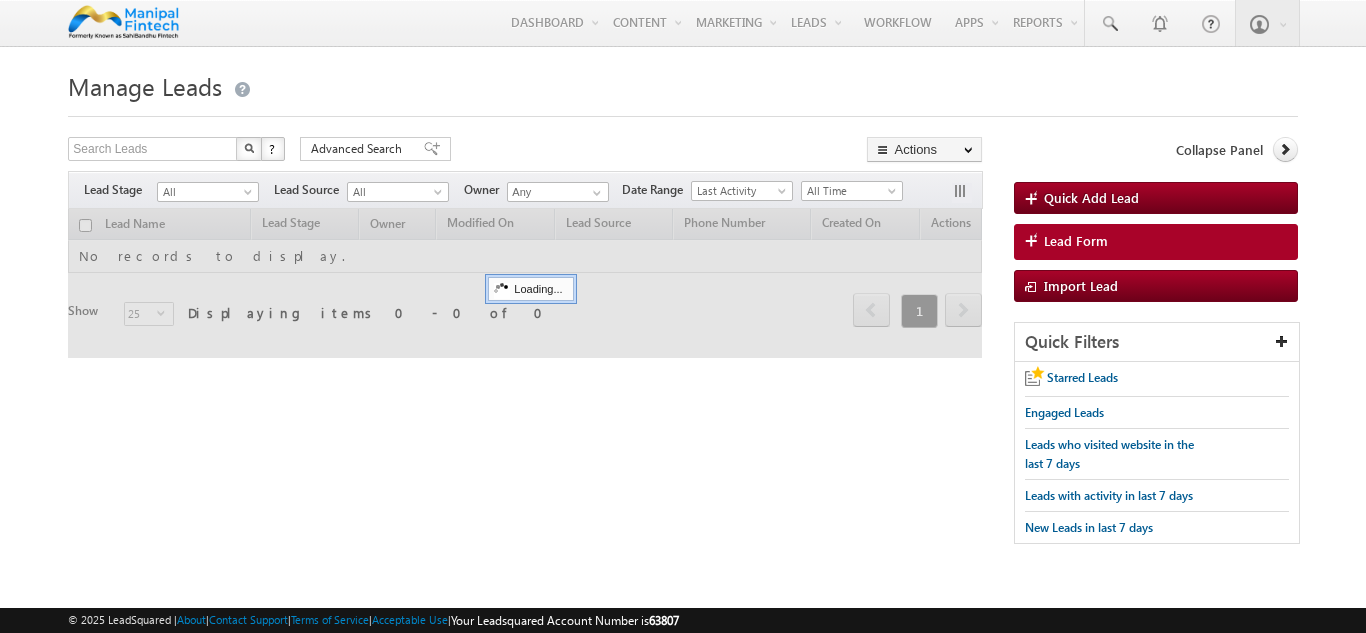 click on "Manage Leads" at bounding box center [682, 84] 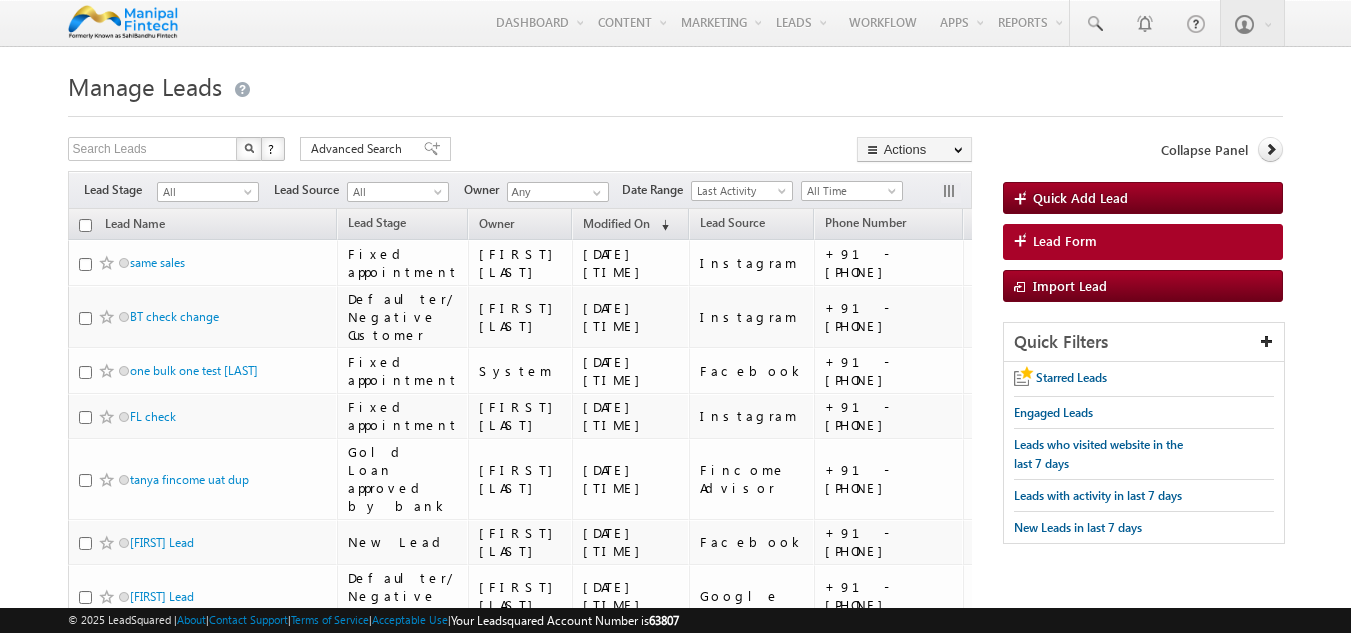 click on "Manage Leads" at bounding box center [676, 84] 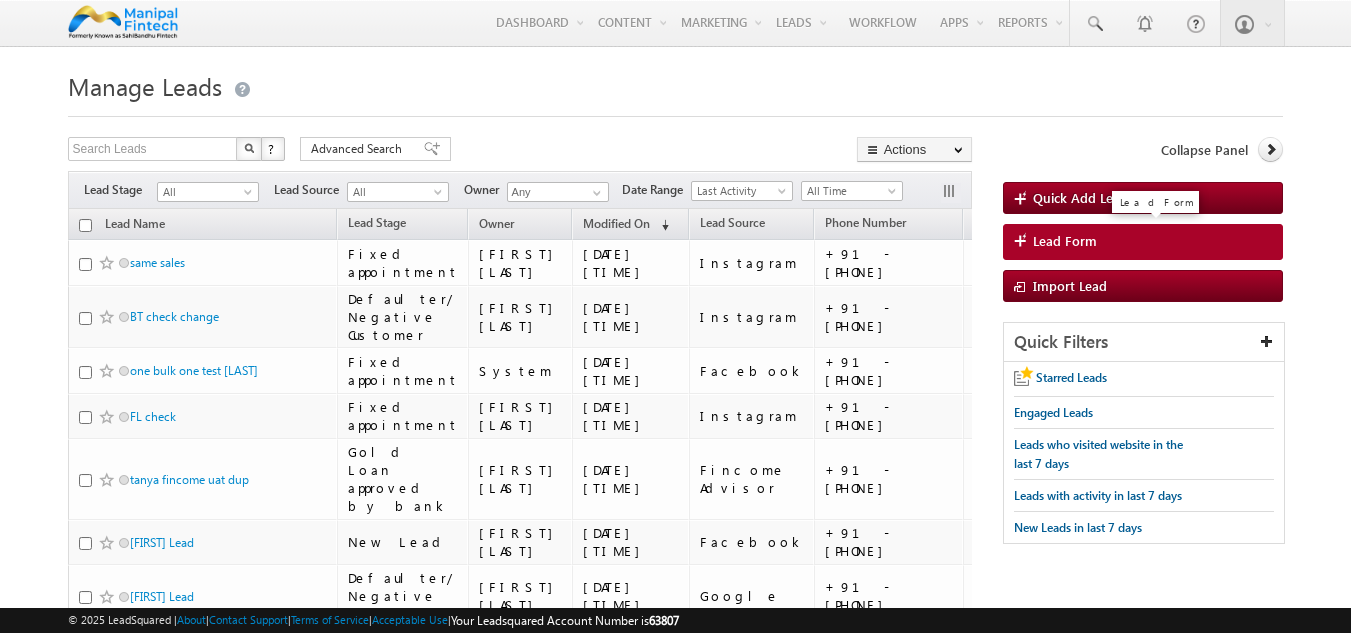 click on "Lead Form" at bounding box center (1065, 241) 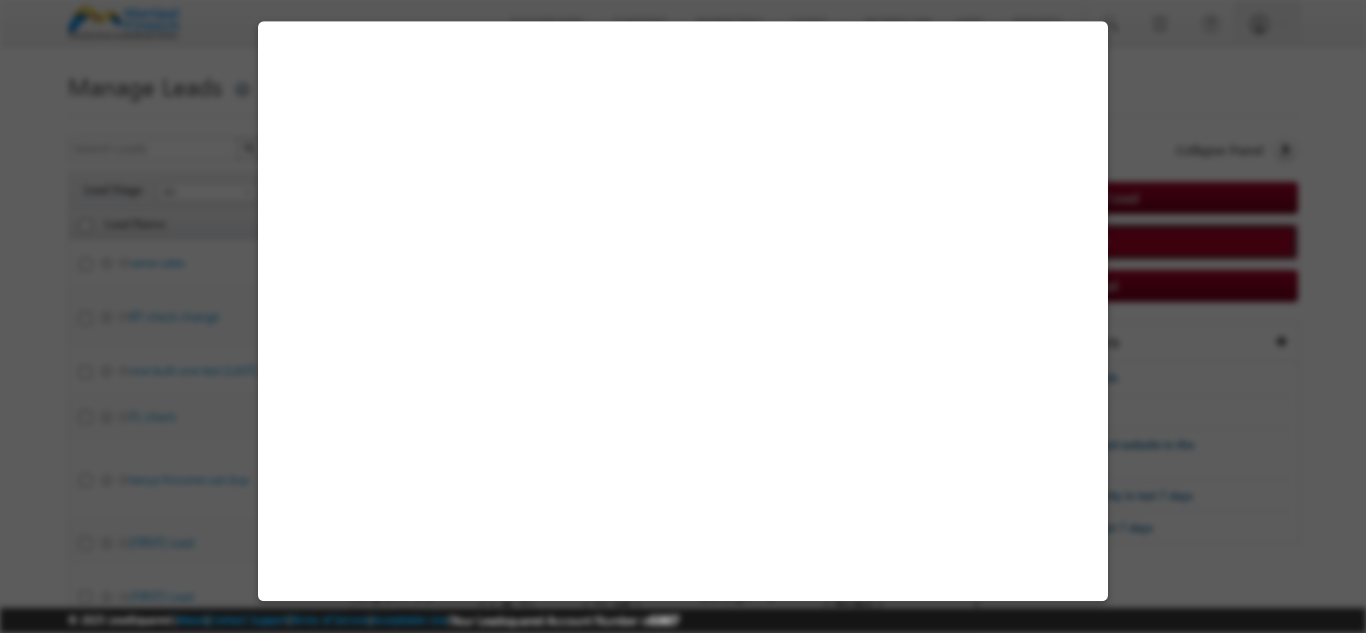 select on "Open" 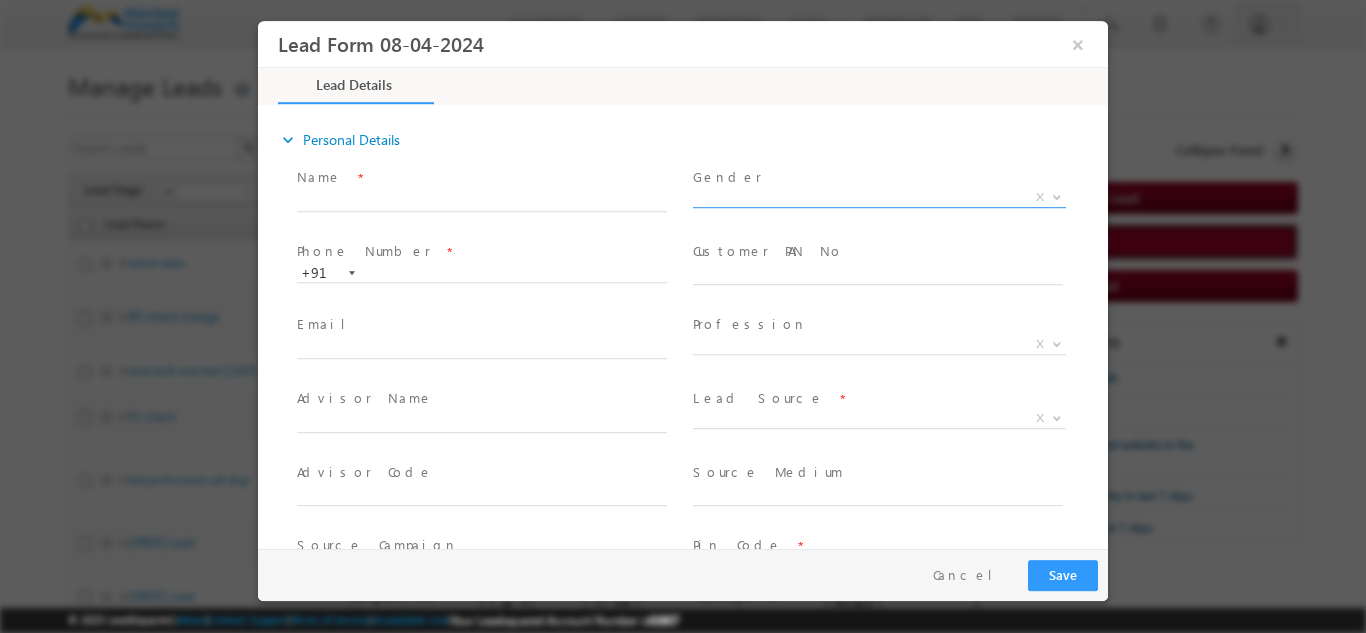 scroll, scrollTop: 0, scrollLeft: 0, axis: both 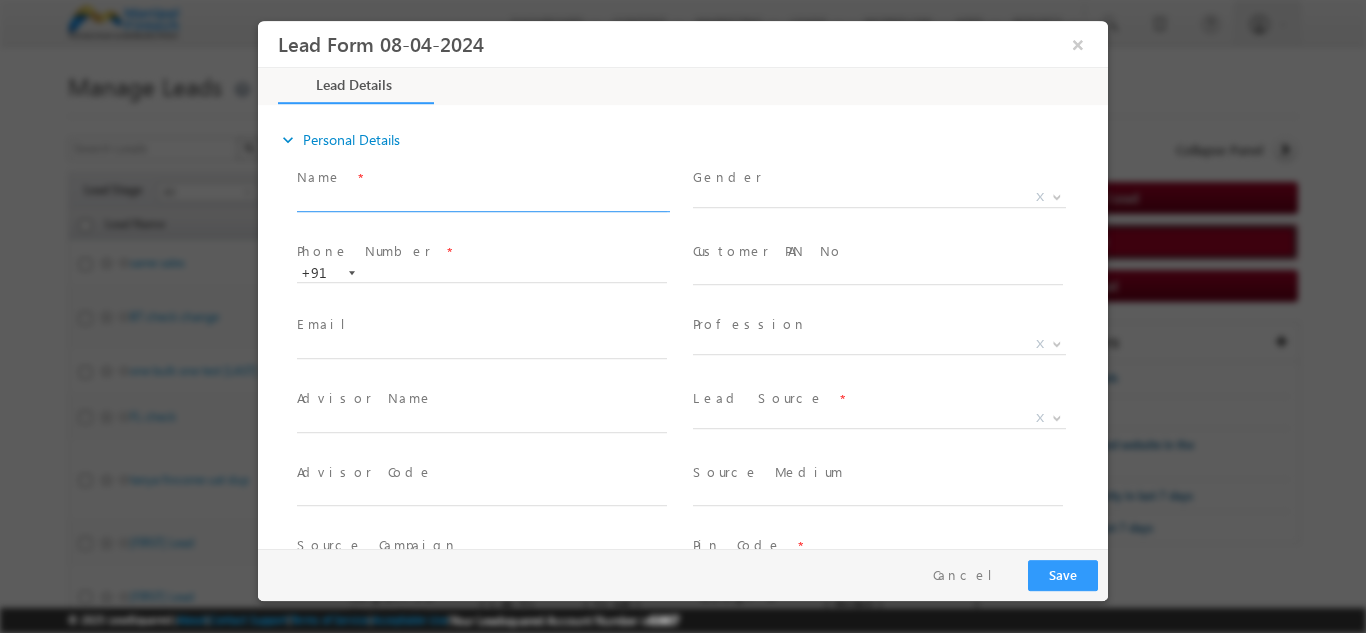 type on "07/18/25 11:59 AM" 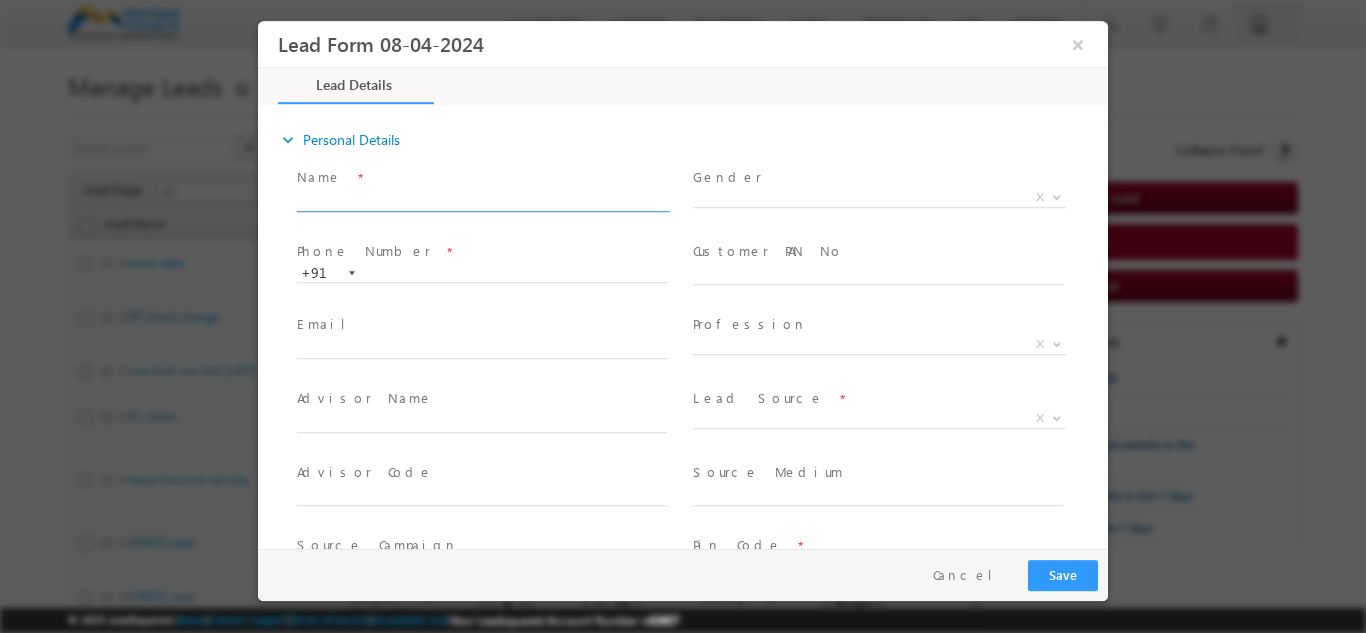 click at bounding box center (482, 201) 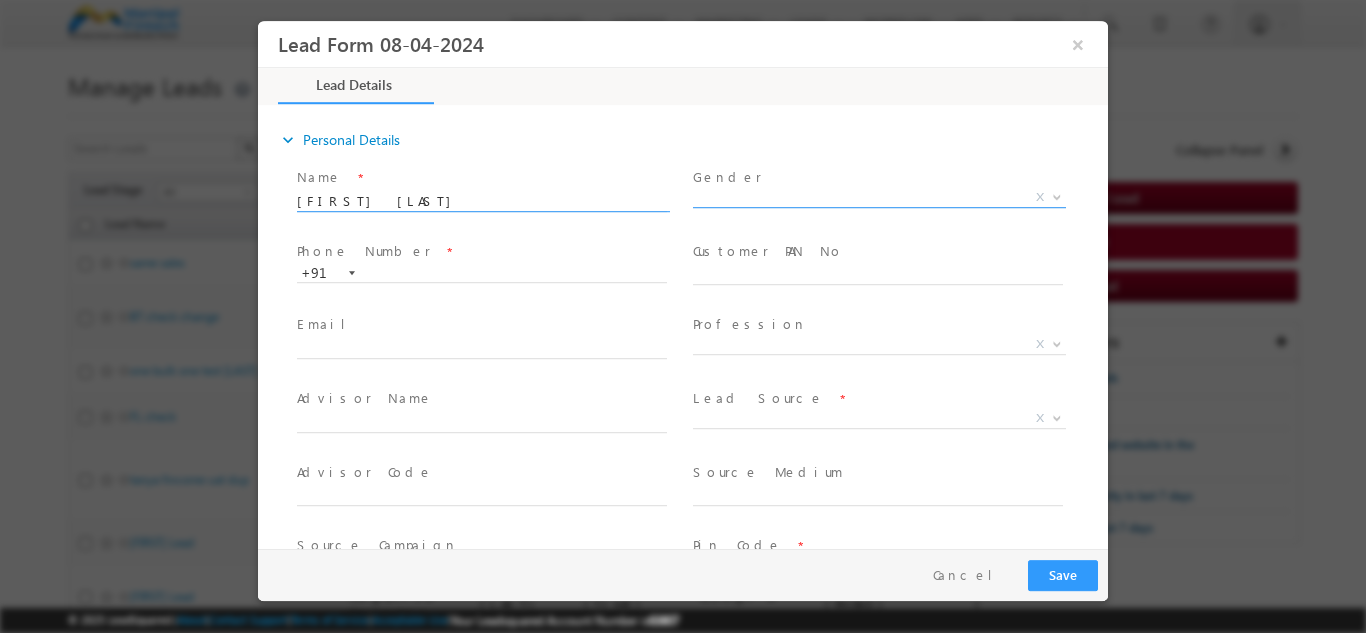 type on "Sumity Same" 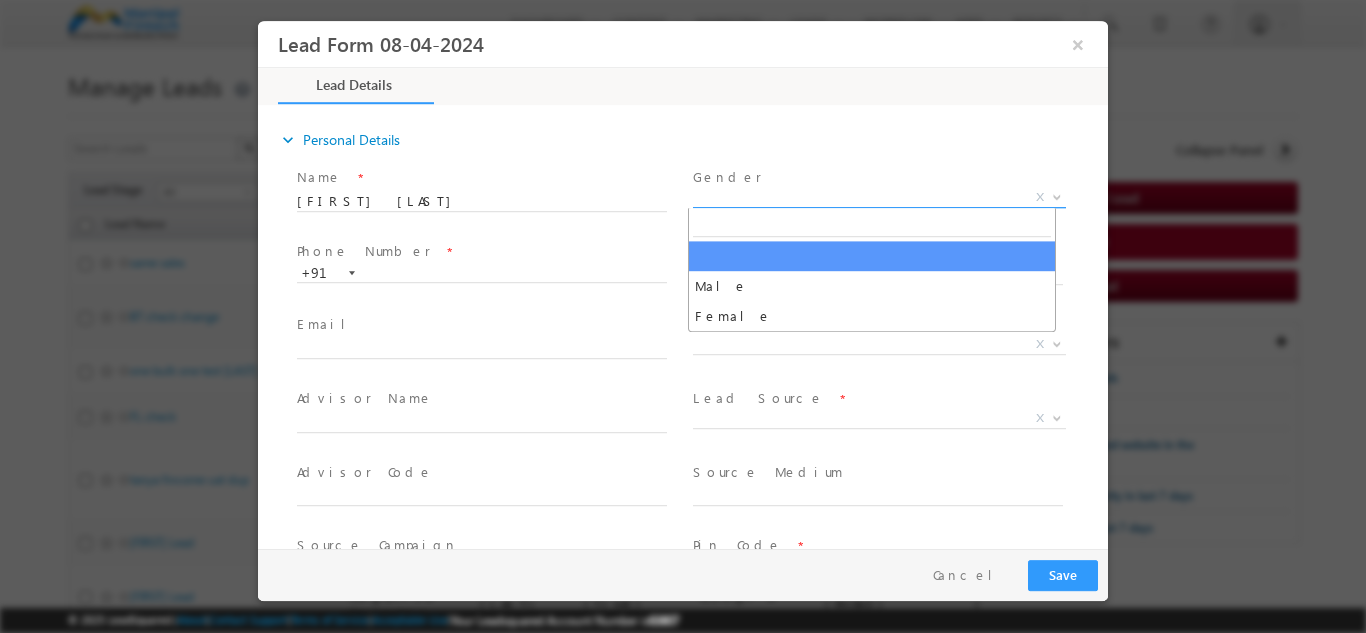 click on "X" at bounding box center (879, 197) 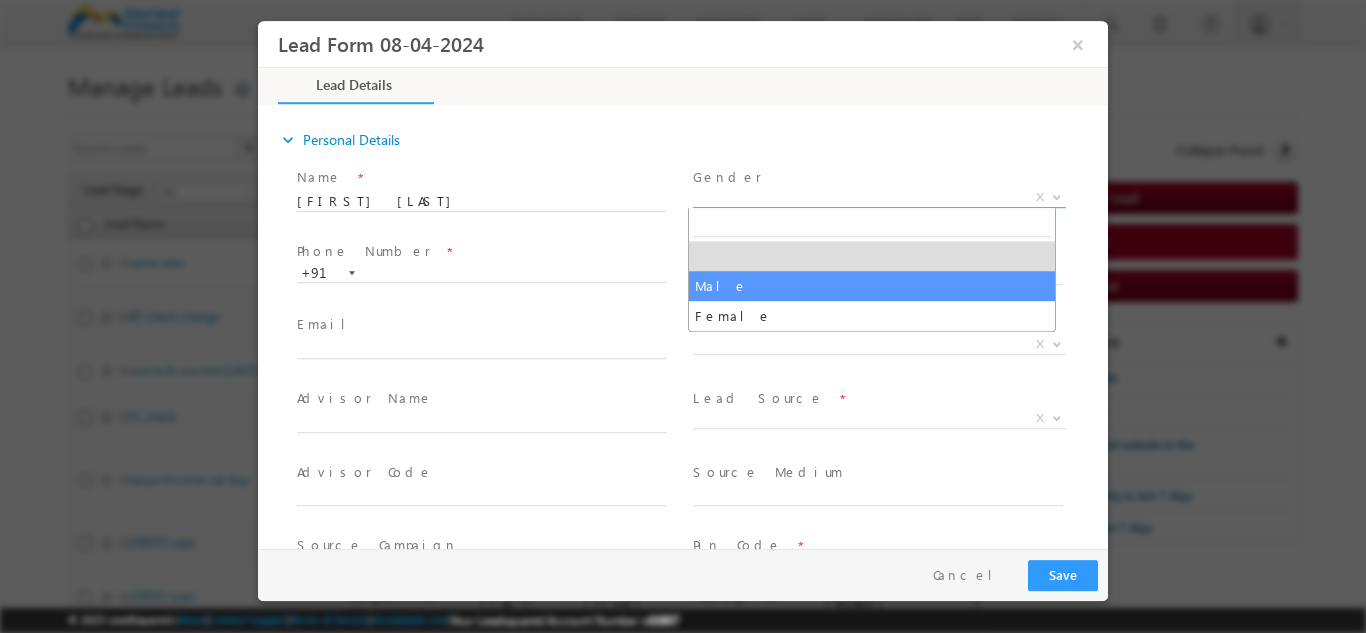 select on "Male" 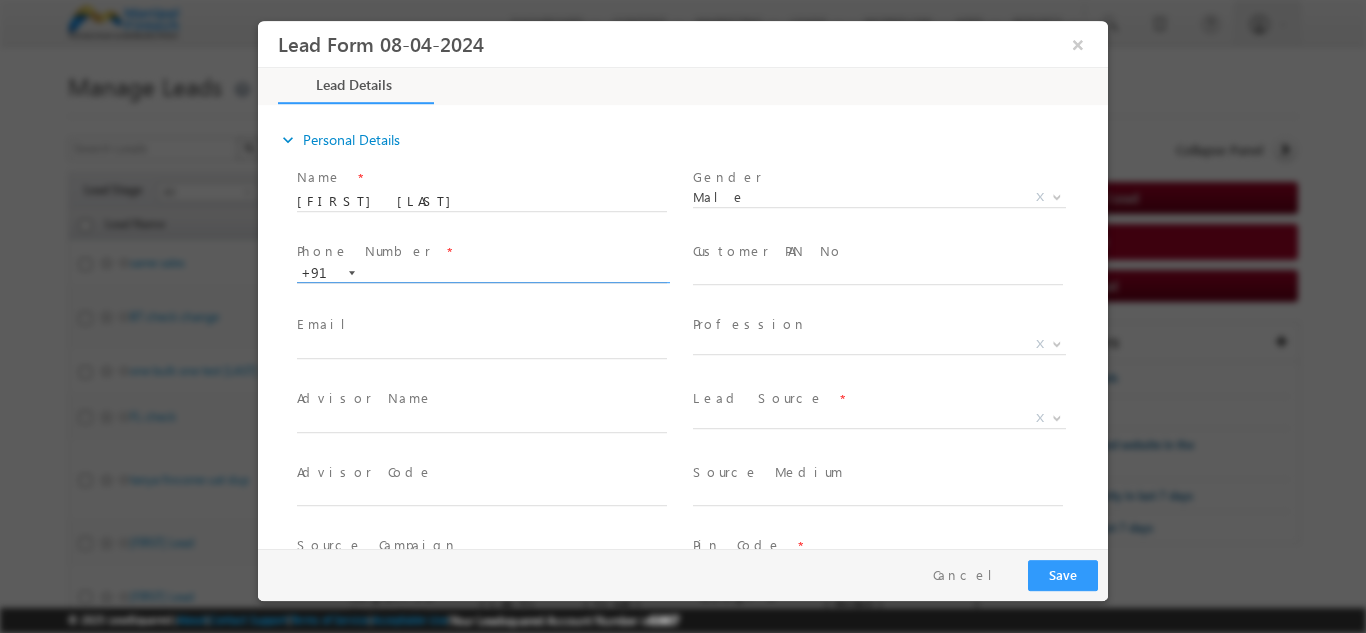 click at bounding box center (482, 273) 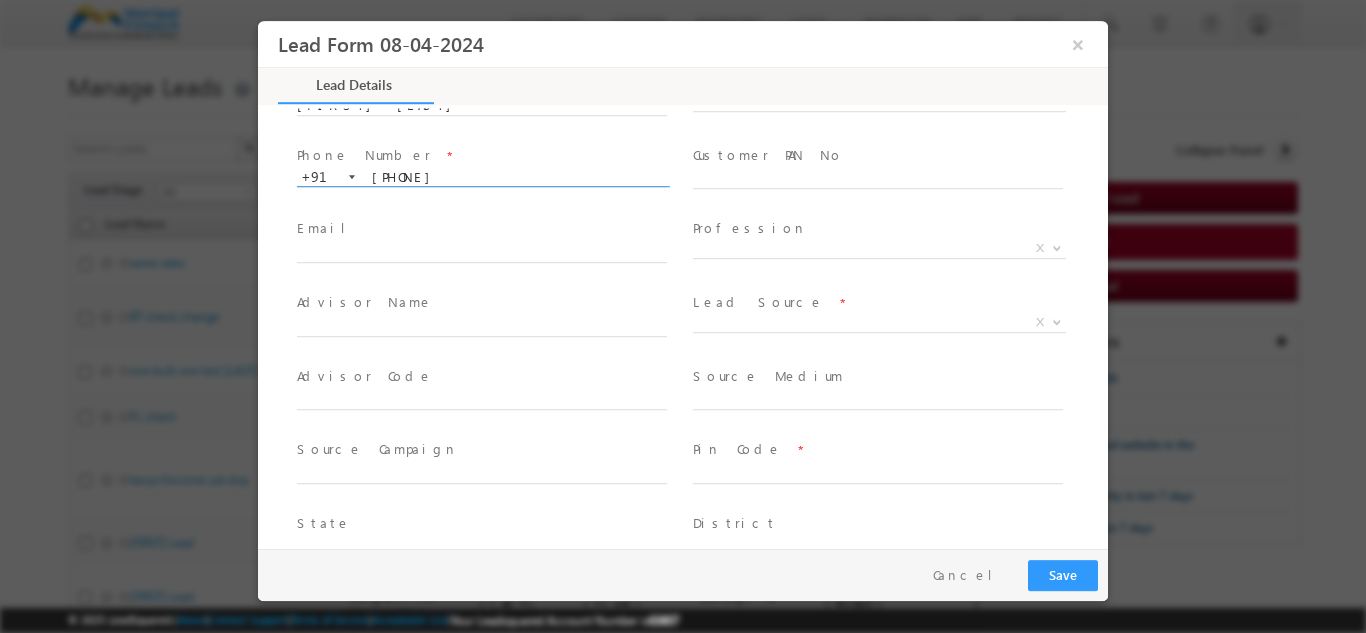 scroll, scrollTop: 99, scrollLeft: 0, axis: vertical 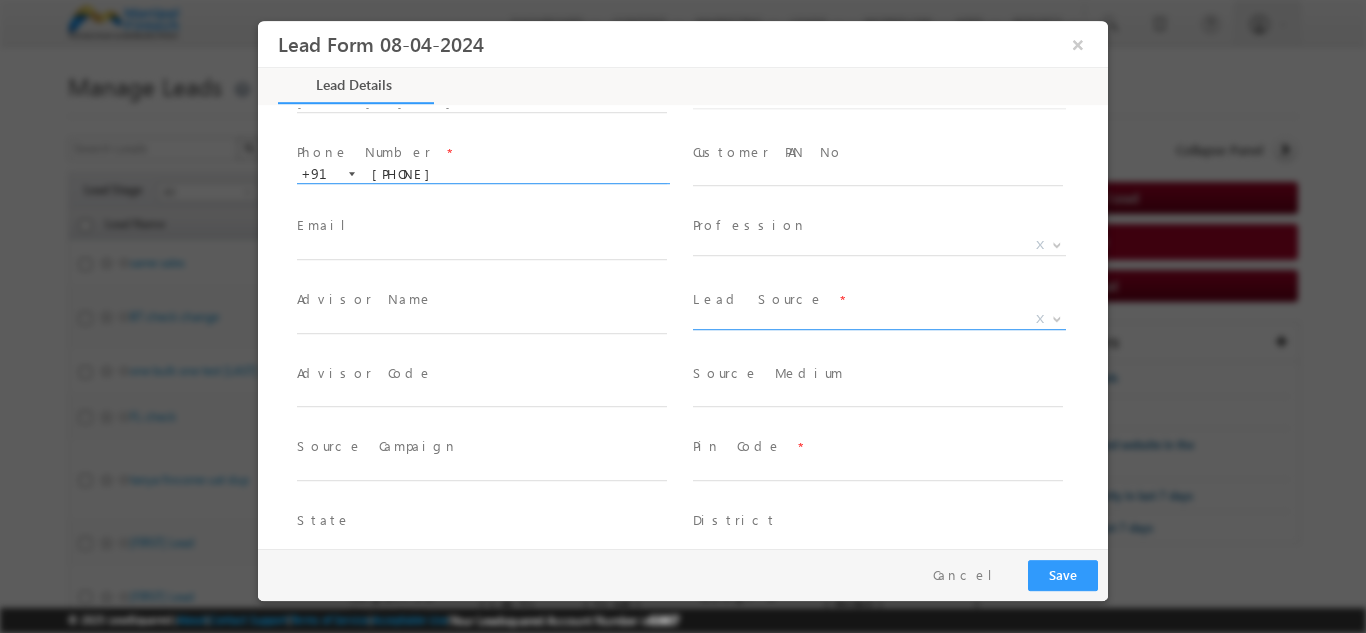type on "9711333000" 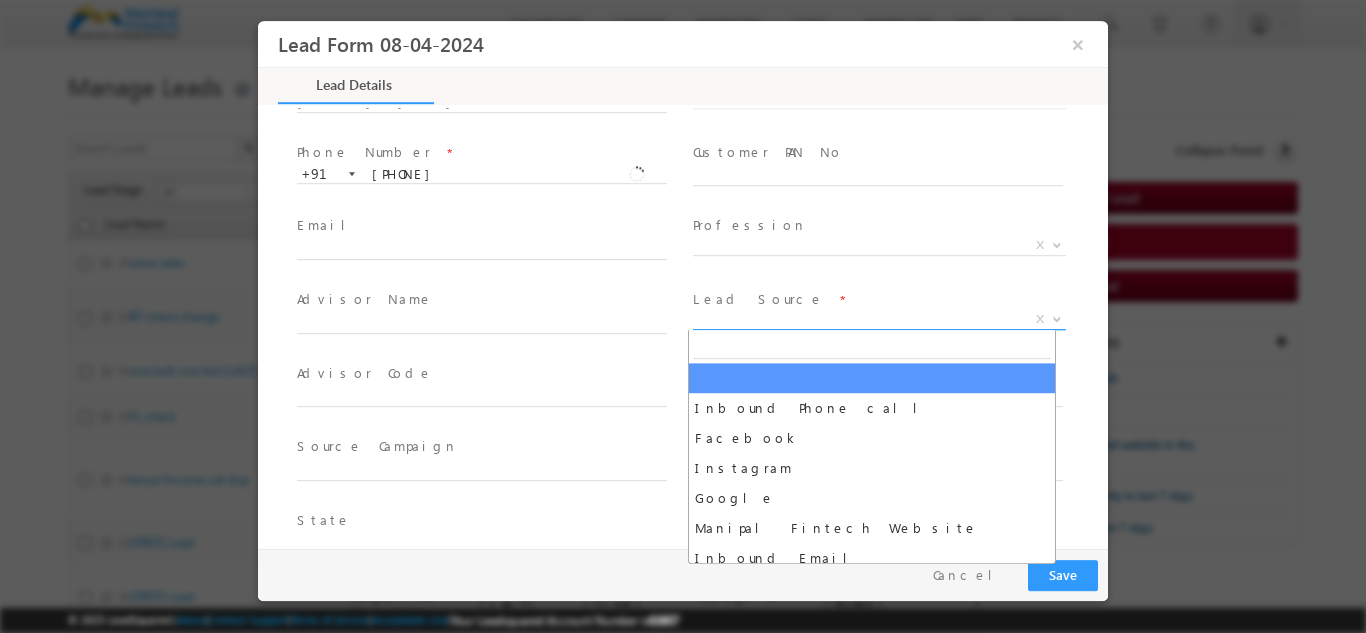 click on "X" at bounding box center (879, 319) 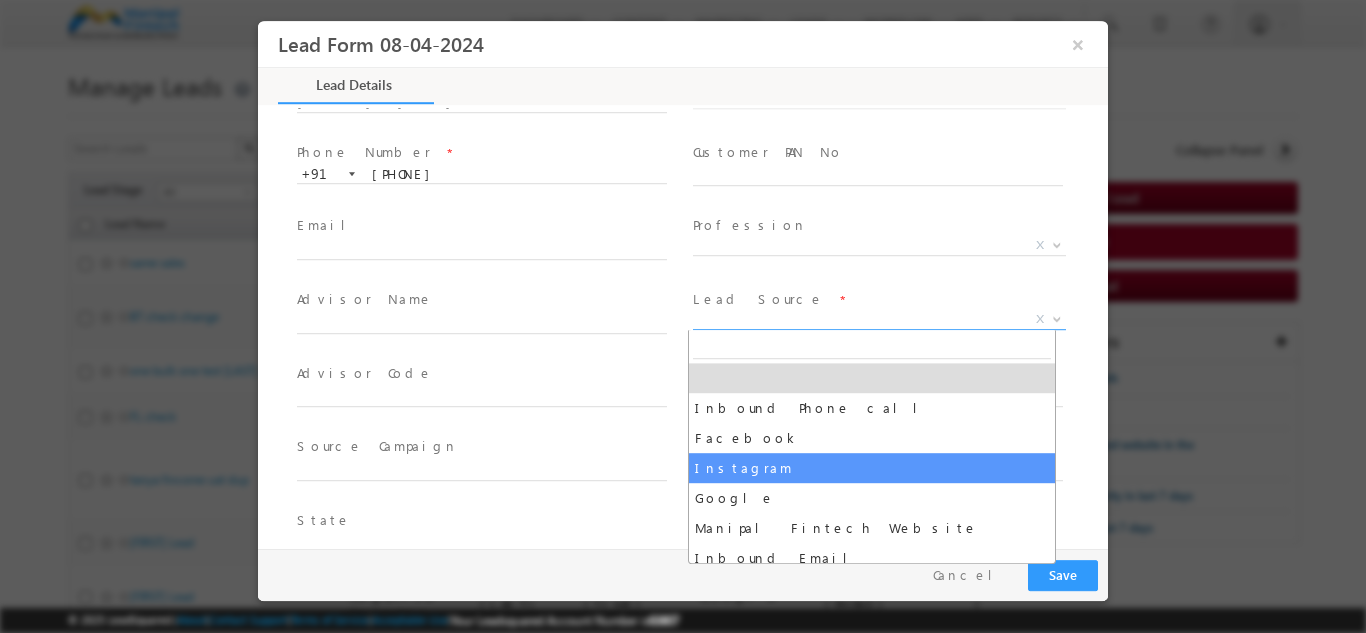 select on "Instagram" 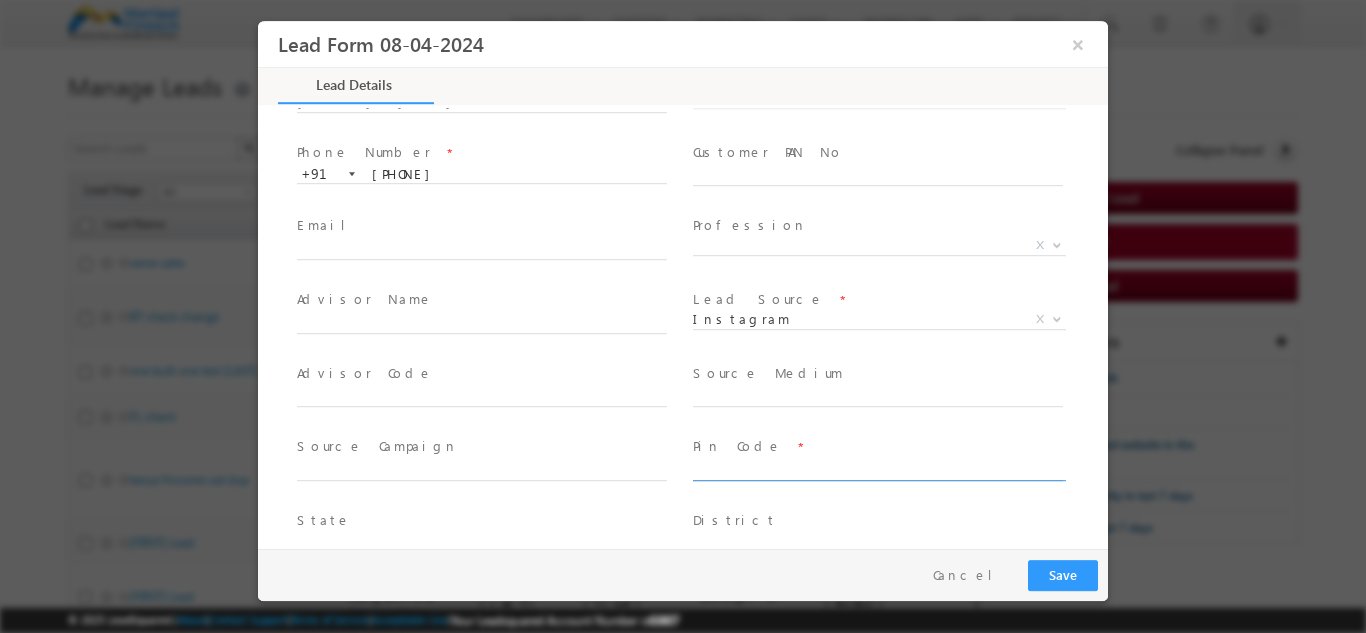 click at bounding box center (878, 470) 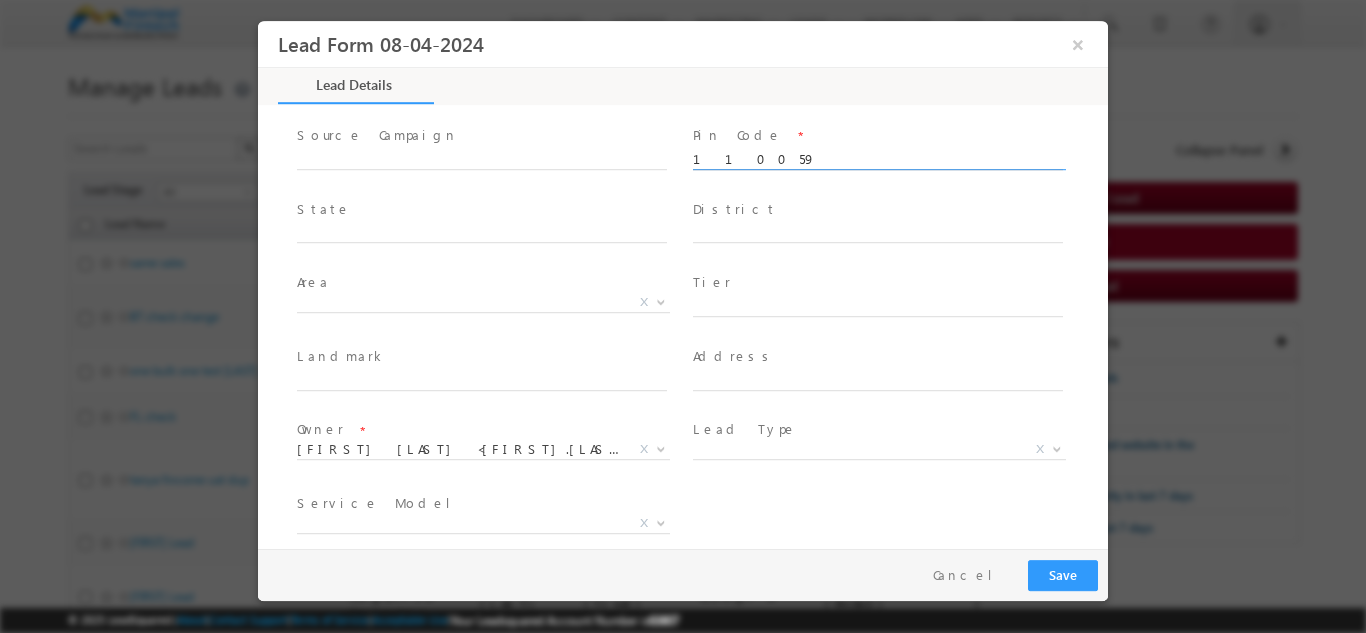 scroll, scrollTop: 411, scrollLeft: 0, axis: vertical 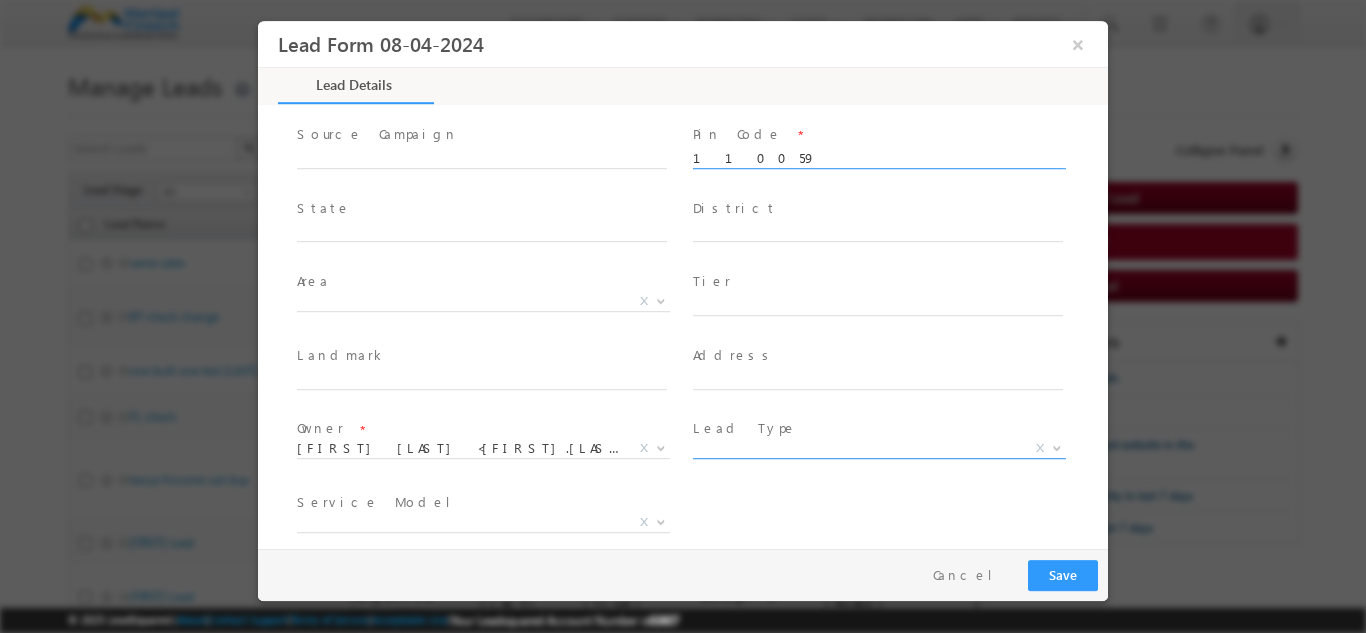 type on "110059" 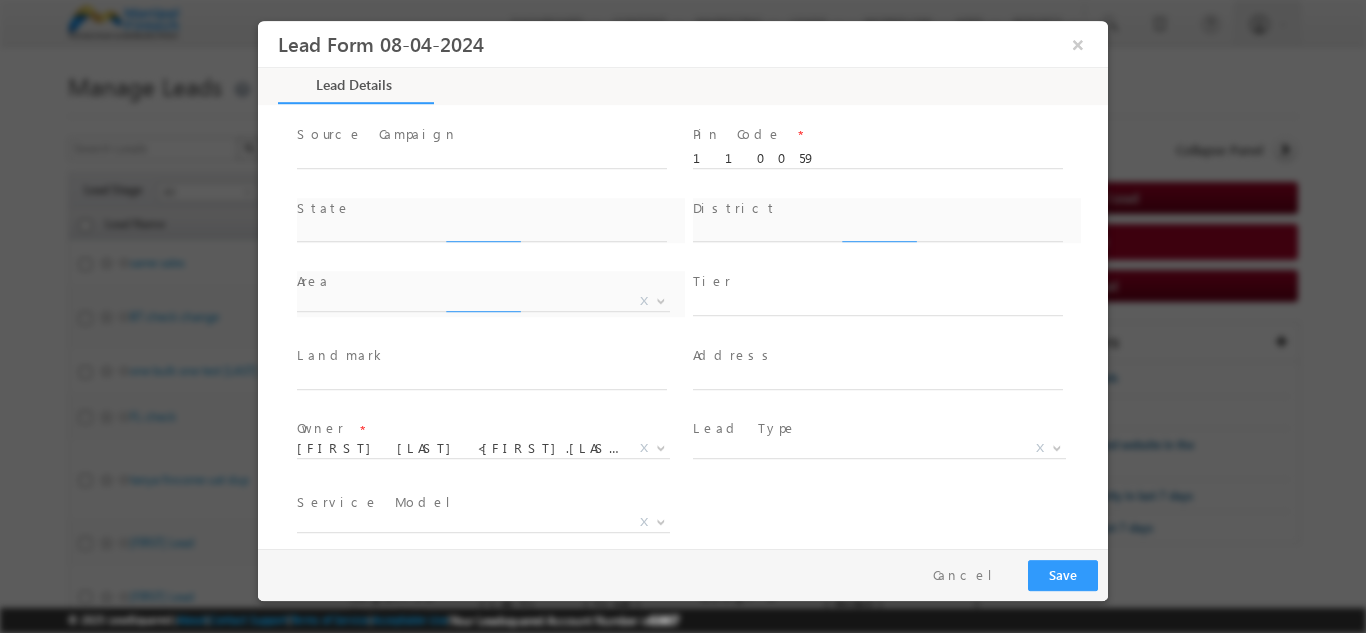 click at bounding box center (880, 457) 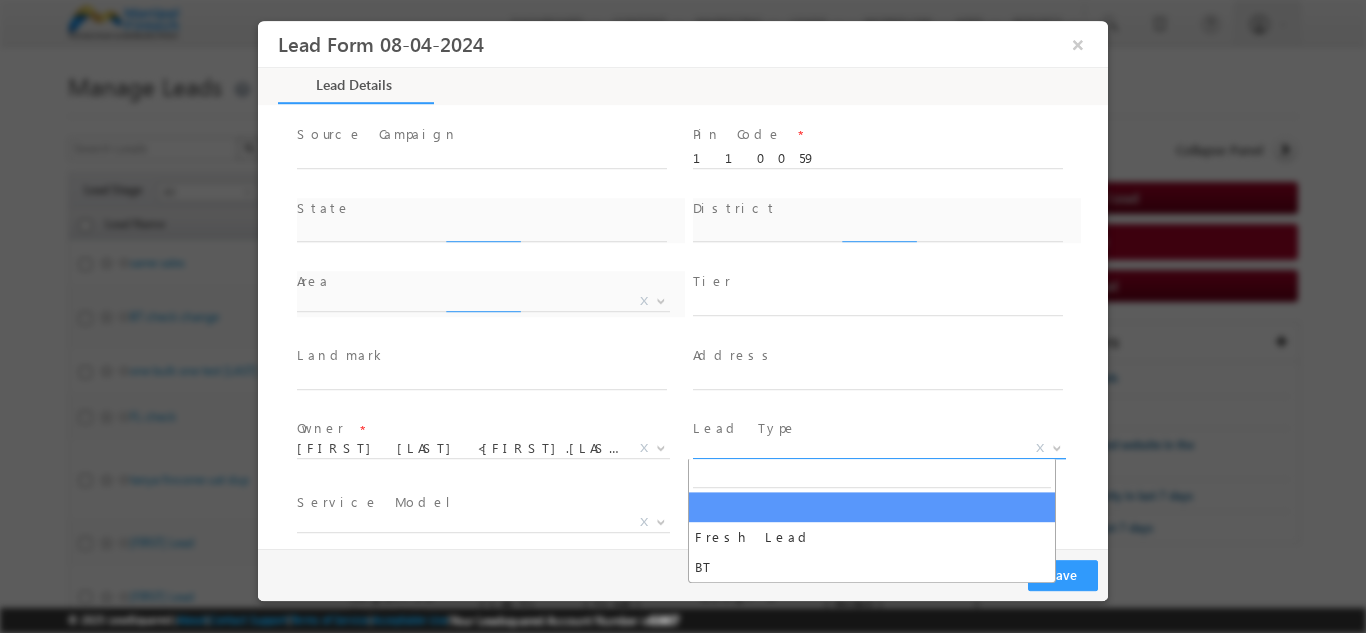 click on "X" at bounding box center [879, 448] 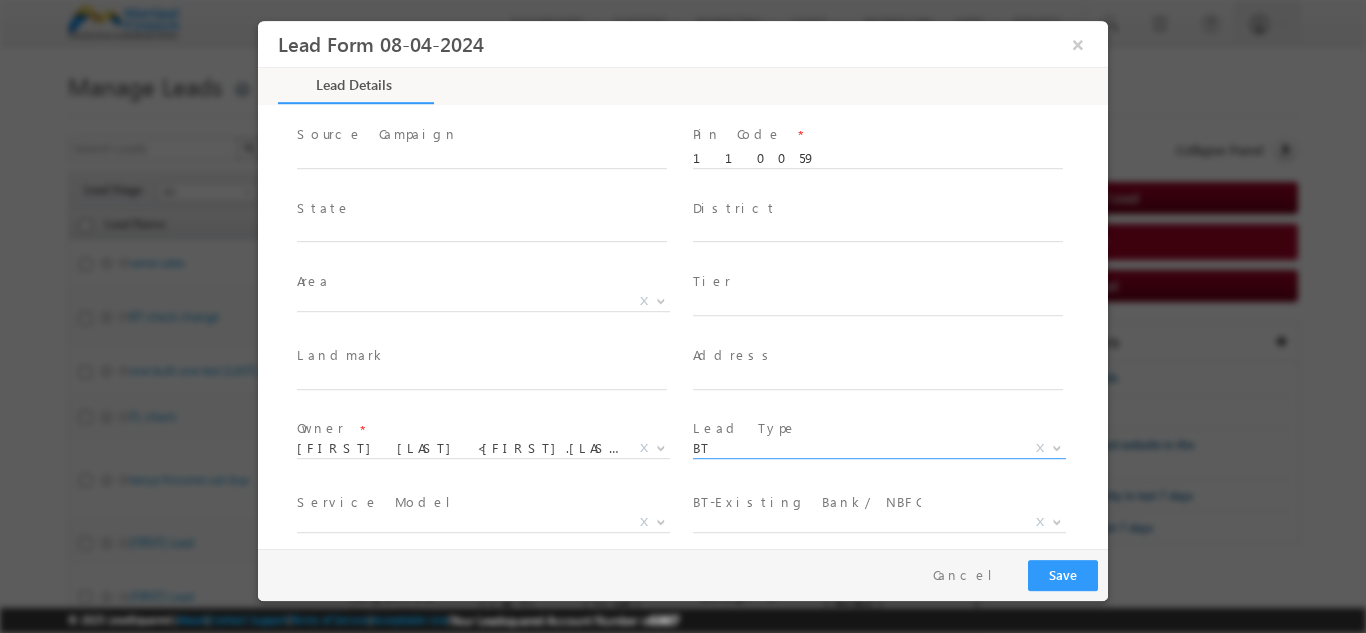 scroll, scrollTop: 512, scrollLeft: 0, axis: vertical 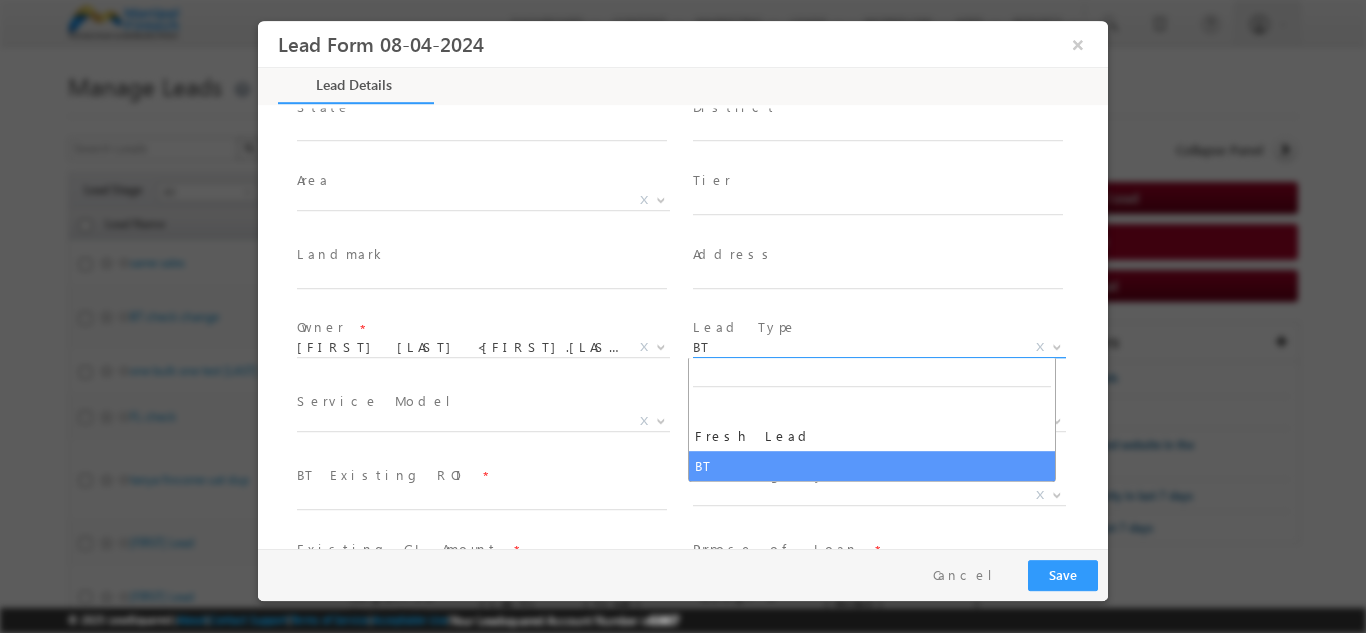 click on "BT" at bounding box center (855, 346) 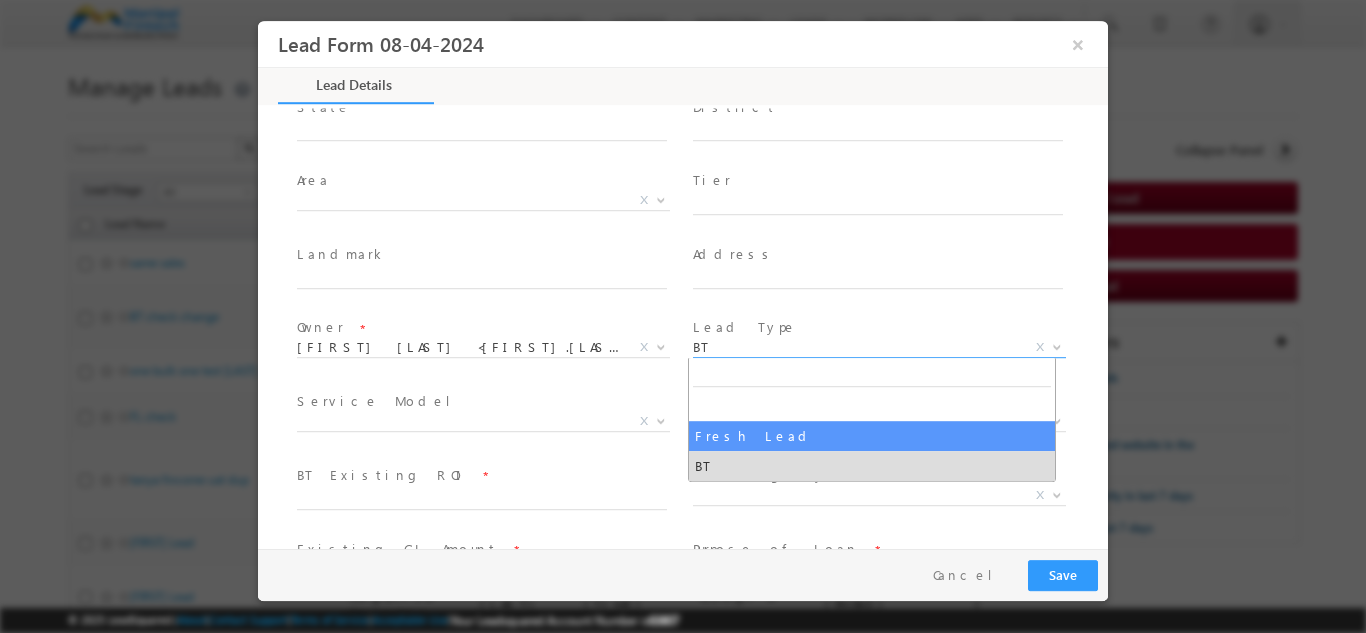 select on "Fresh Lead" 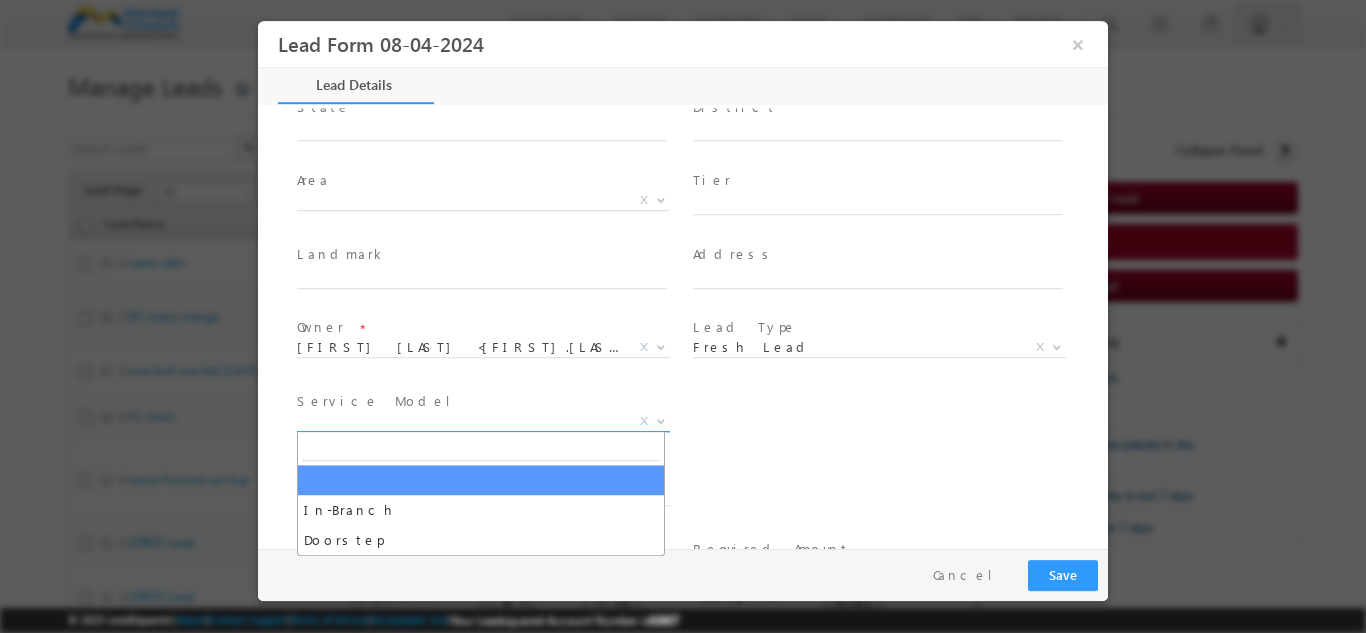 click on "X" at bounding box center [483, 421] 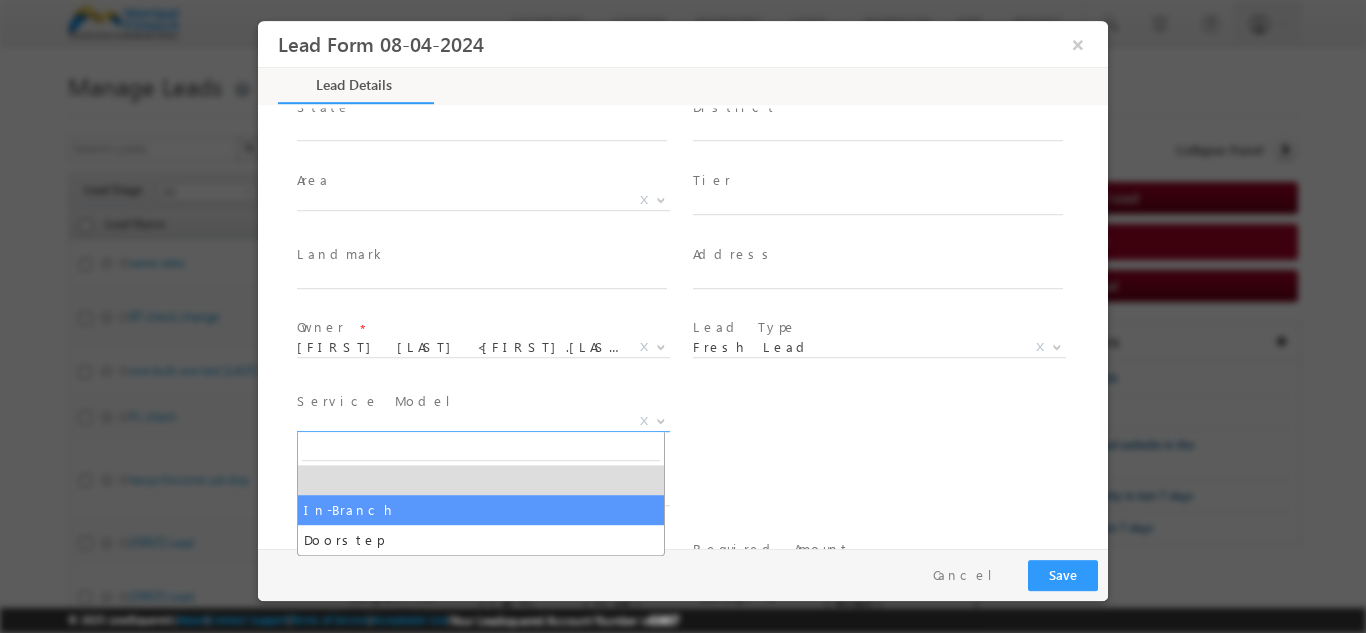 select on "In-Branch" 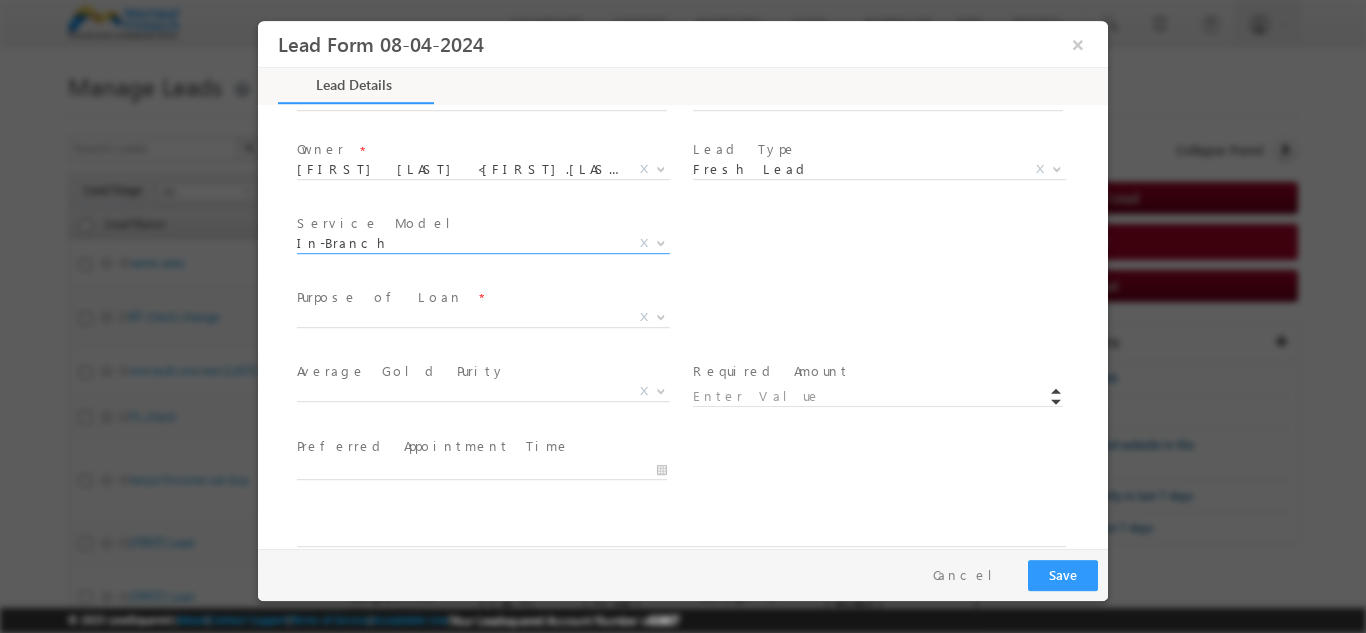 scroll, scrollTop: 691, scrollLeft: 0, axis: vertical 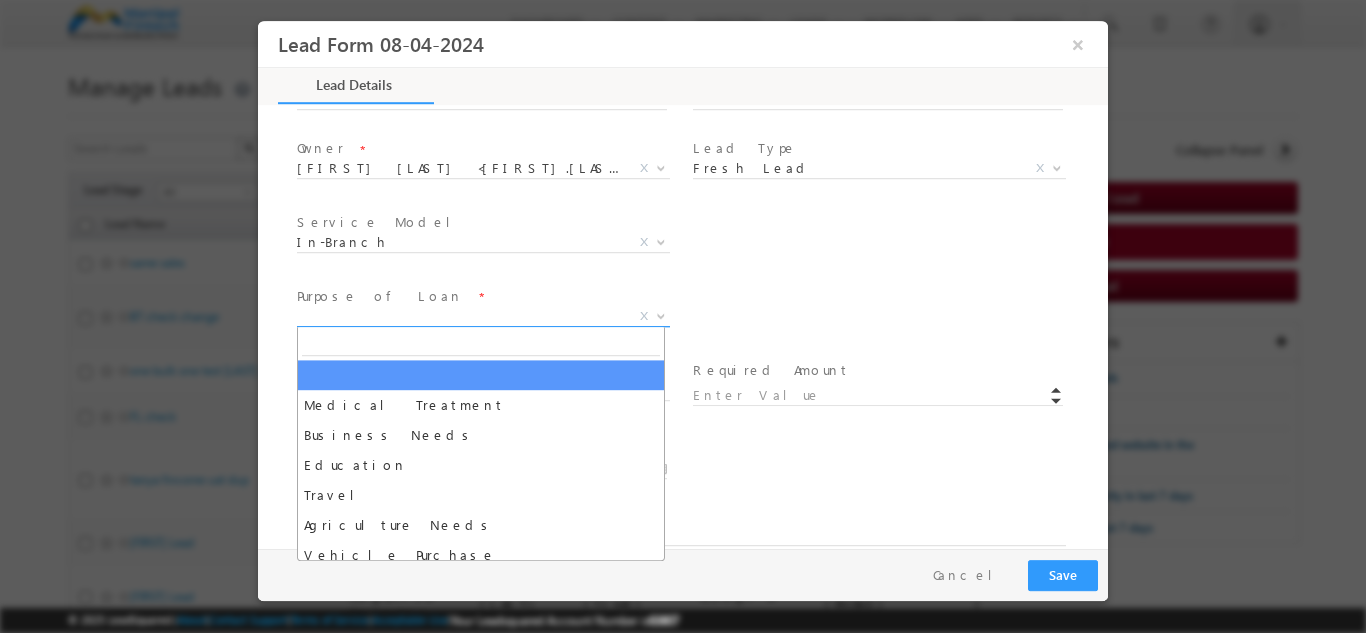 click on "X" at bounding box center [483, 316] 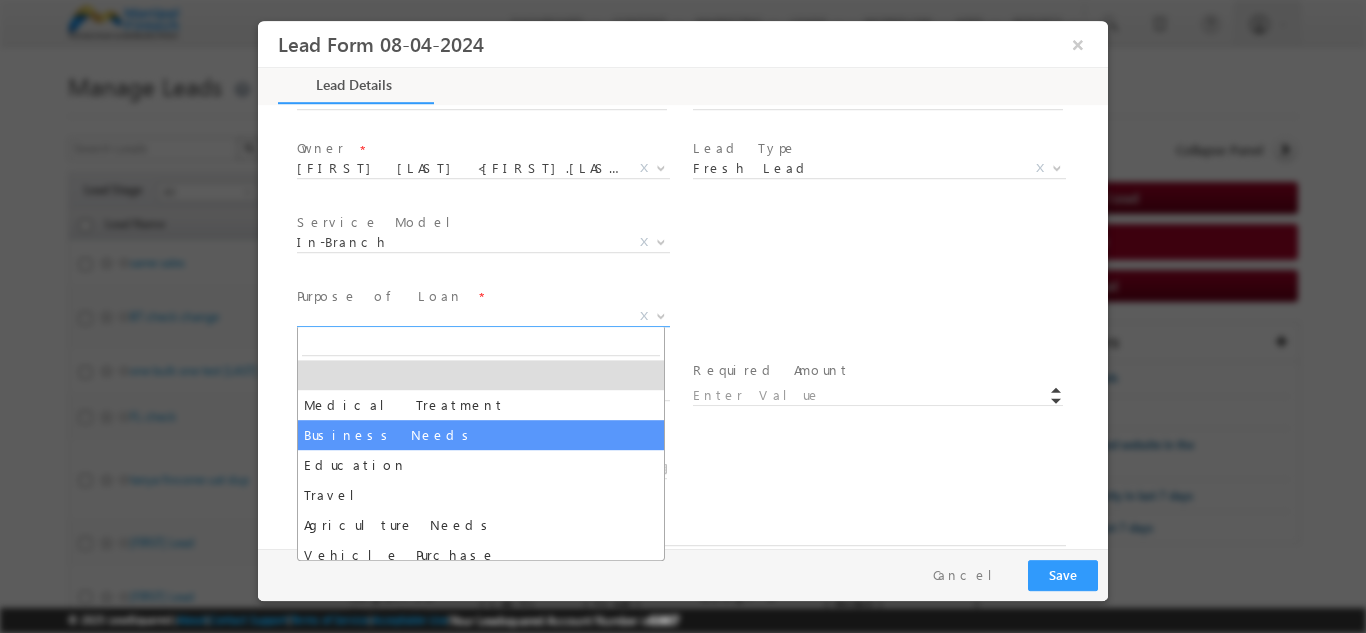 select on "Business Needs" 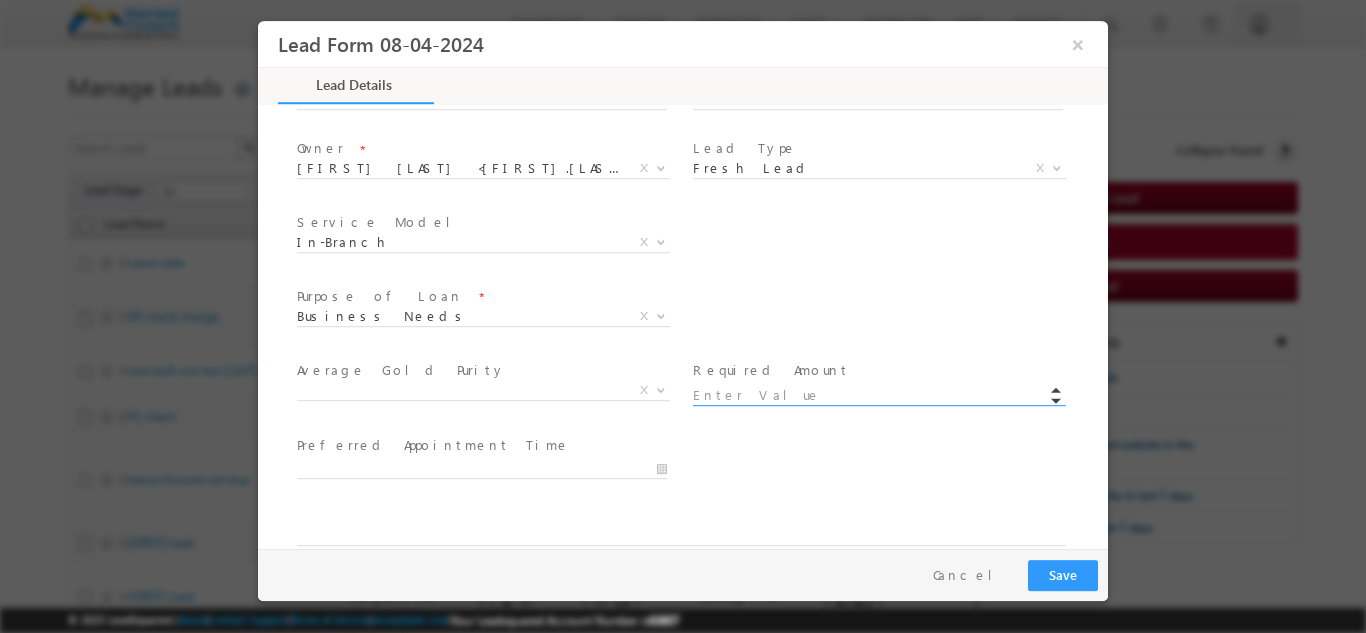 click at bounding box center [878, 395] 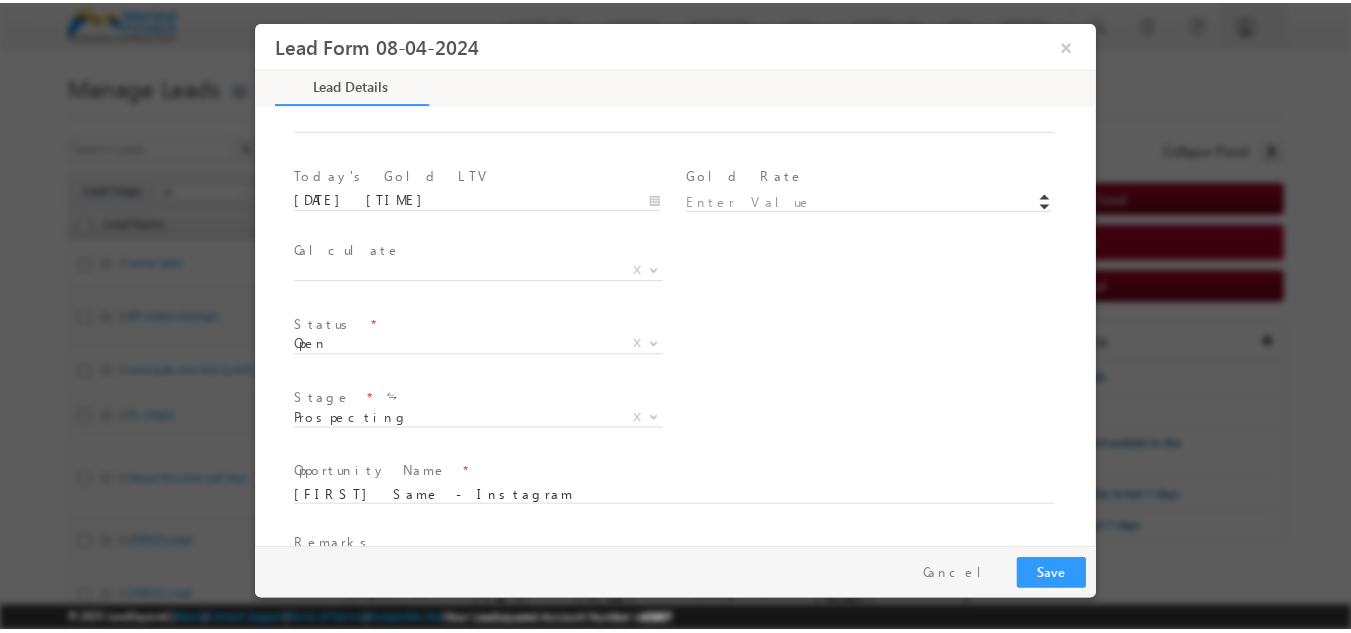 scroll, scrollTop: 1169, scrollLeft: 0, axis: vertical 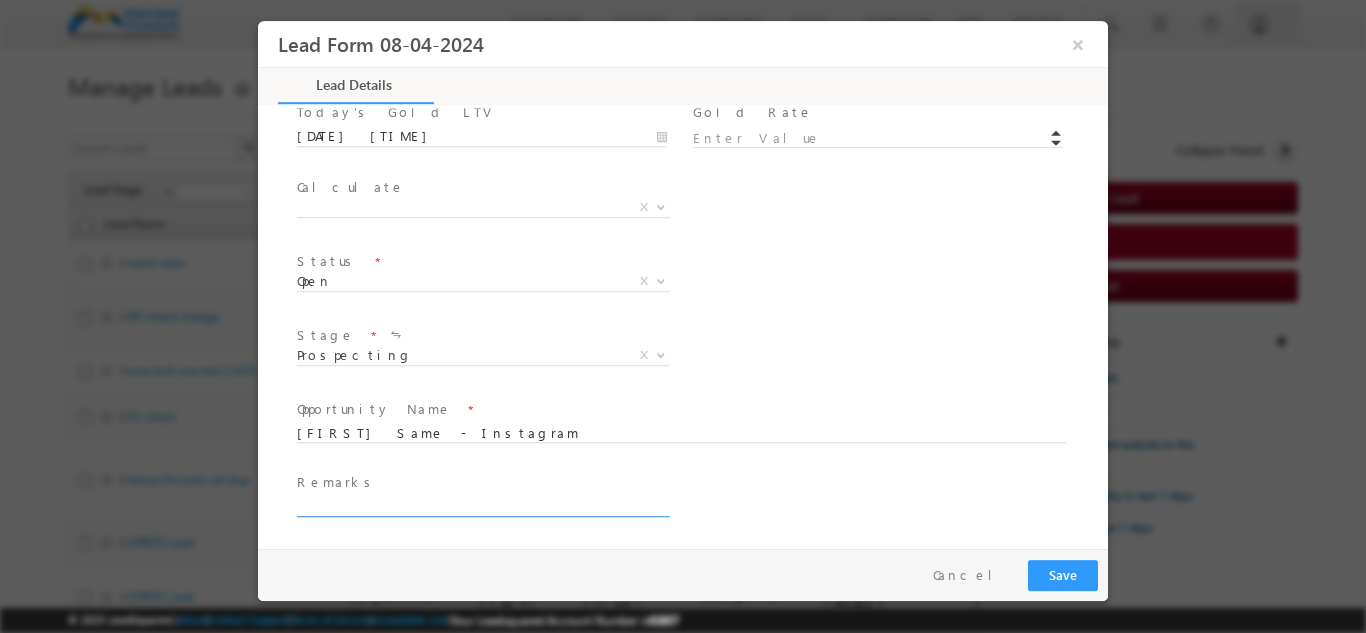 type on "200000.00" 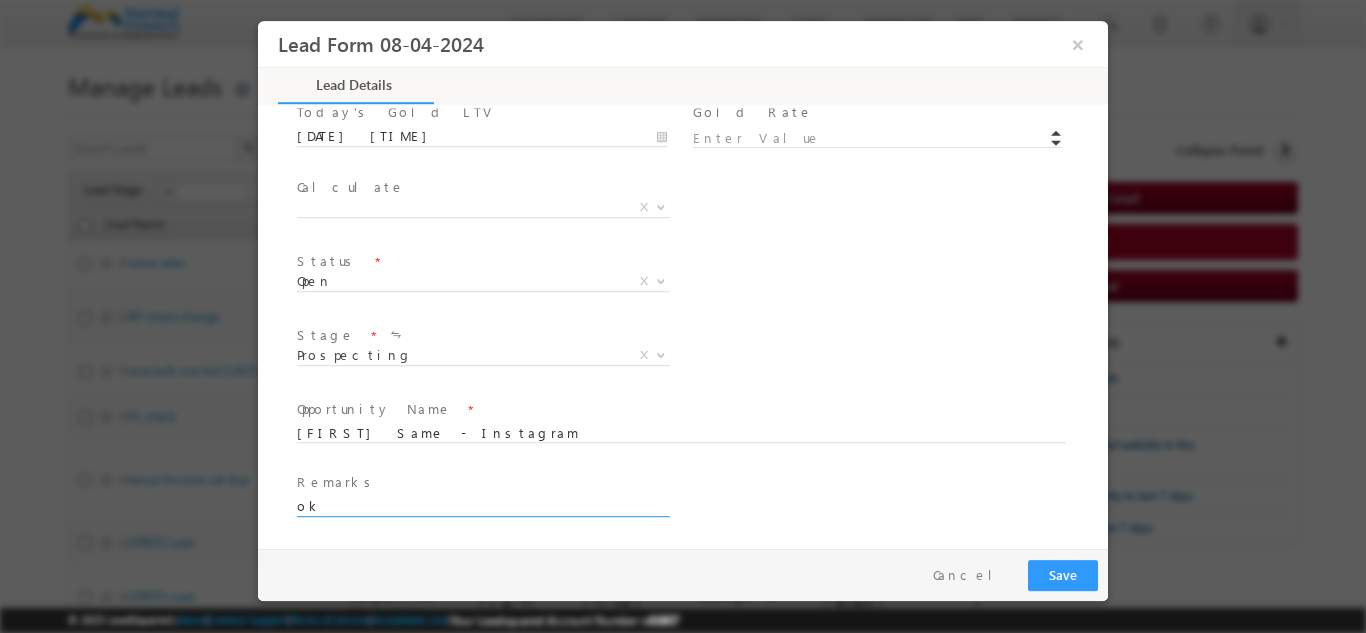 type on "ok" 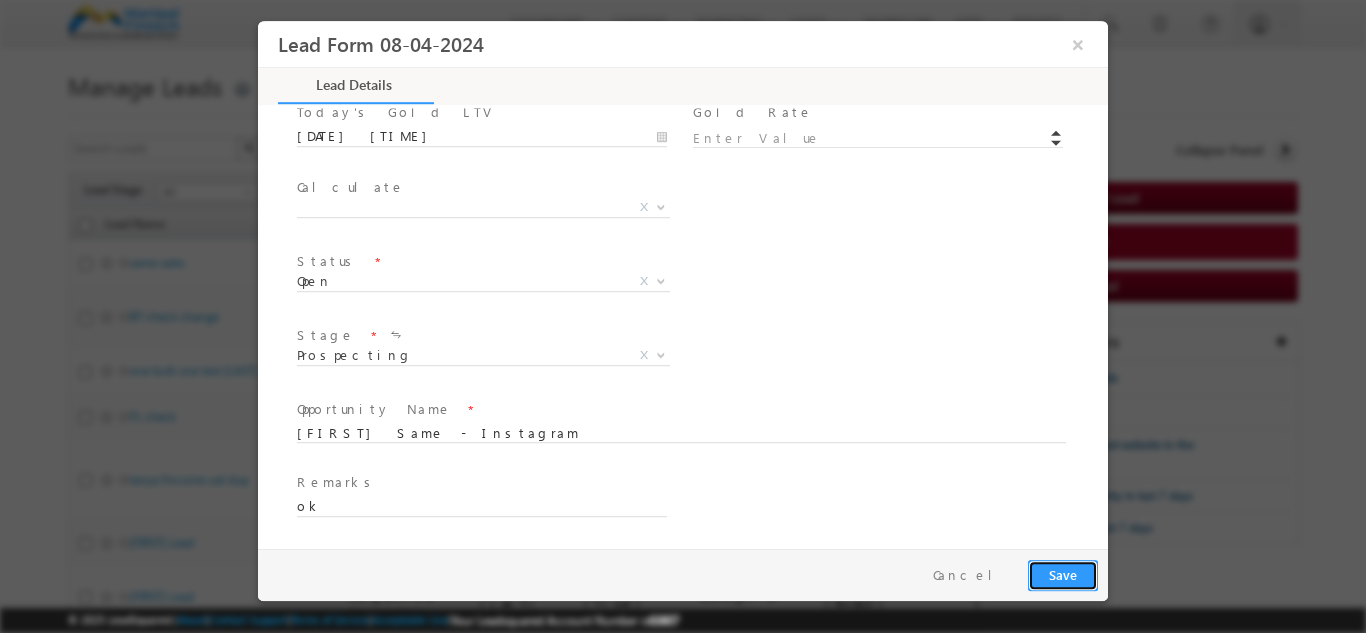 click on "Save" at bounding box center [1063, 574] 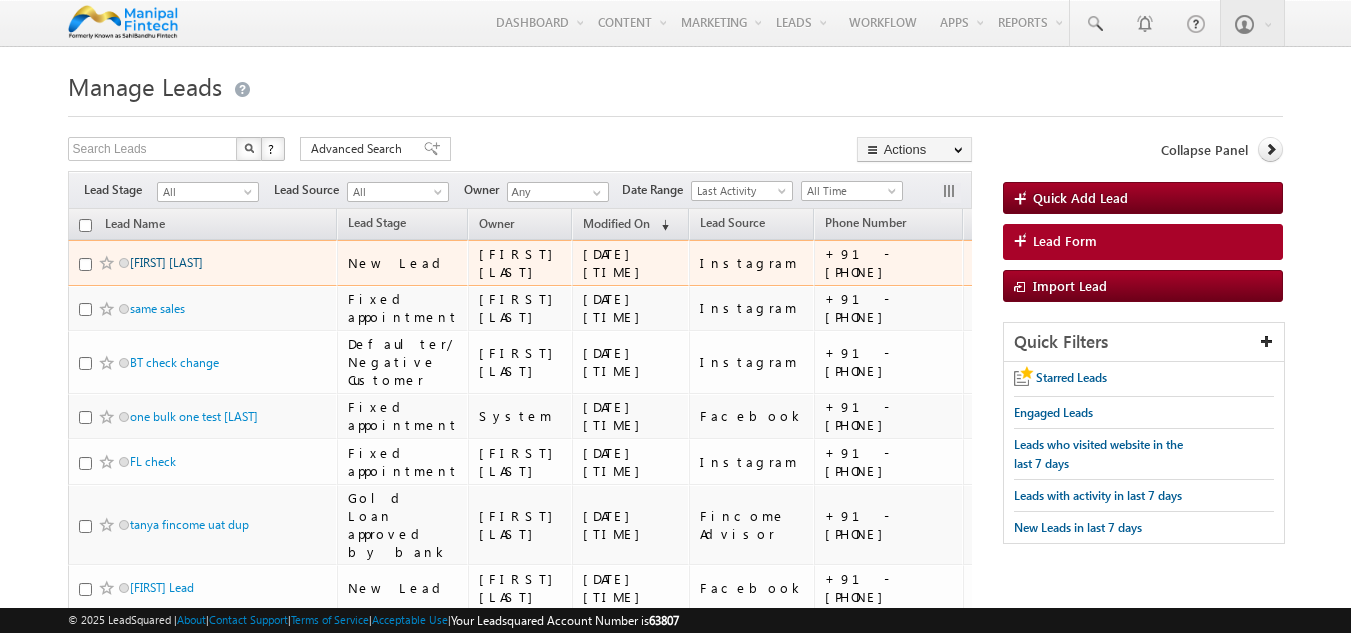 click on "Sumity Same" at bounding box center (166, 262) 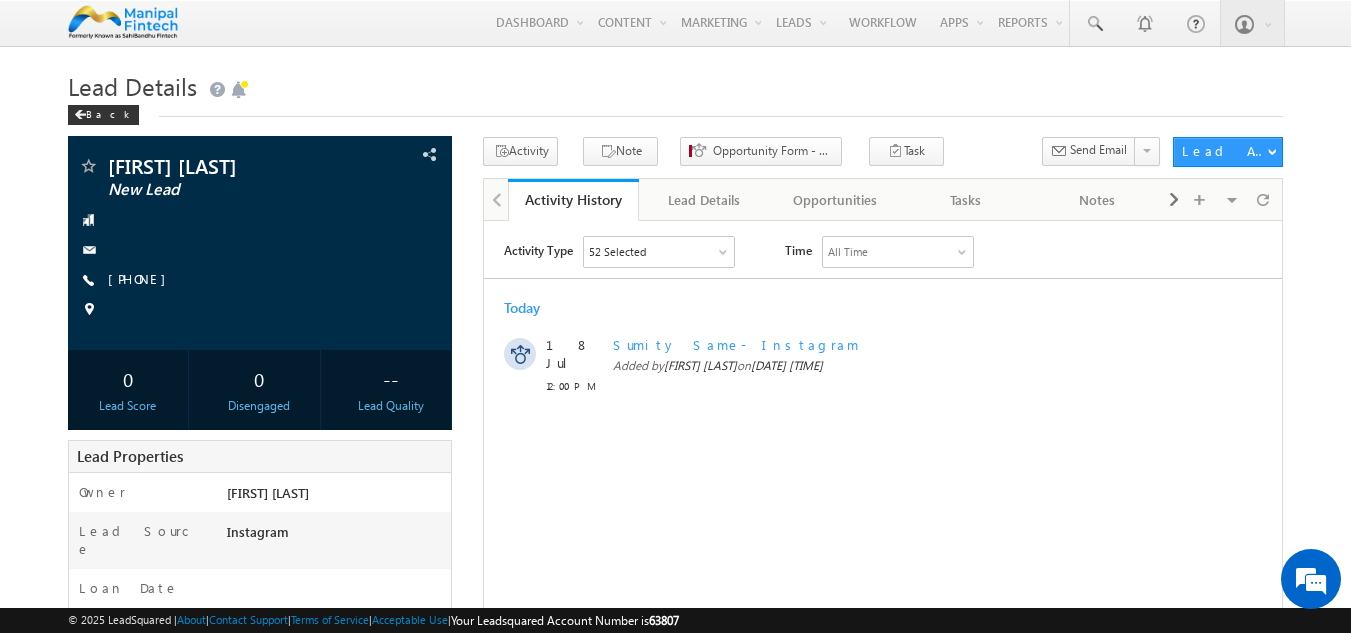 scroll, scrollTop: 0, scrollLeft: 0, axis: both 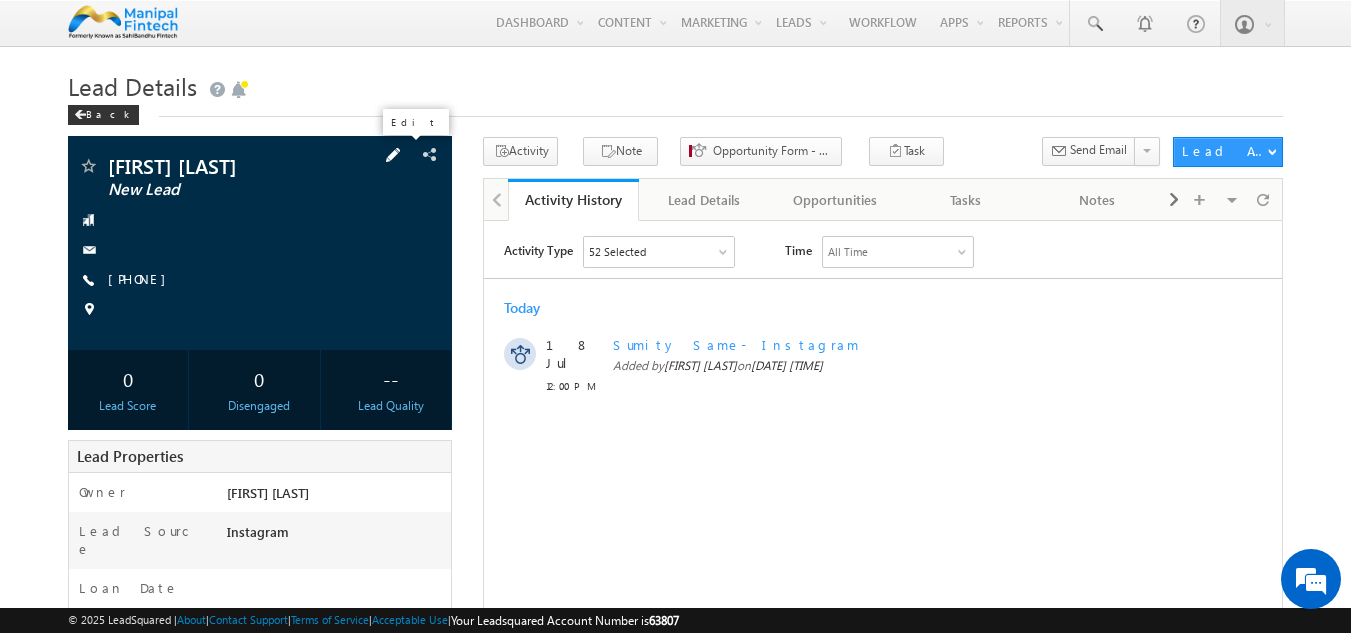 click at bounding box center (393, 155) 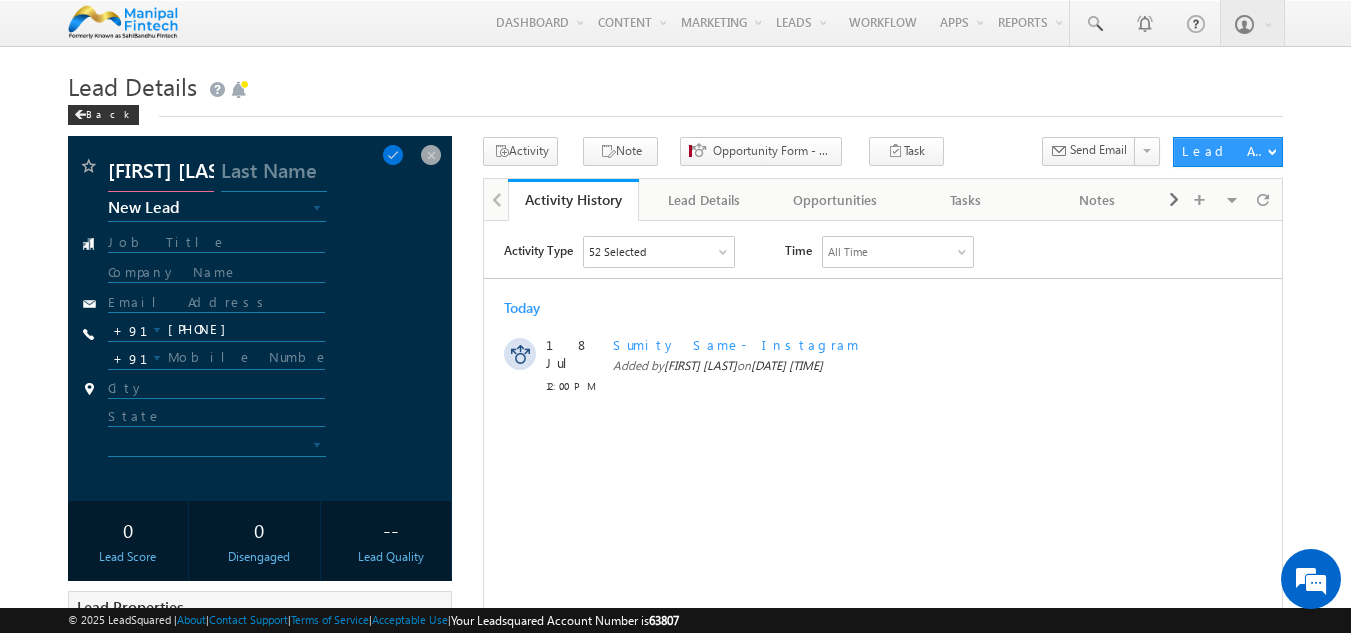 click on "[FIRST] [LAST]" at bounding box center [161, 174] 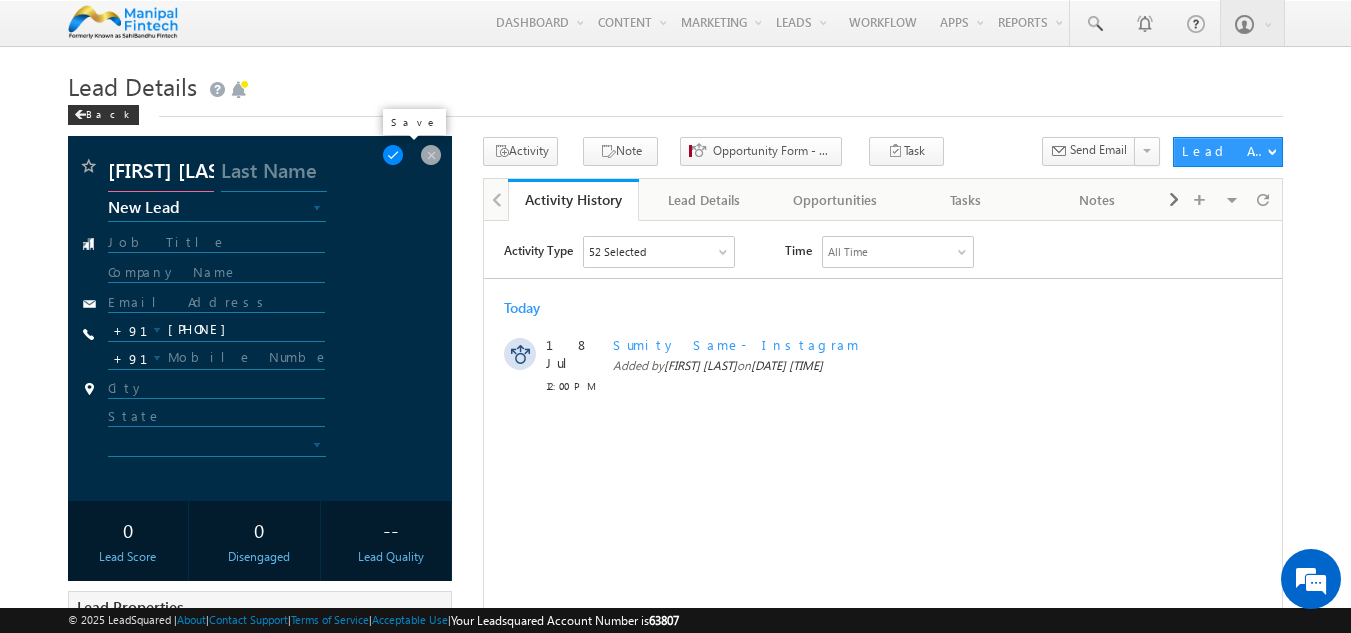 type on "[FIRST] [LAST]" 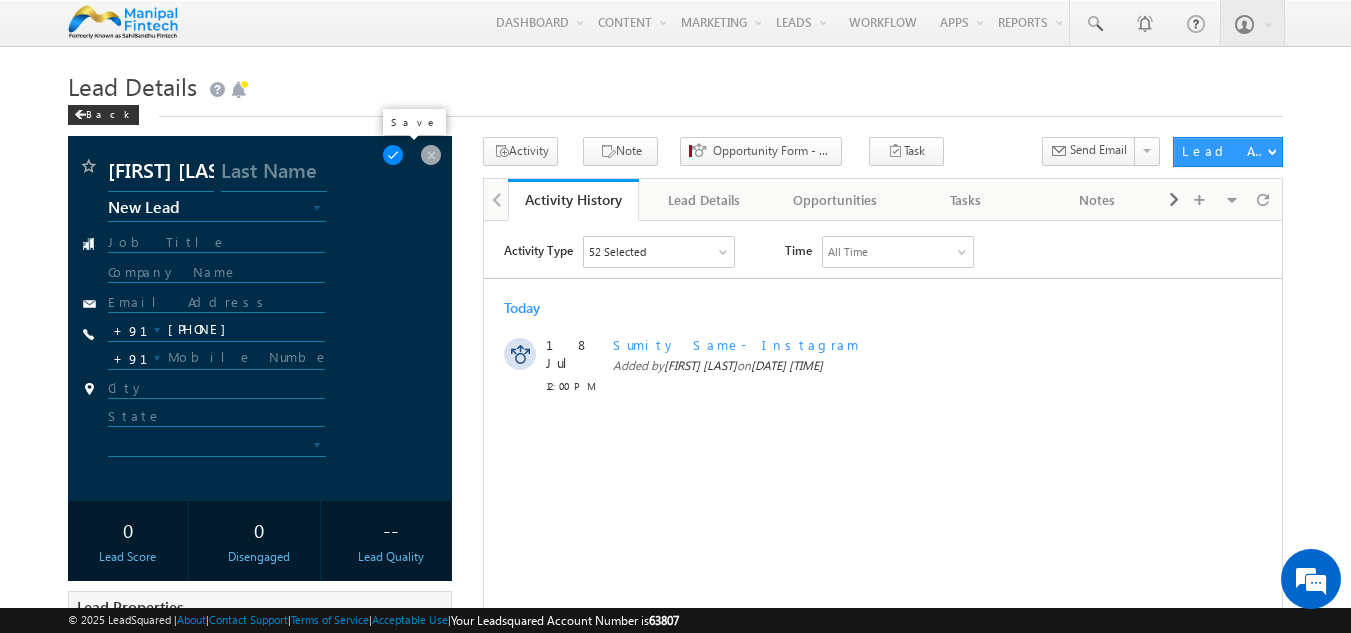 click at bounding box center (393, 155) 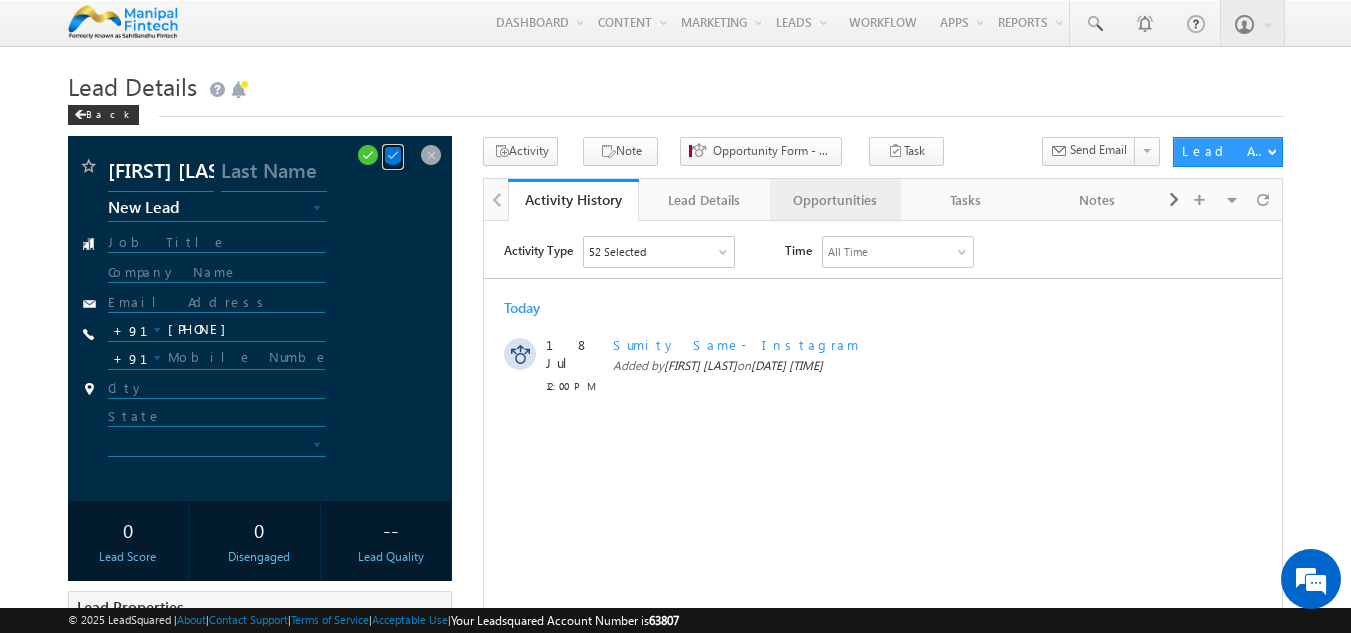 click on "Opportunities" at bounding box center (834, 200) 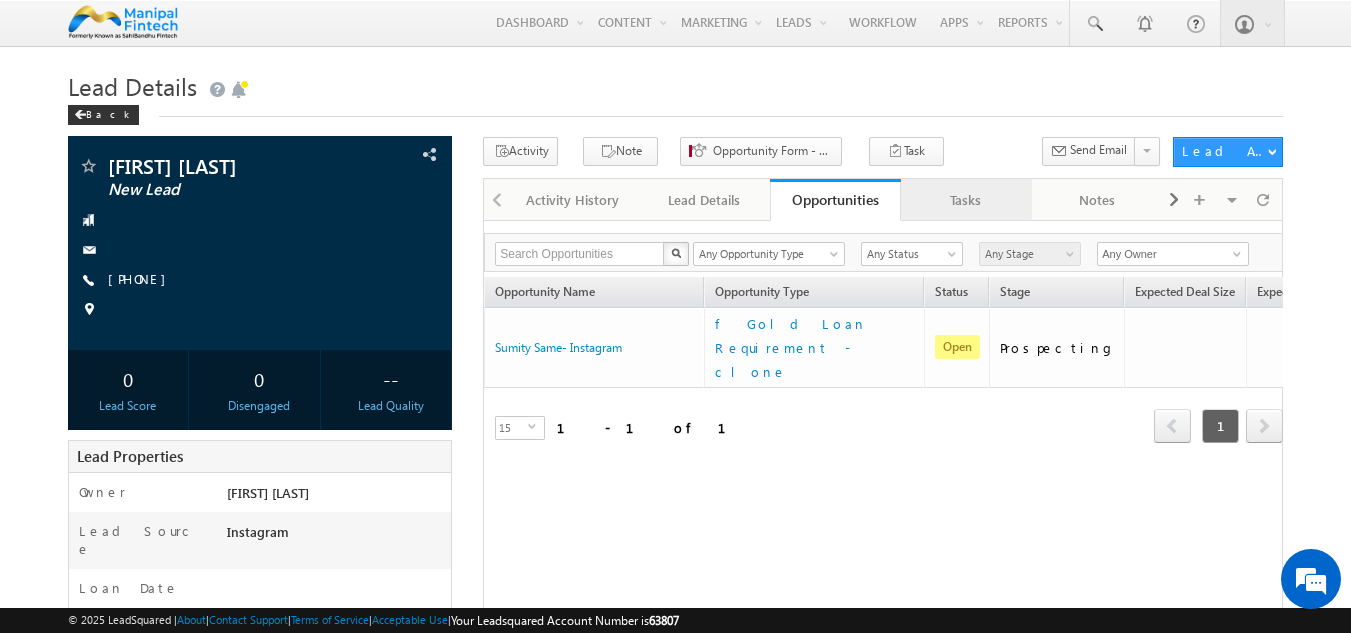 click on "Tasks" at bounding box center [965, 200] 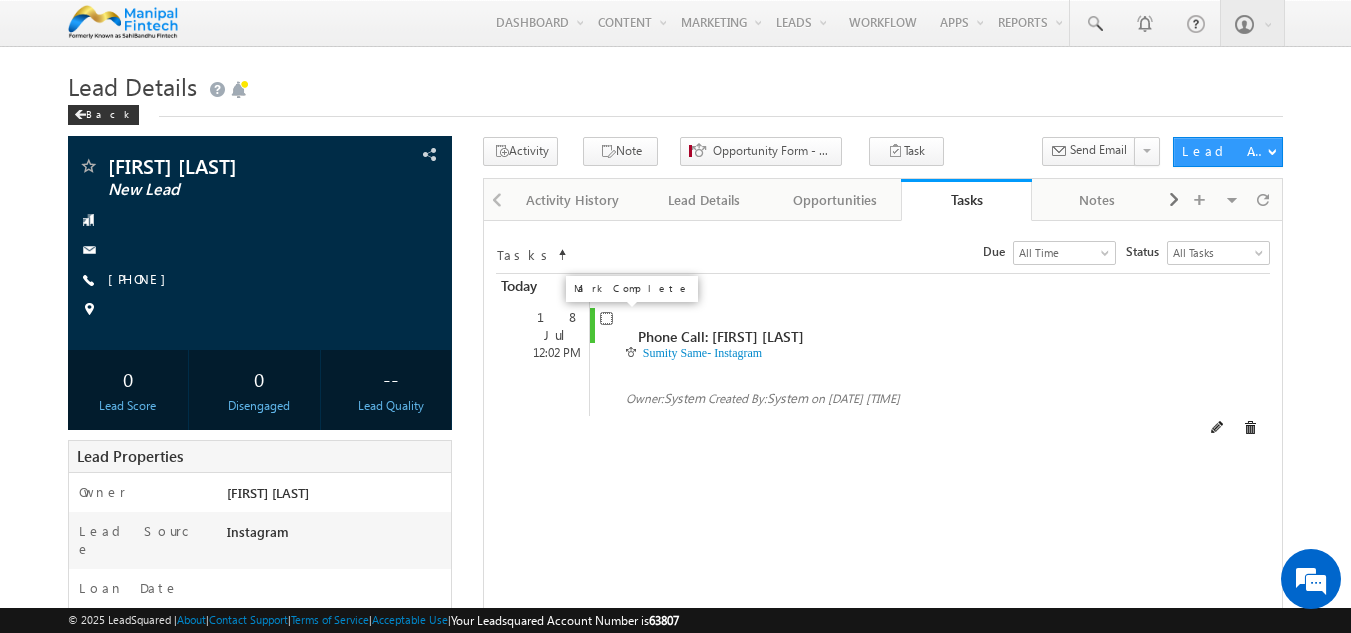 click at bounding box center (606, 318) 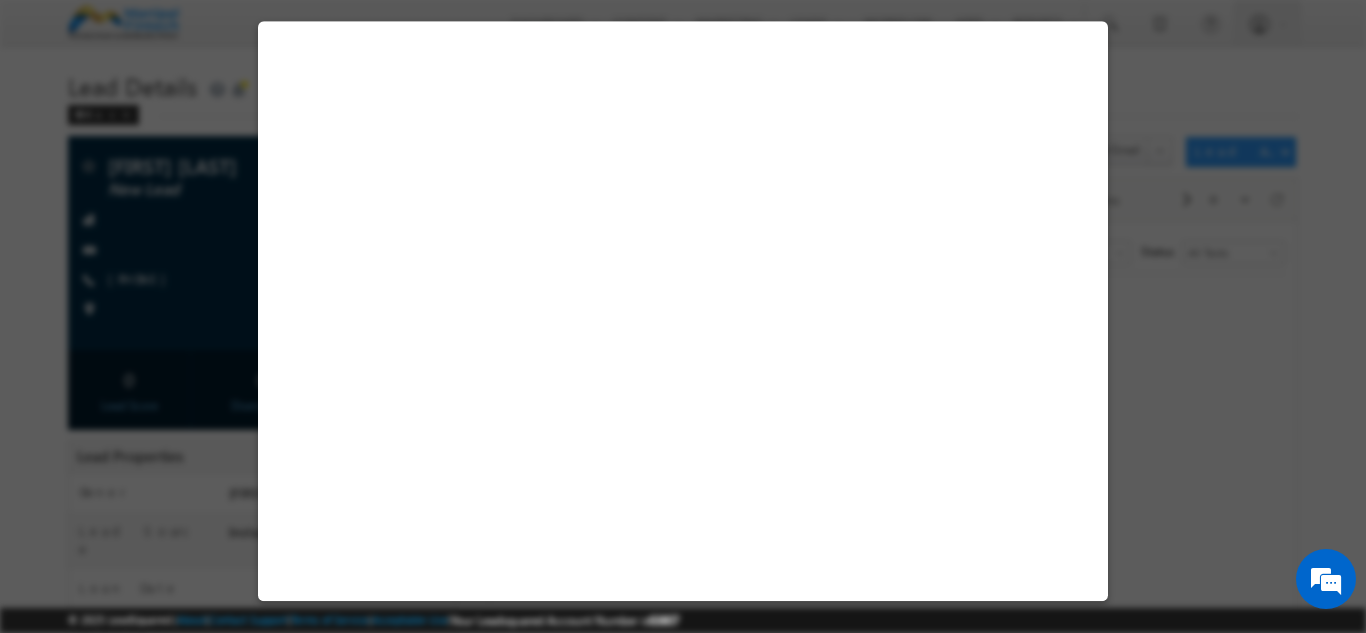 select on "Male" 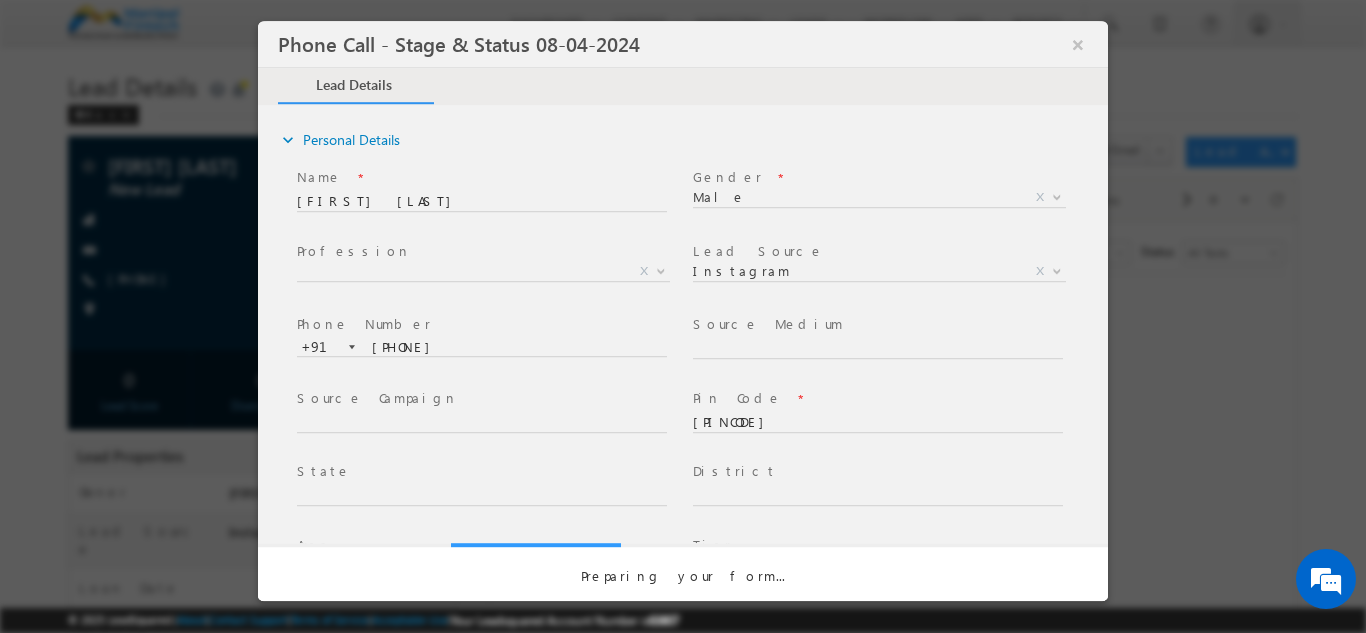 select on "Open" 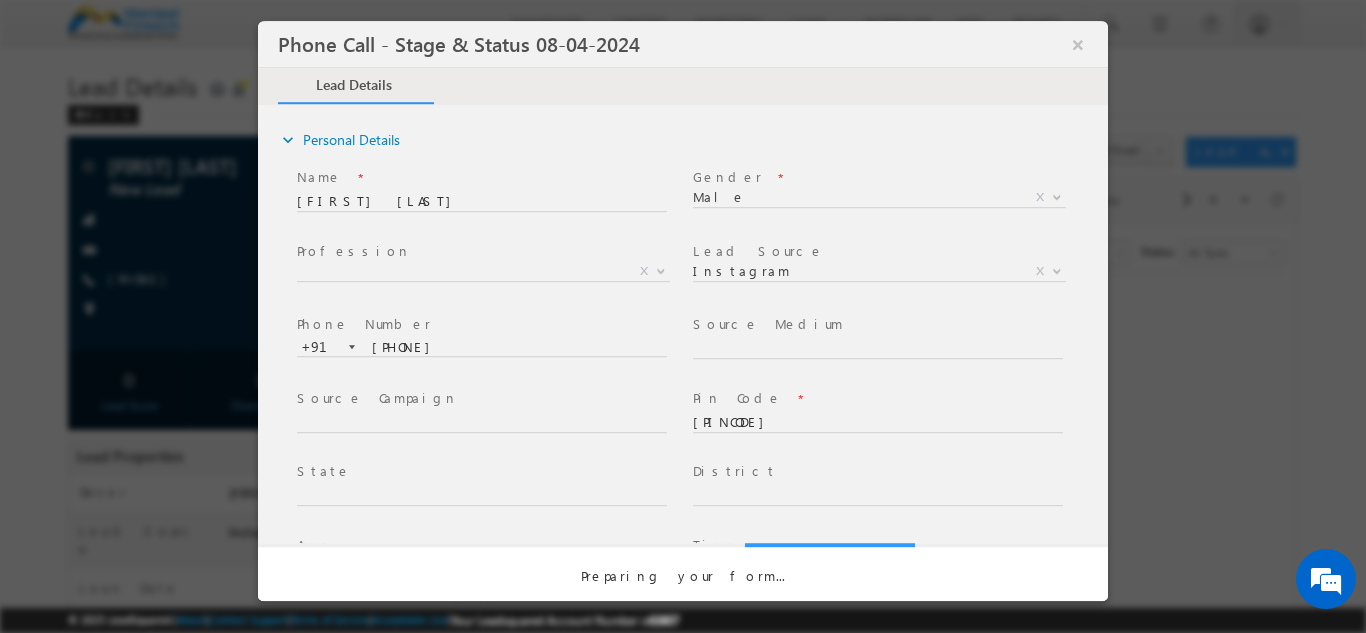scroll, scrollTop: 0, scrollLeft: 0, axis: both 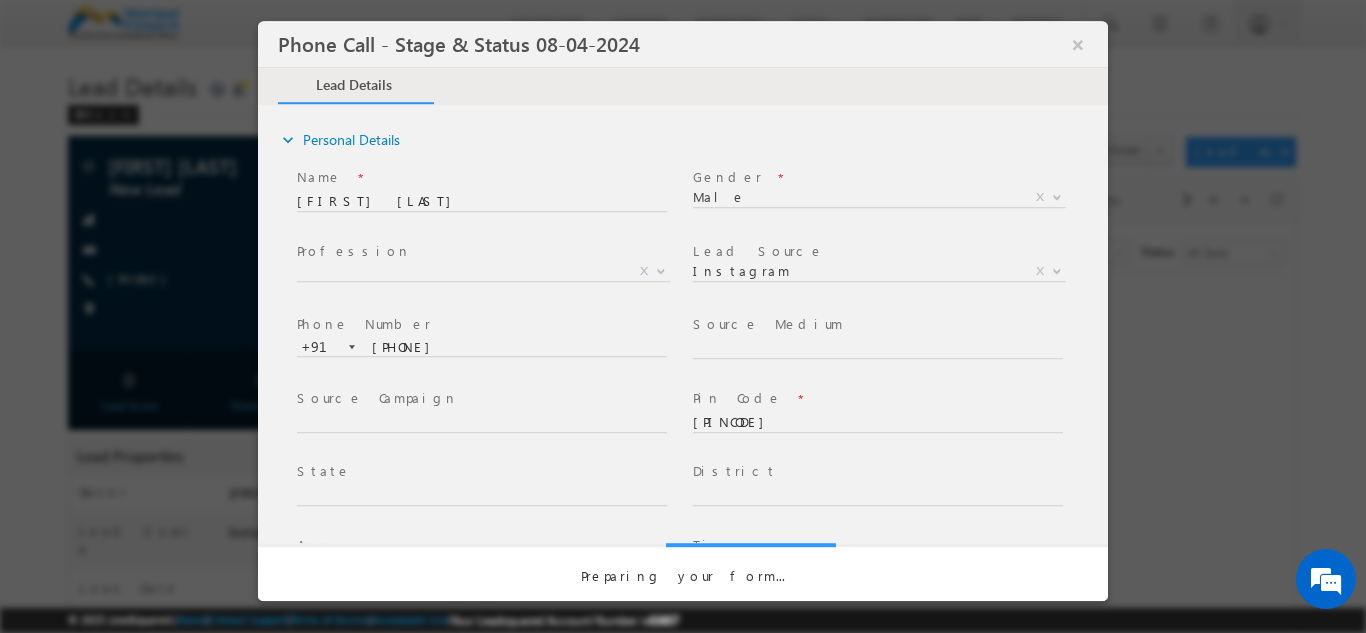 select on "Fresh Lead" 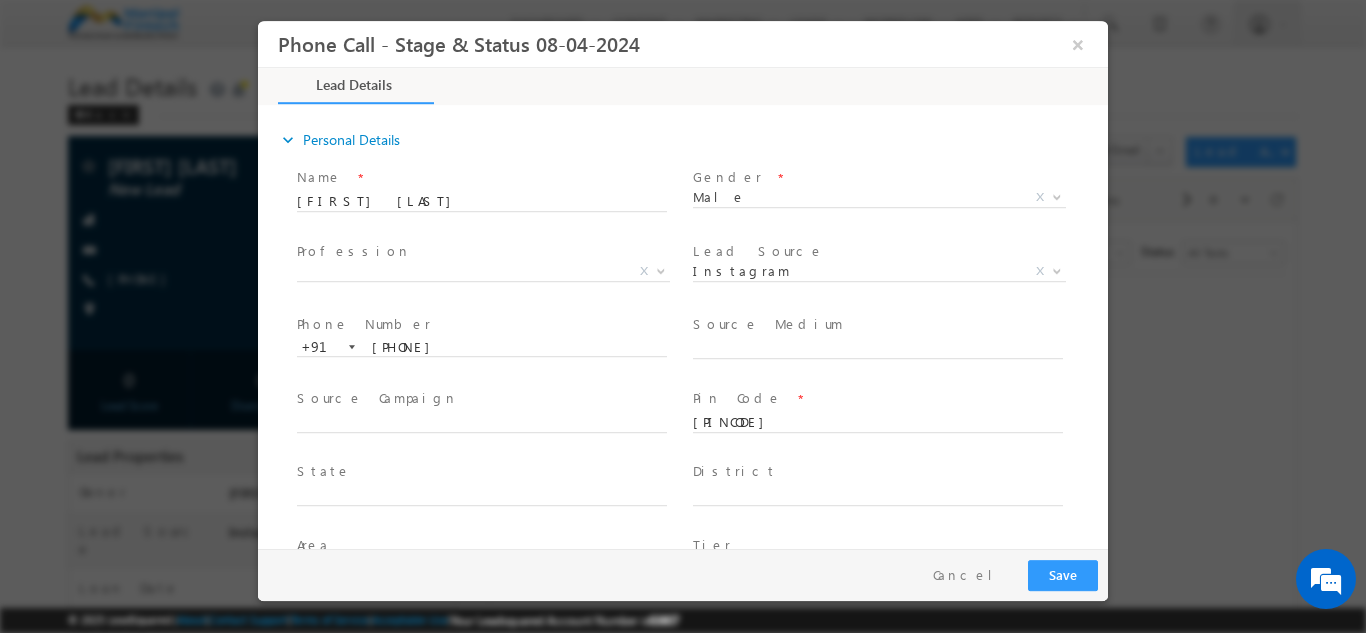 type on "07/18/25 12:01 PM" 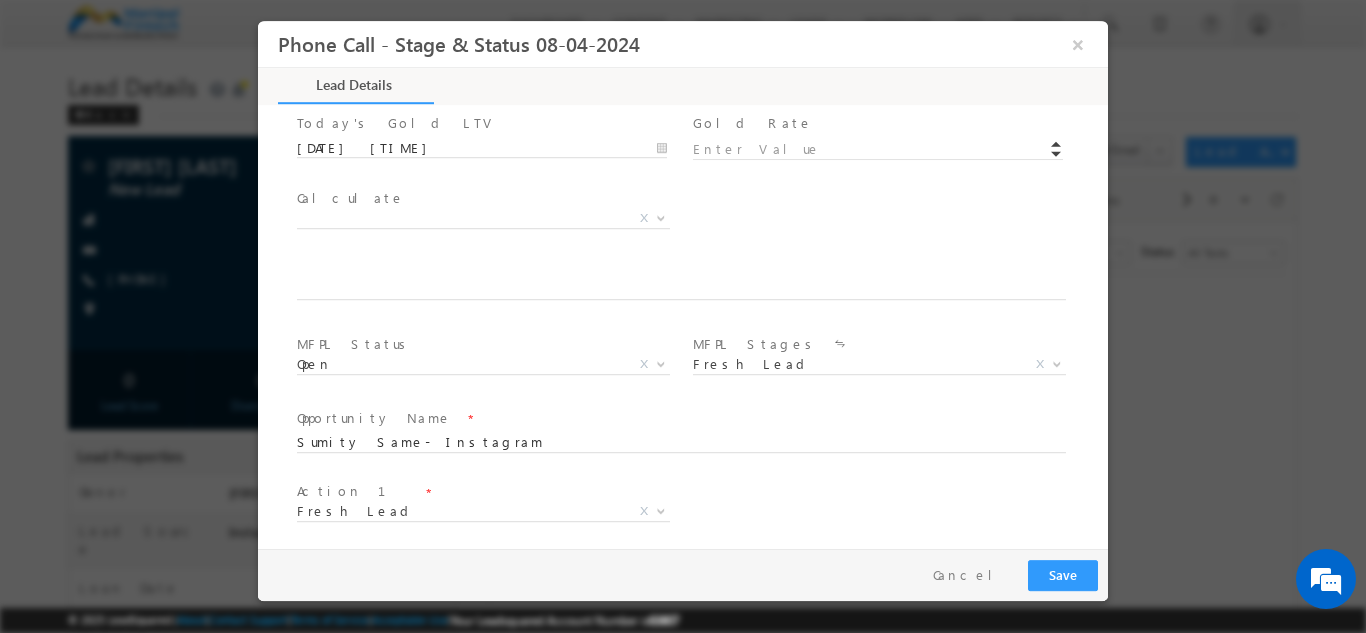 scroll, scrollTop: 1020, scrollLeft: 0, axis: vertical 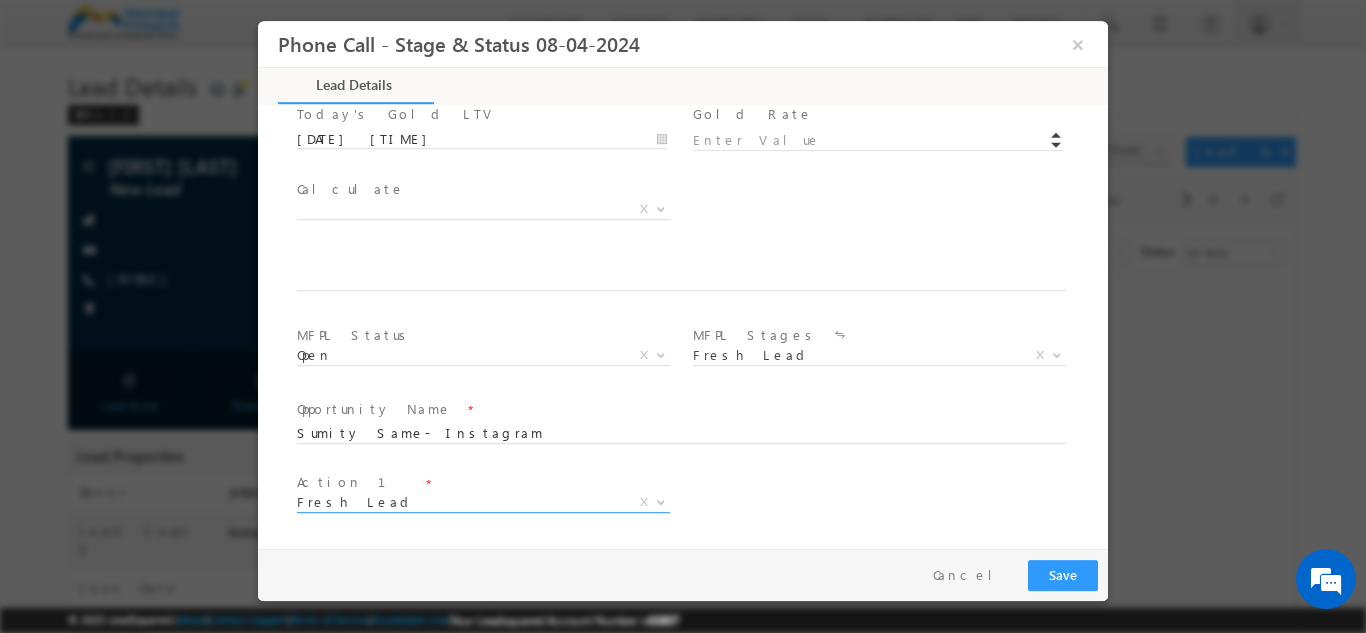 click on "Fresh Lead X" at bounding box center [483, 506] 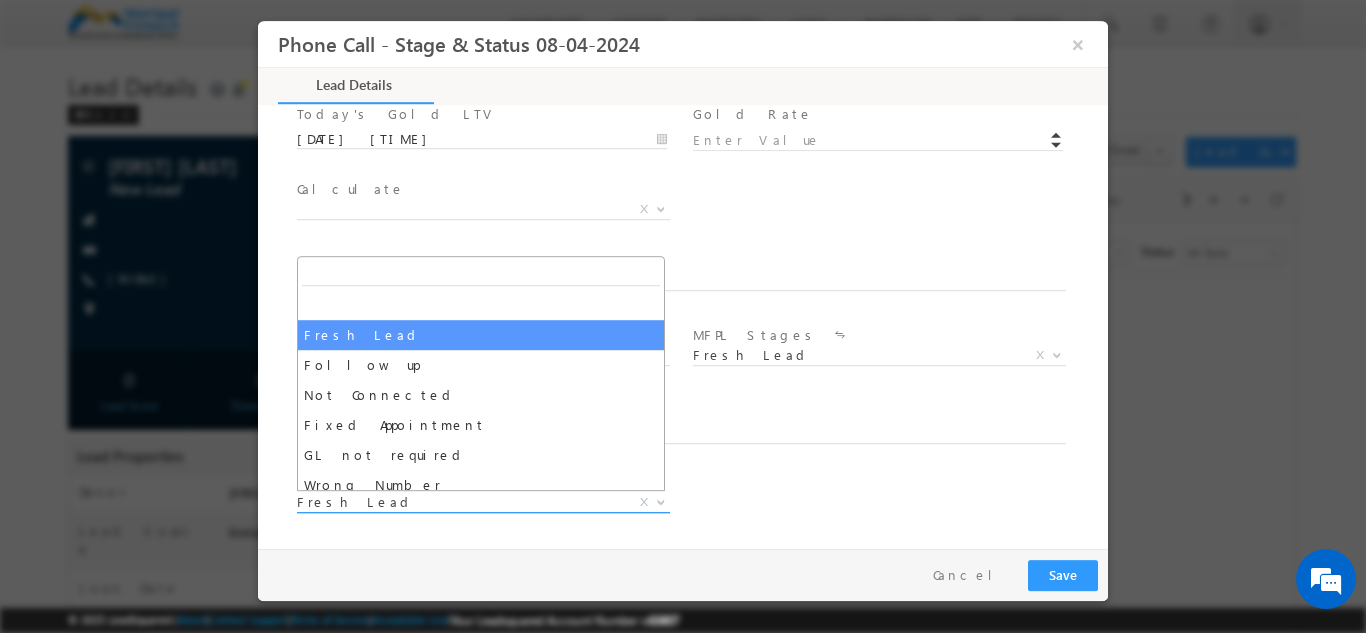 click on "Fresh Lead" at bounding box center [459, 501] 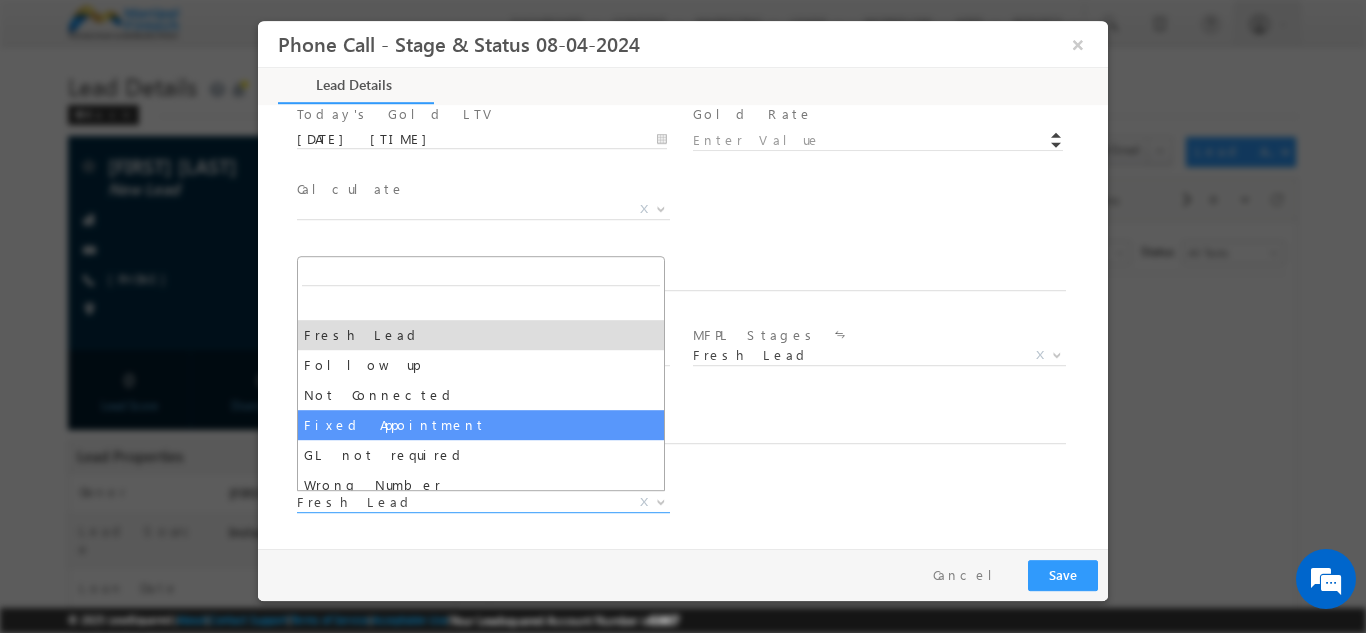 select on "Fixed Appointment" 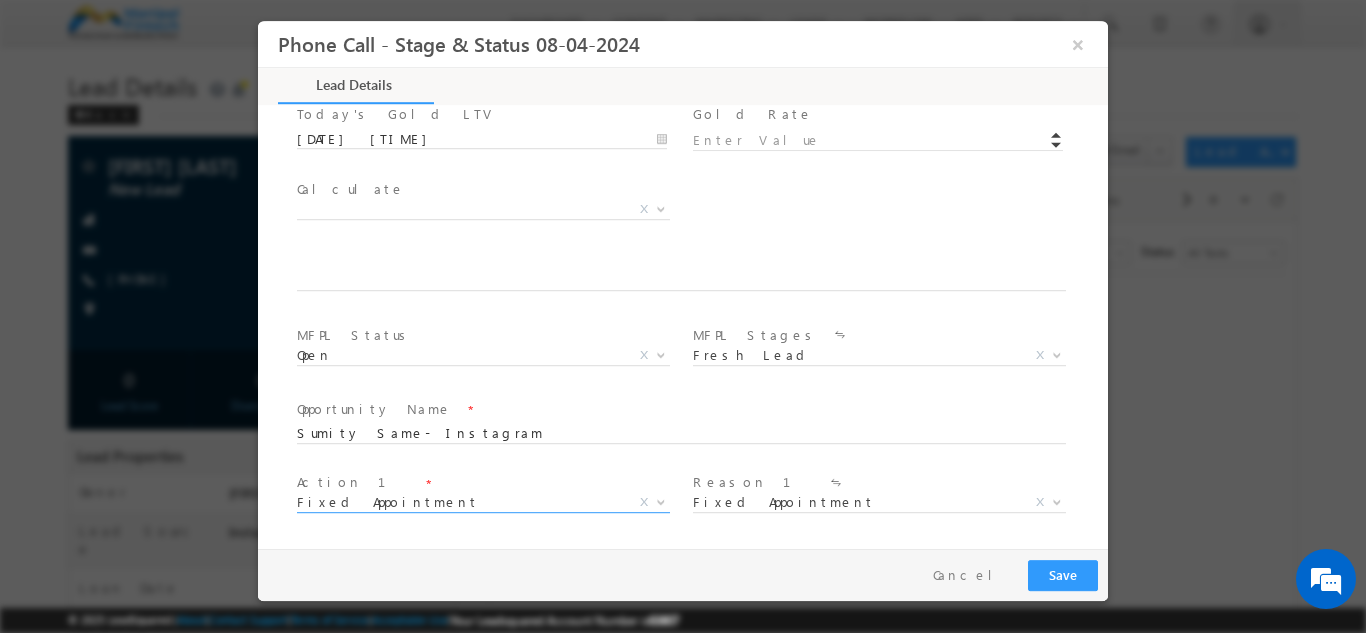 scroll, scrollTop: 1168, scrollLeft: 0, axis: vertical 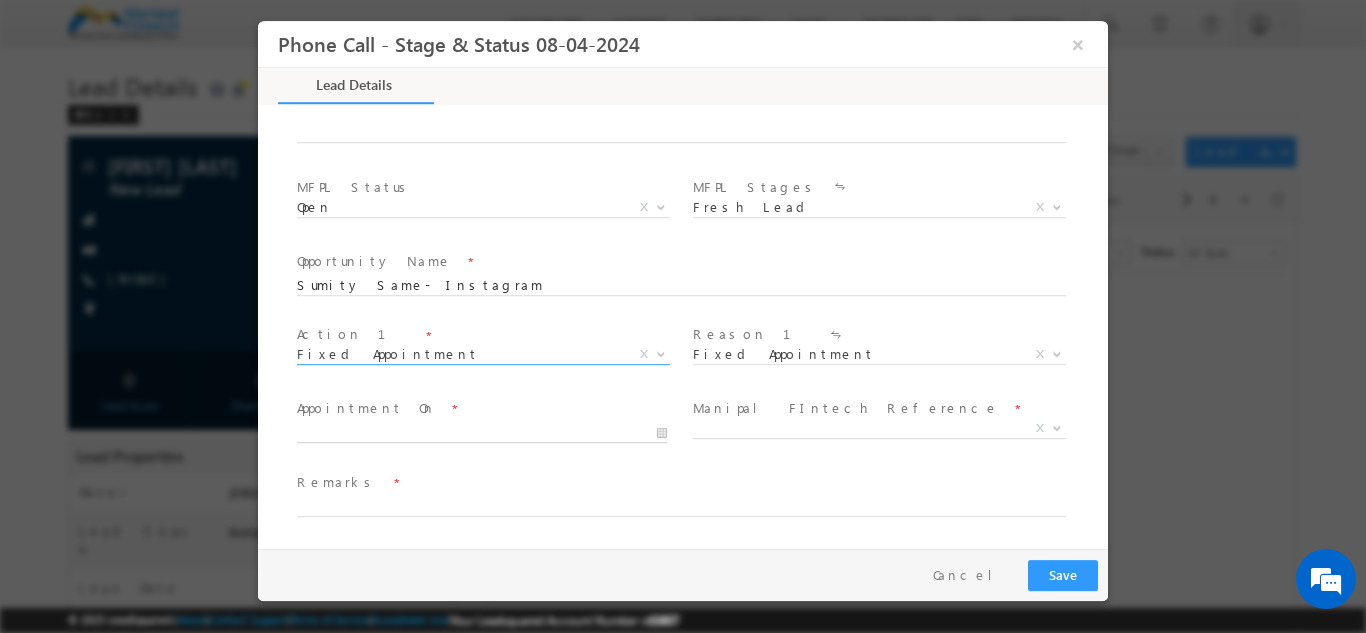 type on "07/18/25 12:02 PM" 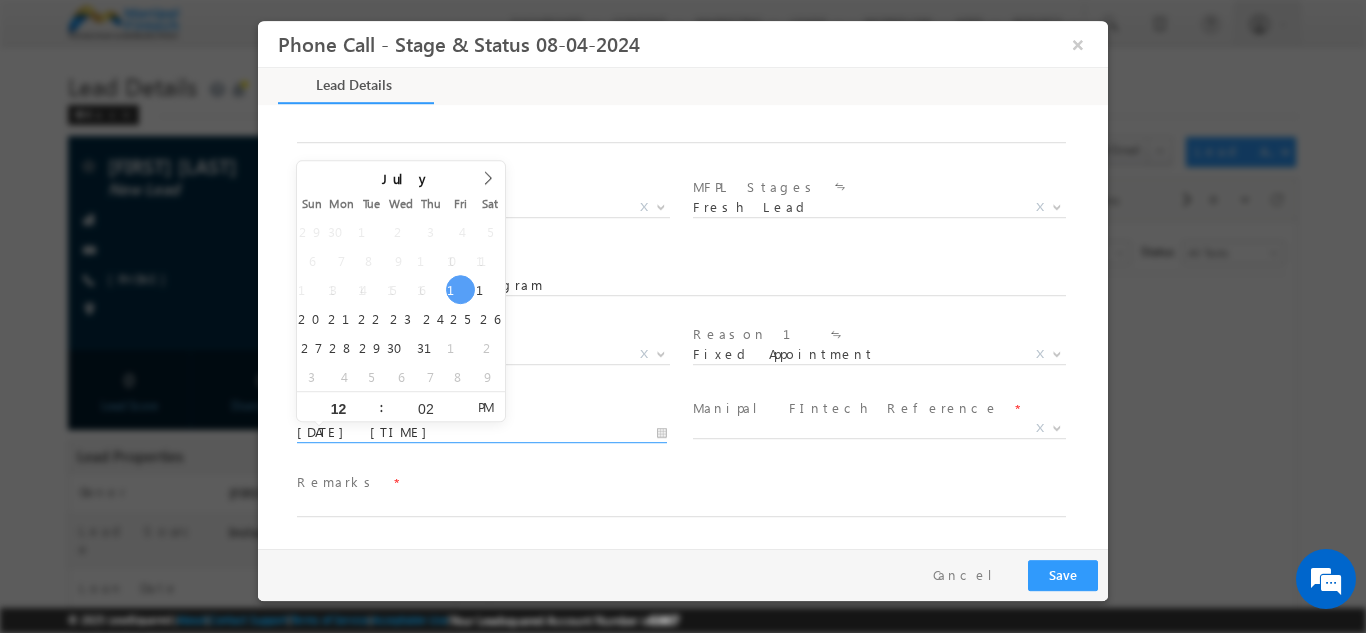click on "07/18/25 12:02 PM" at bounding box center [482, 432] 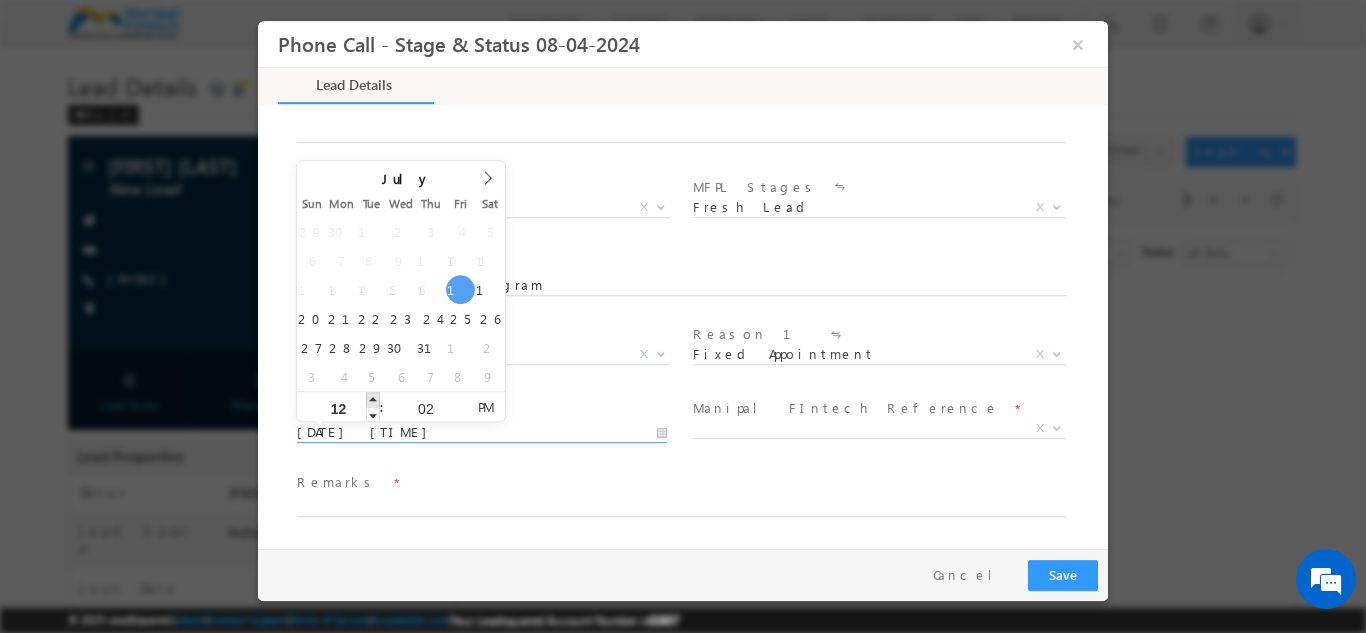 type on "07/18/25 1:02 PM" 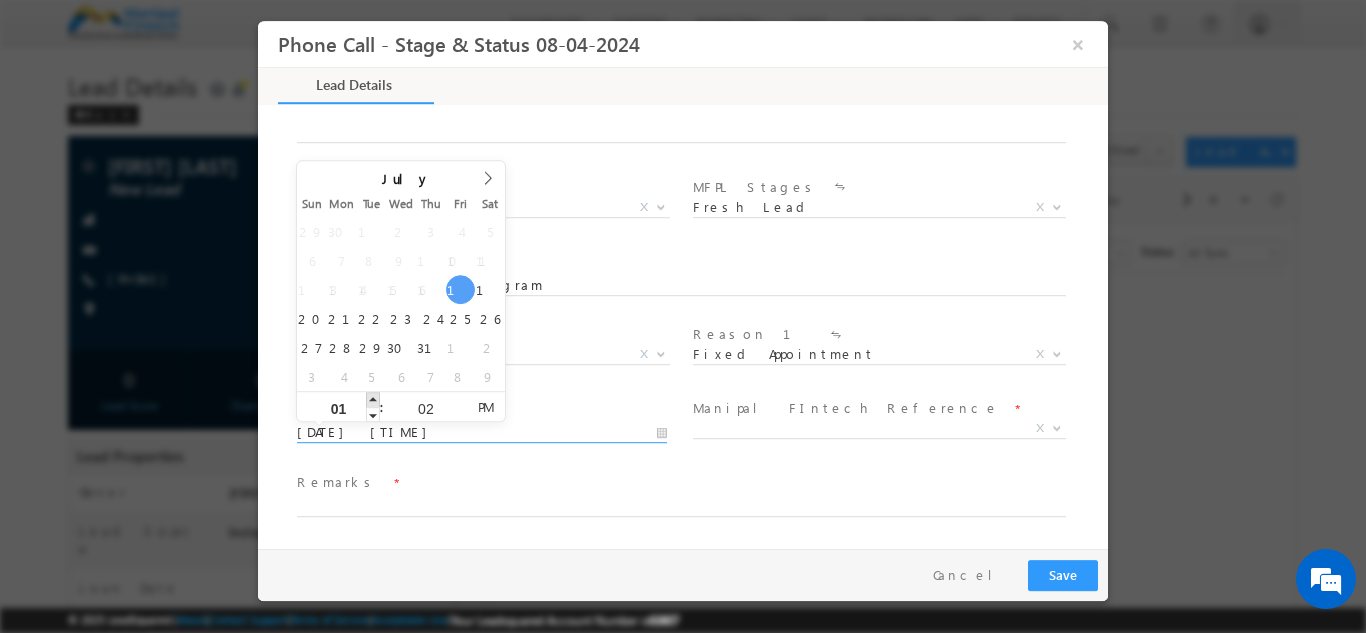 click at bounding box center [373, 398] 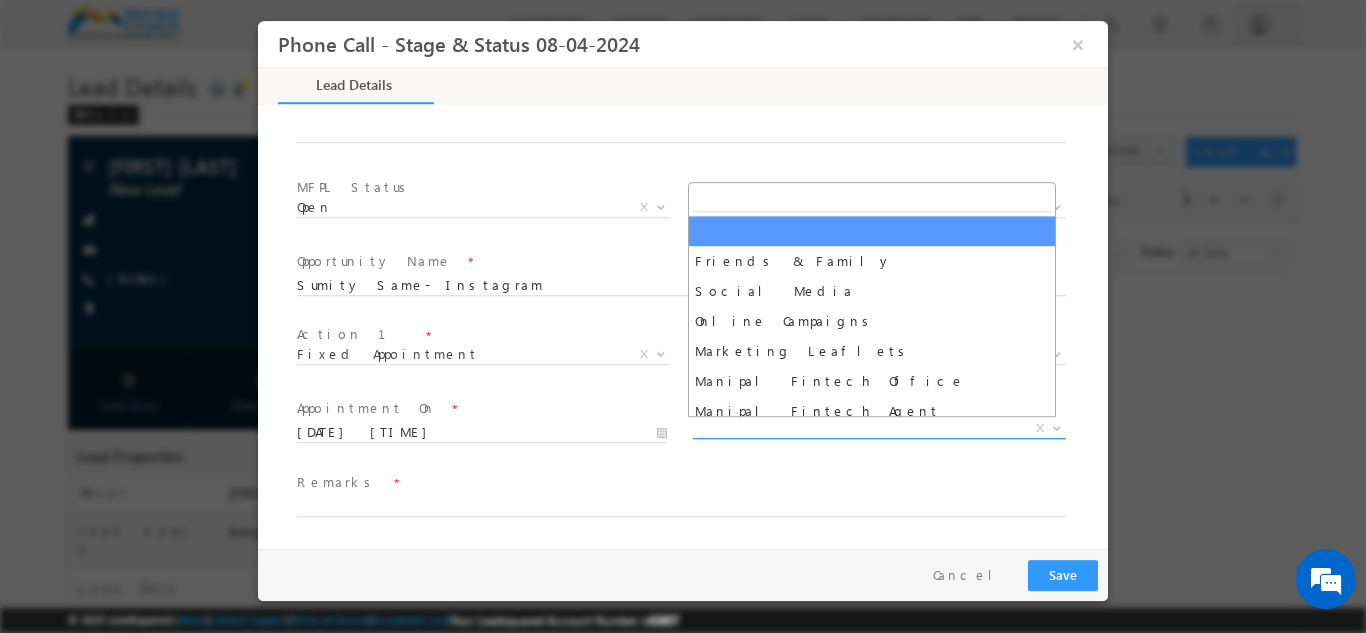 click on "X" at bounding box center [879, 428] 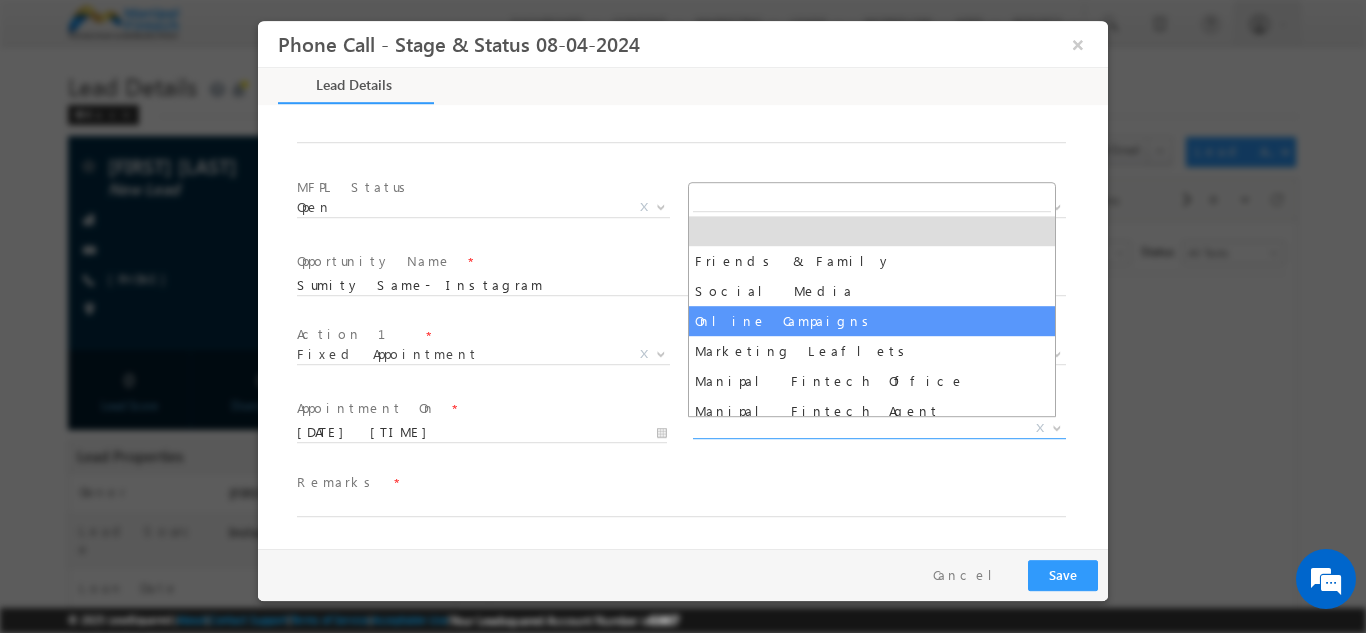 select on "Online Campaigns" 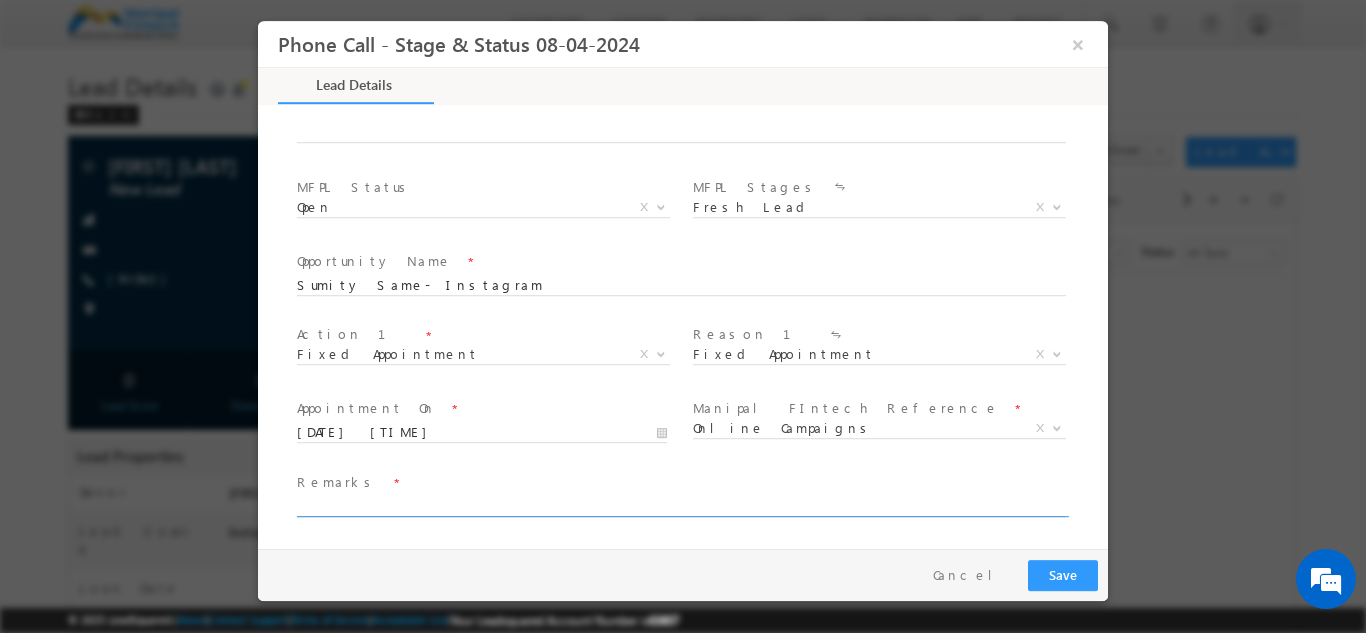 click at bounding box center (681, 506) 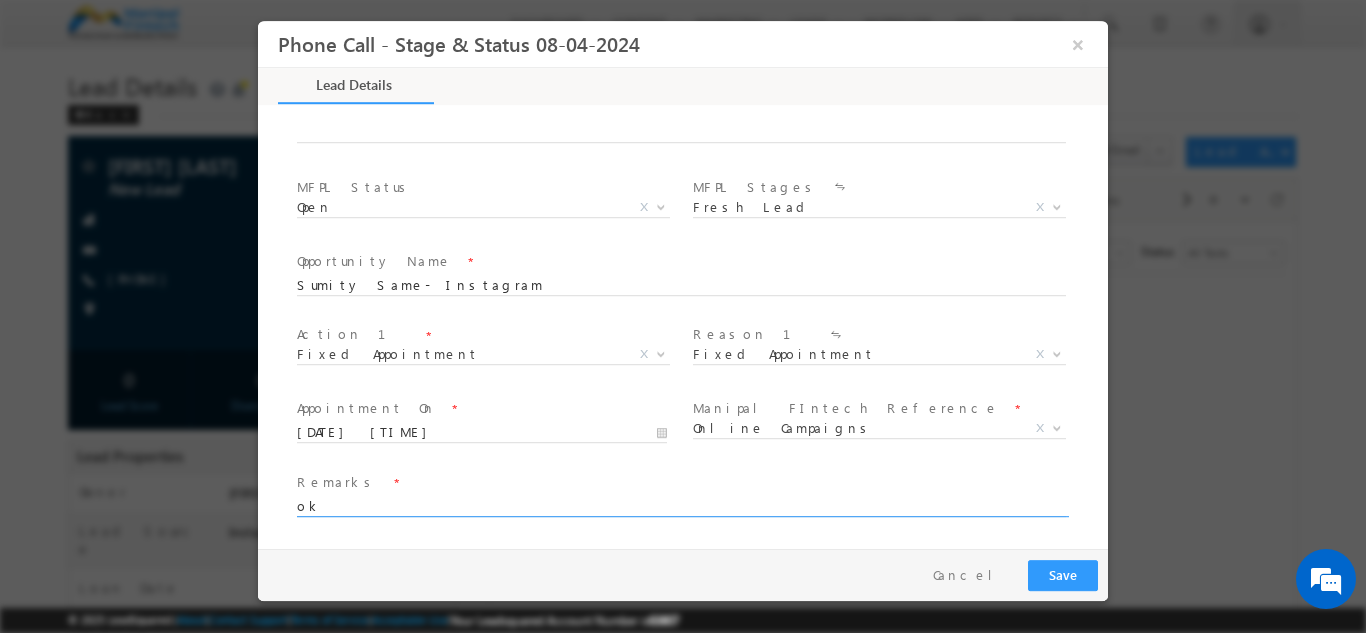 type on "ok" 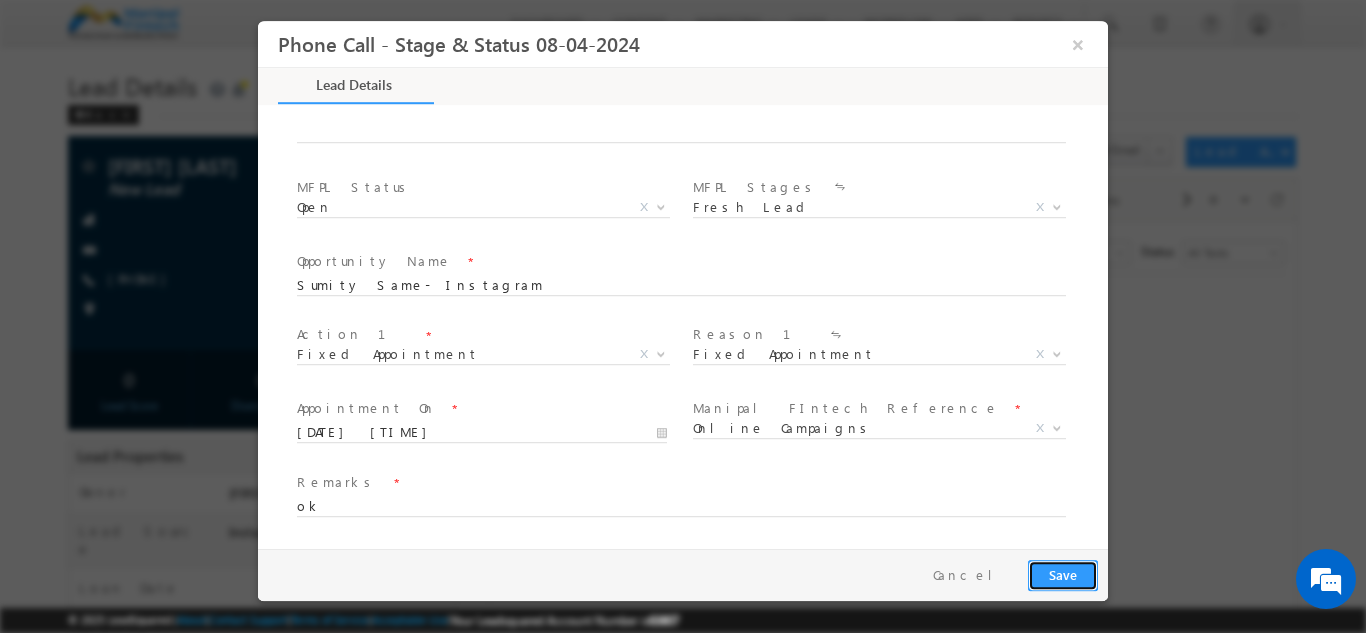 click on "Save" at bounding box center (1063, 574) 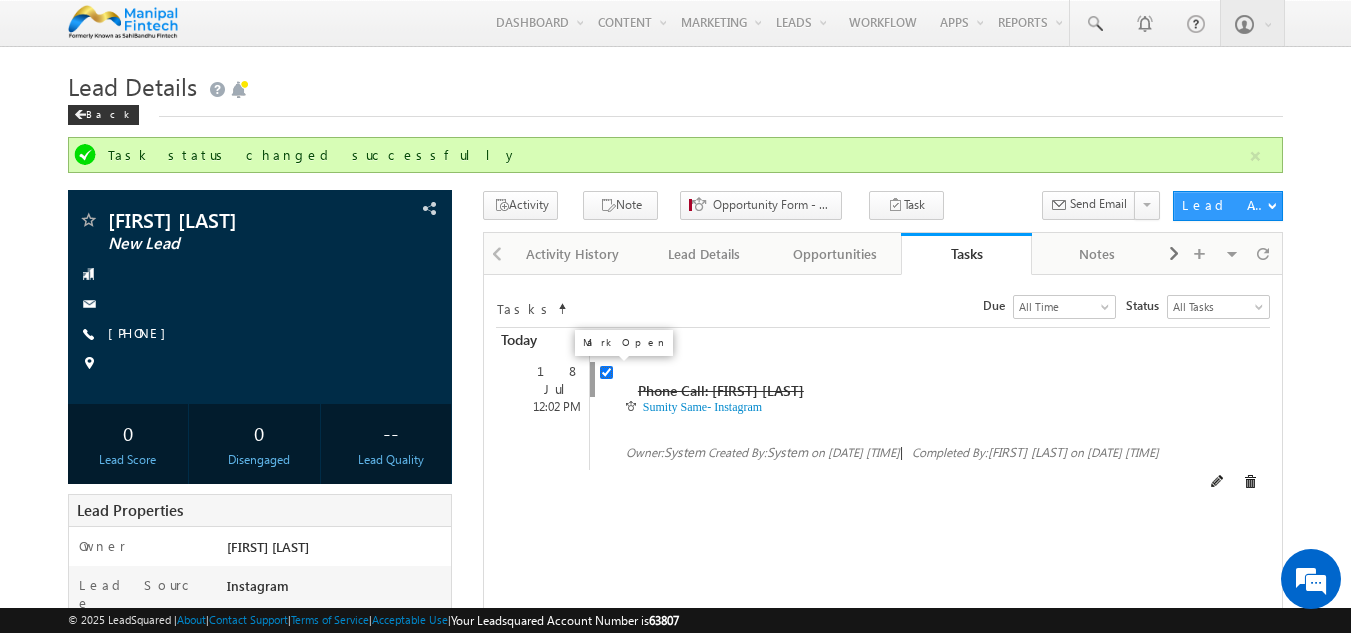 click at bounding box center [606, 372] 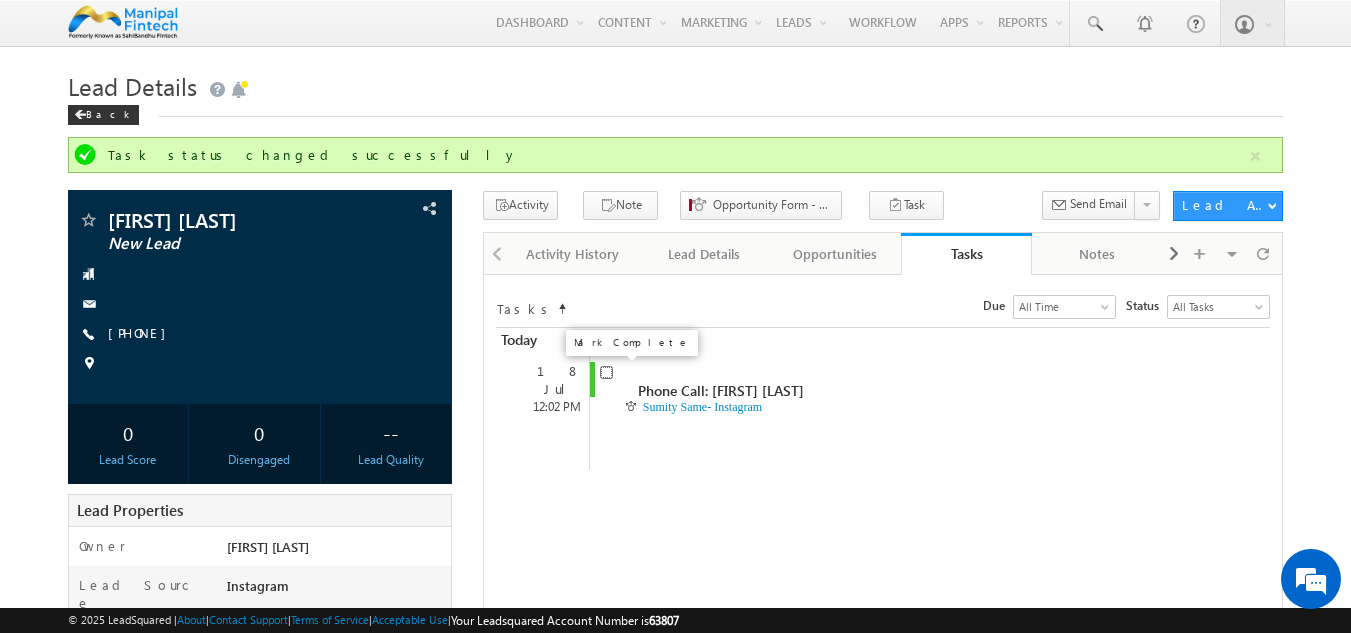 click at bounding box center [606, 372] 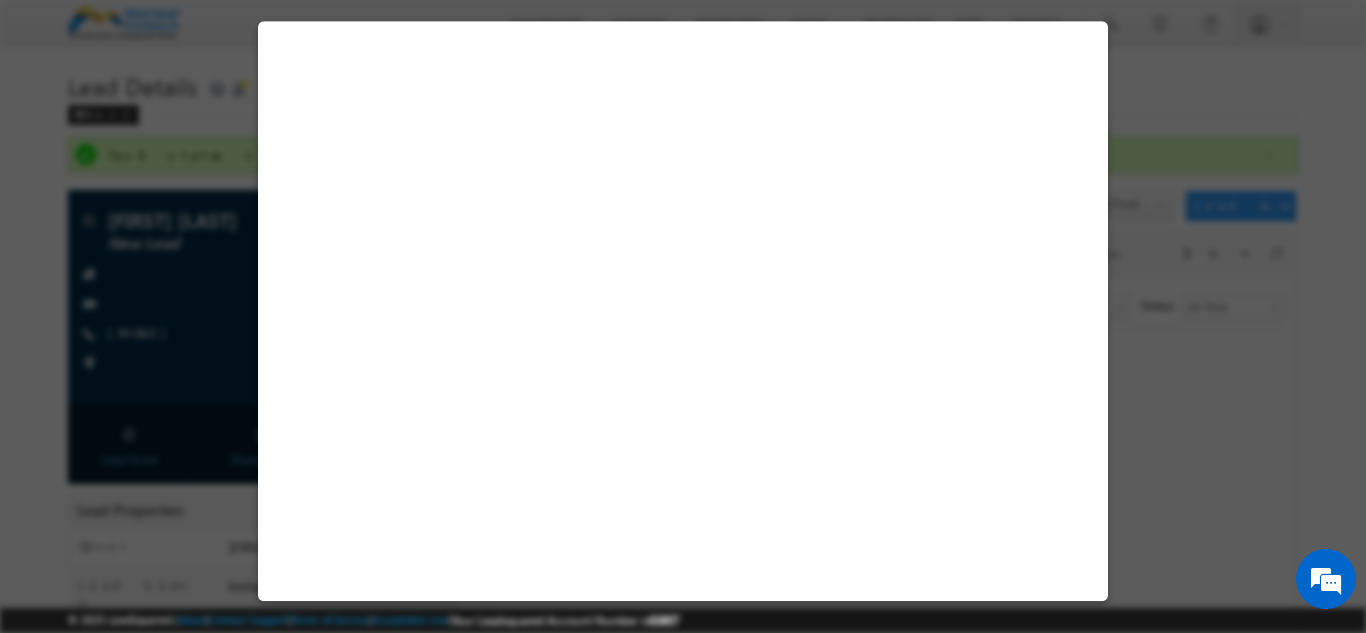 select on "Male" 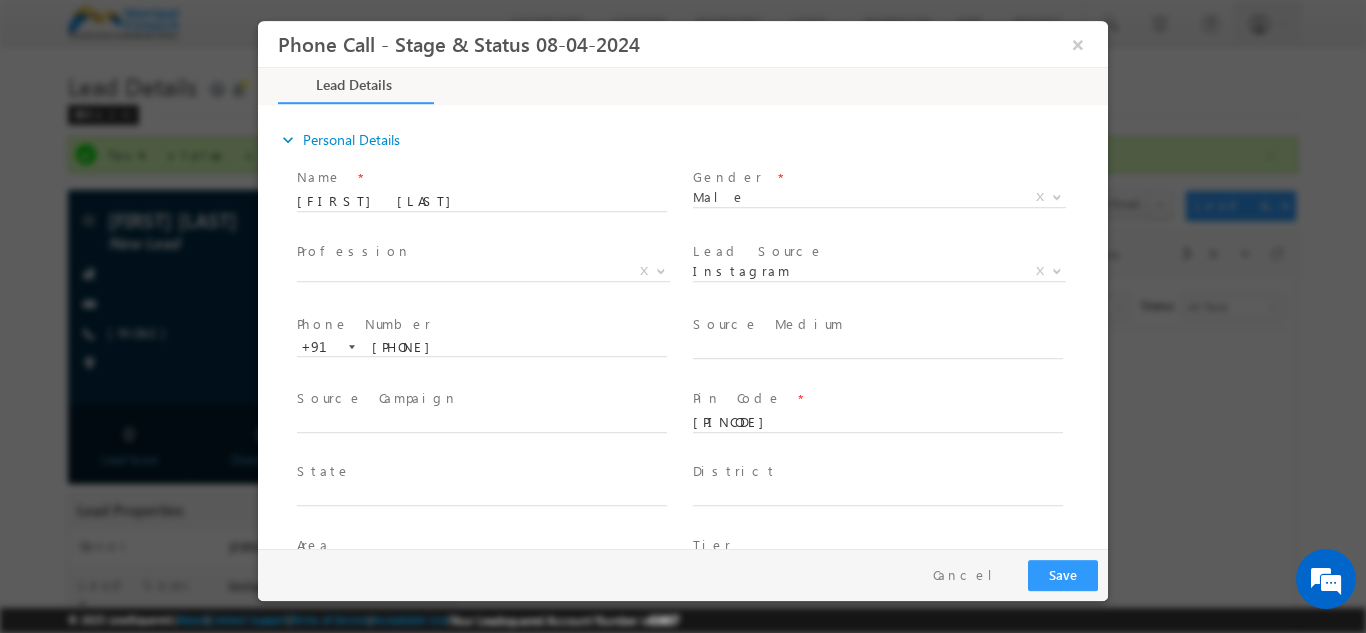 scroll, scrollTop: 0, scrollLeft: 0, axis: both 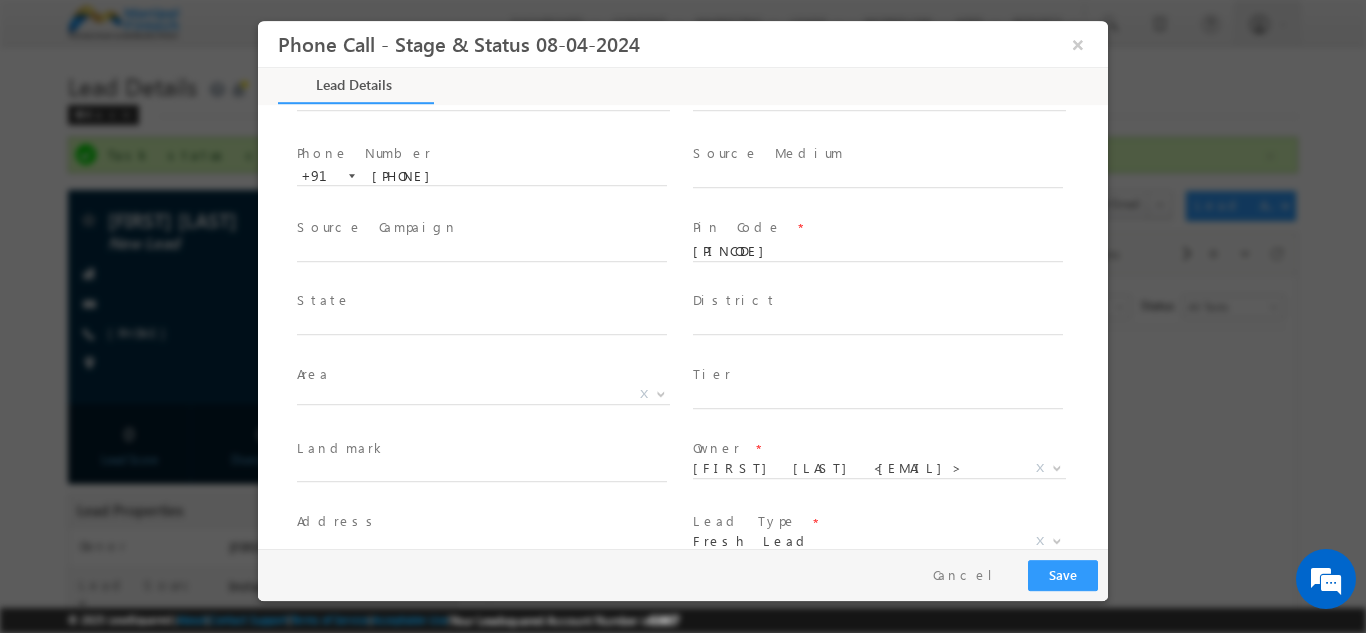 type on "07/18/25 12:03 PM" 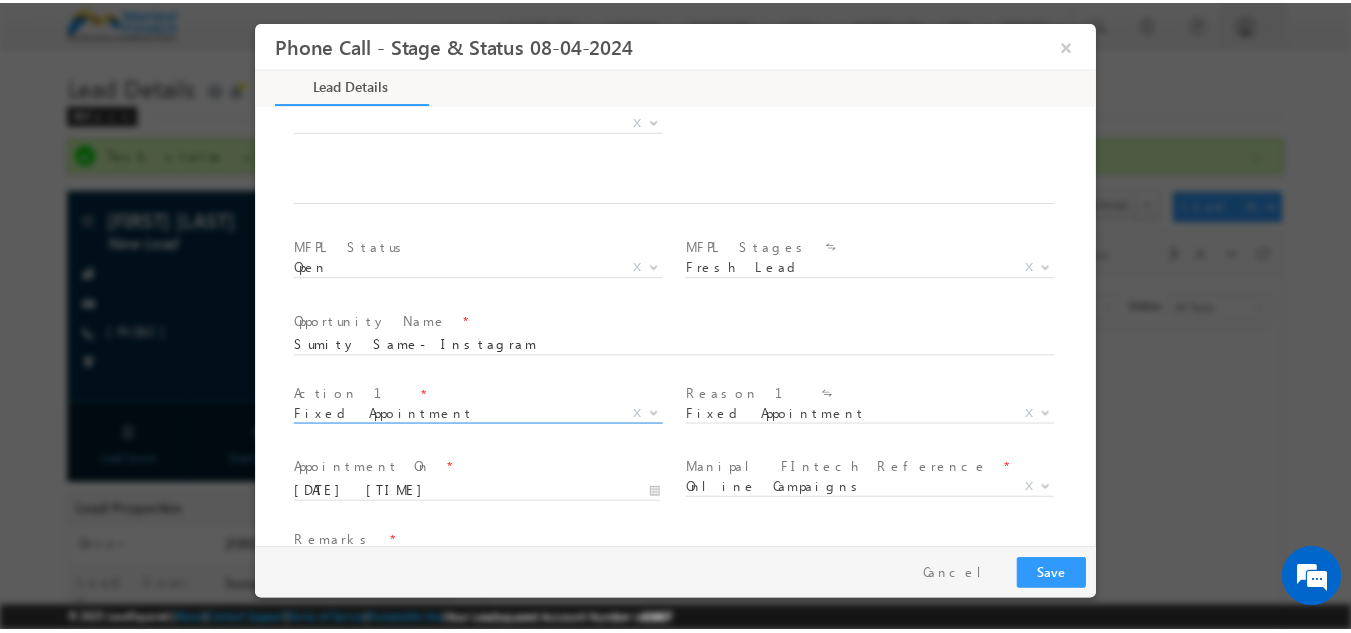 scroll, scrollTop: 1168, scrollLeft: 0, axis: vertical 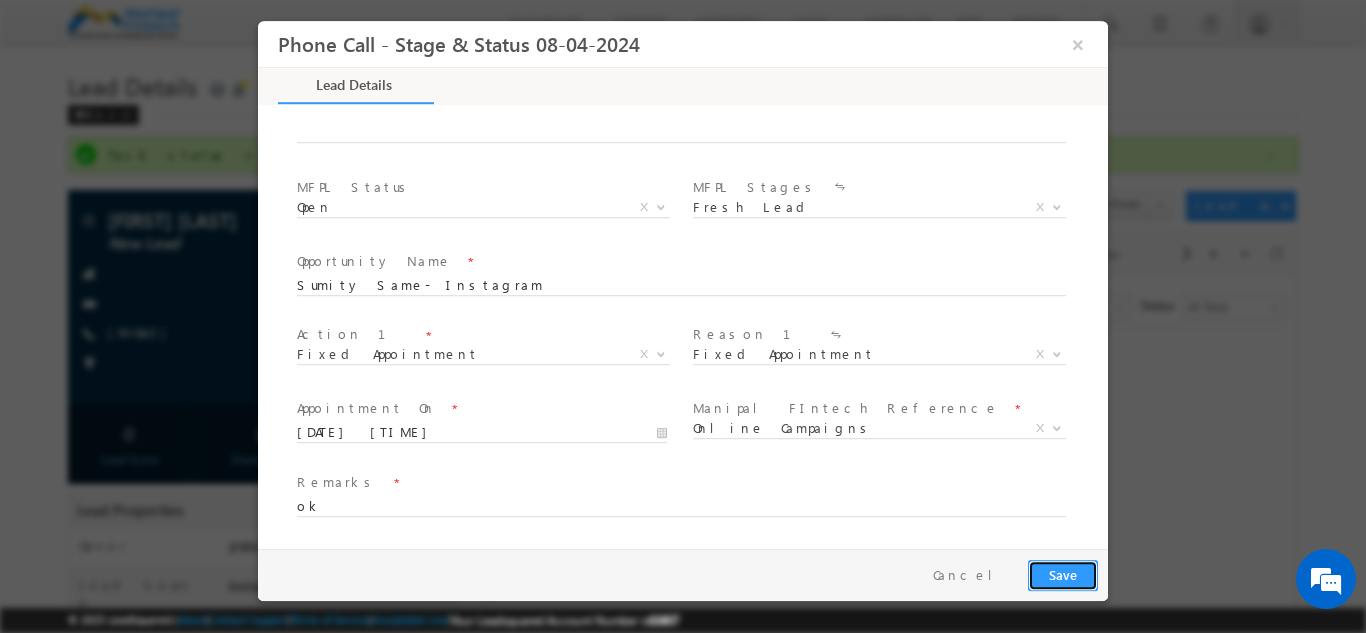 click on "Save" at bounding box center (1063, 574) 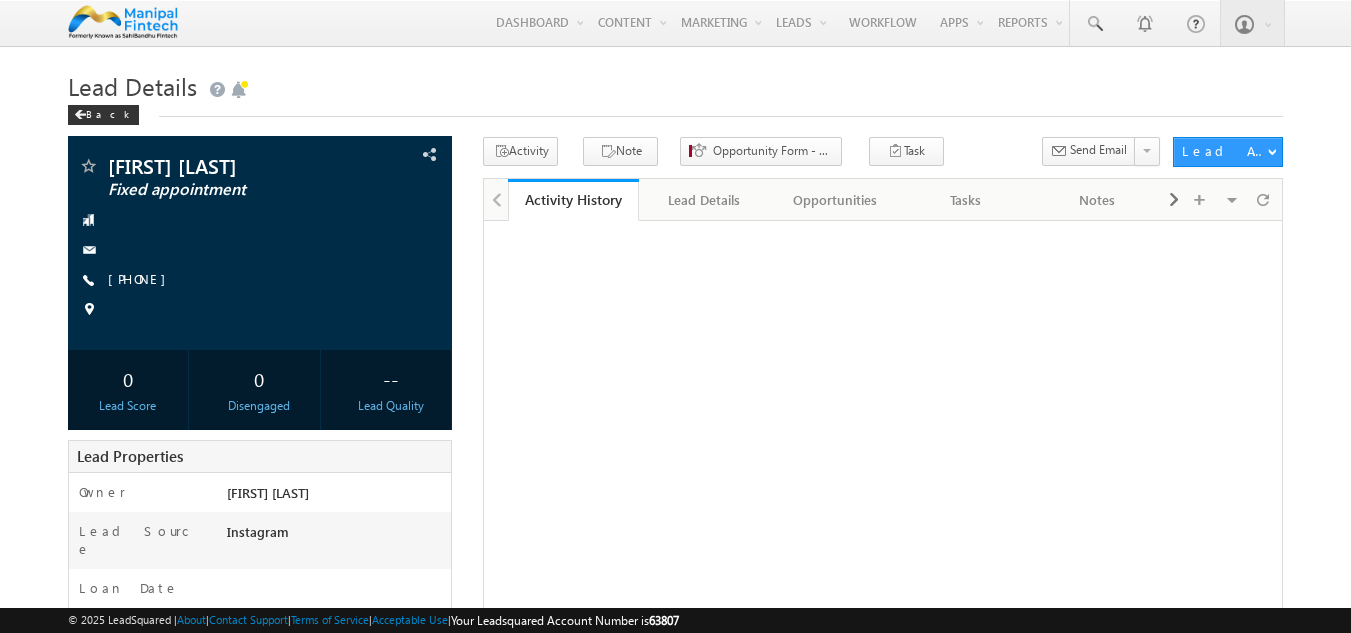 click on "Lead Details" at bounding box center (676, 84) 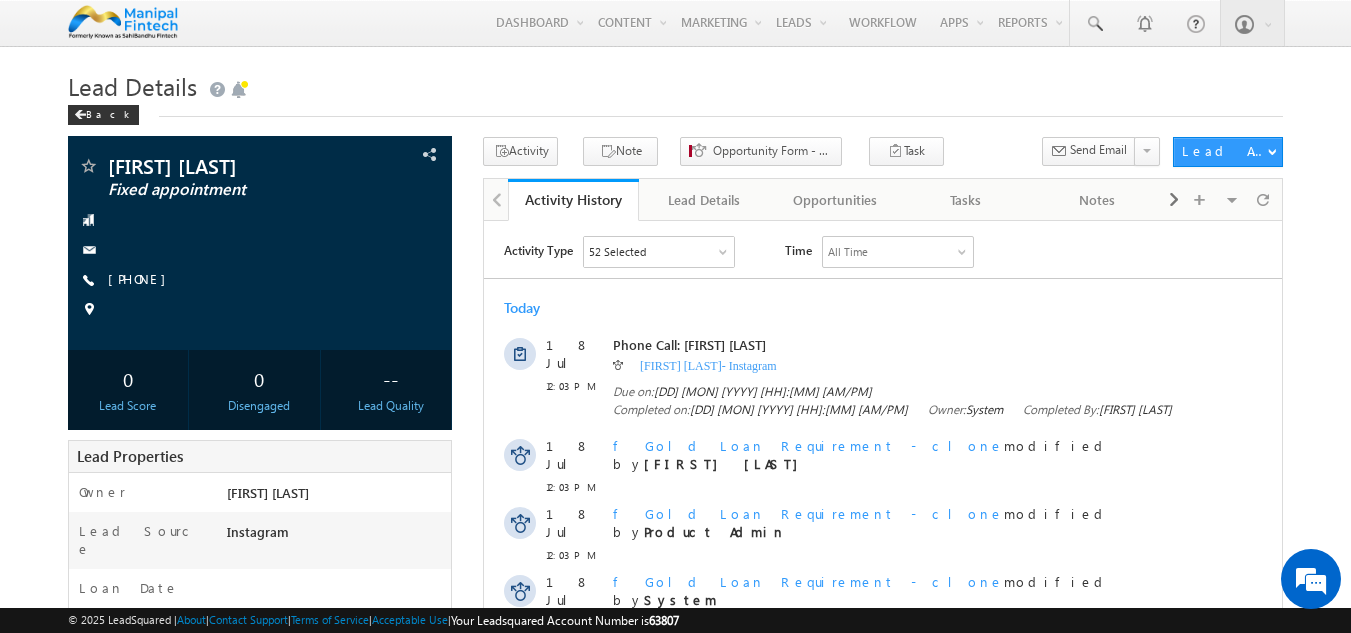scroll, scrollTop: 0, scrollLeft: 0, axis: both 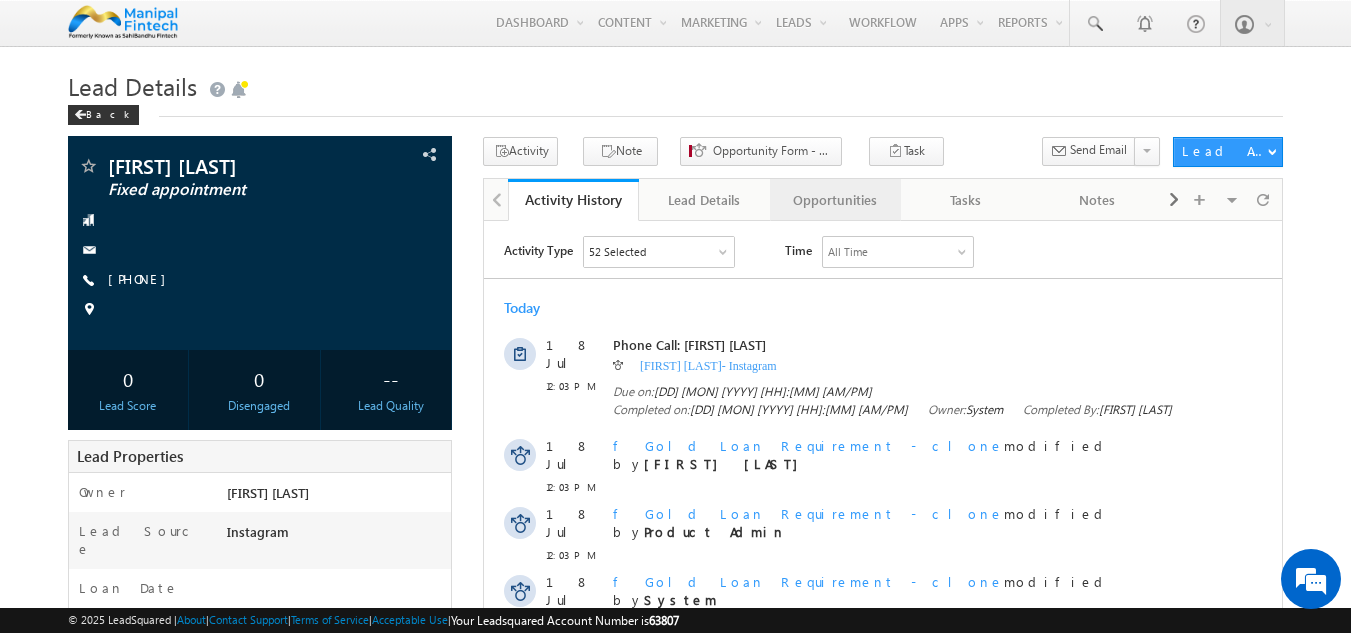 click on "Opportunities" at bounding box center (834, 200) 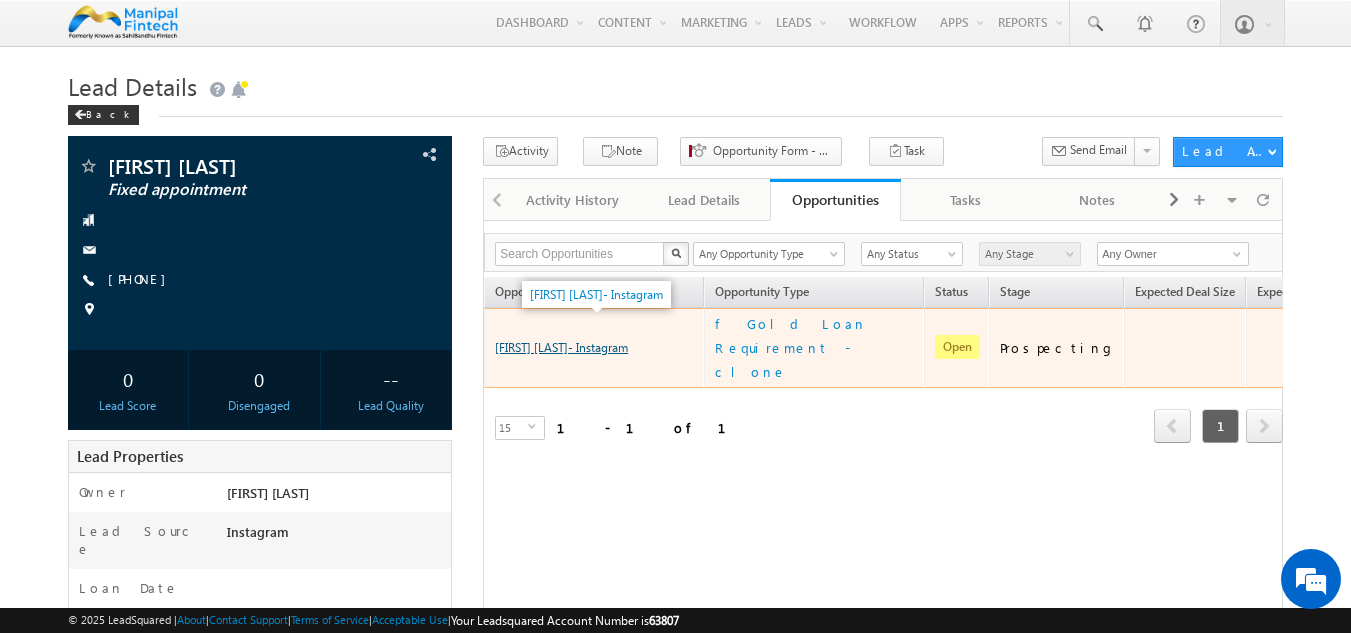 click on "[FIRST] Same - Instagram" at bounding box center (561, 347) 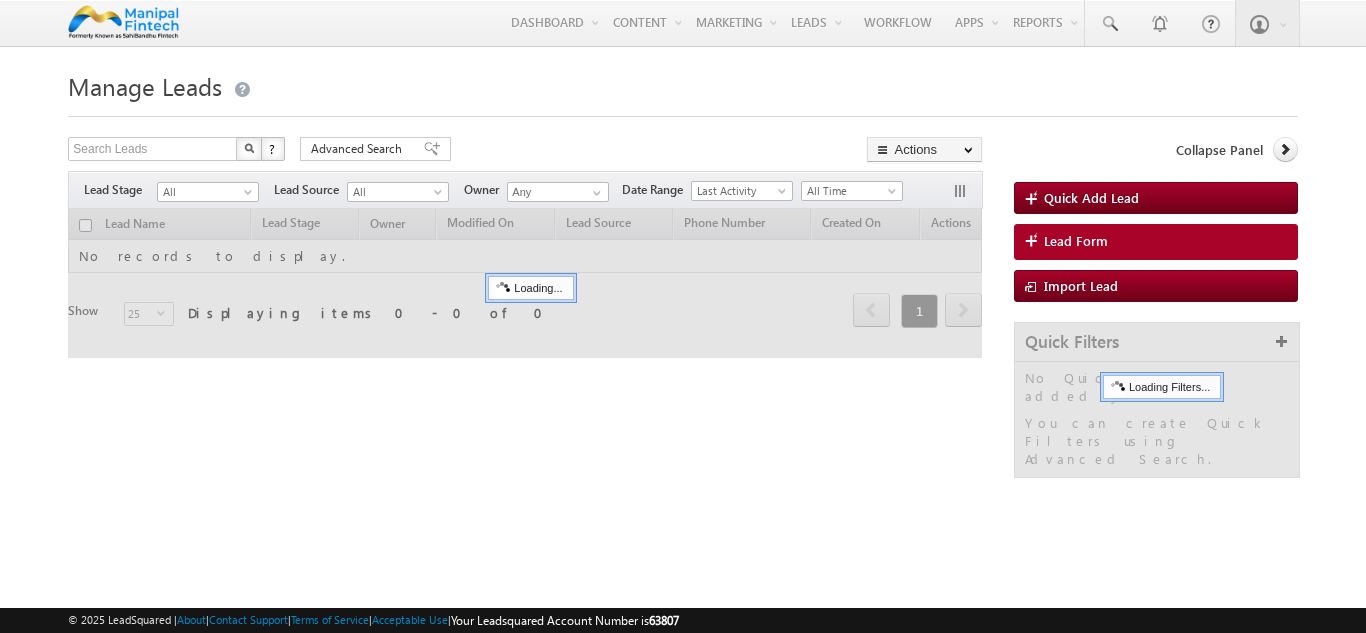 scroll, scrollTop: 0, scrollLeft: 0, axis: both 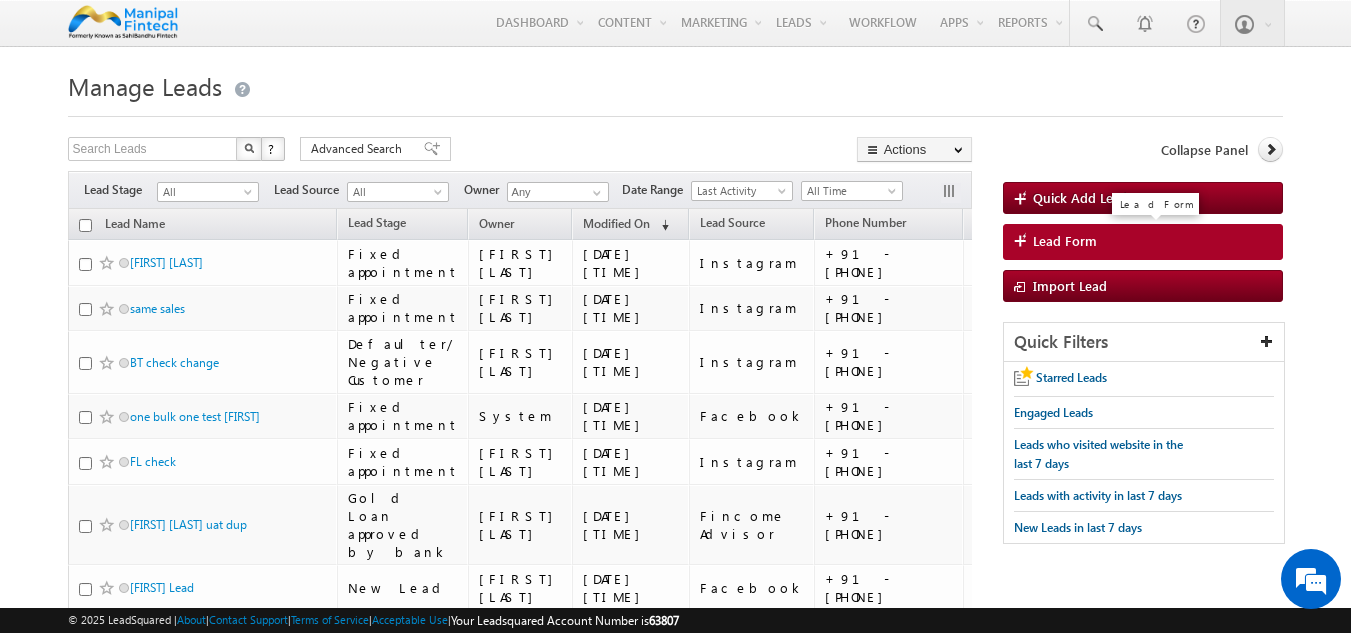 click on "Lead Form" at bounding box center [1065, 241] 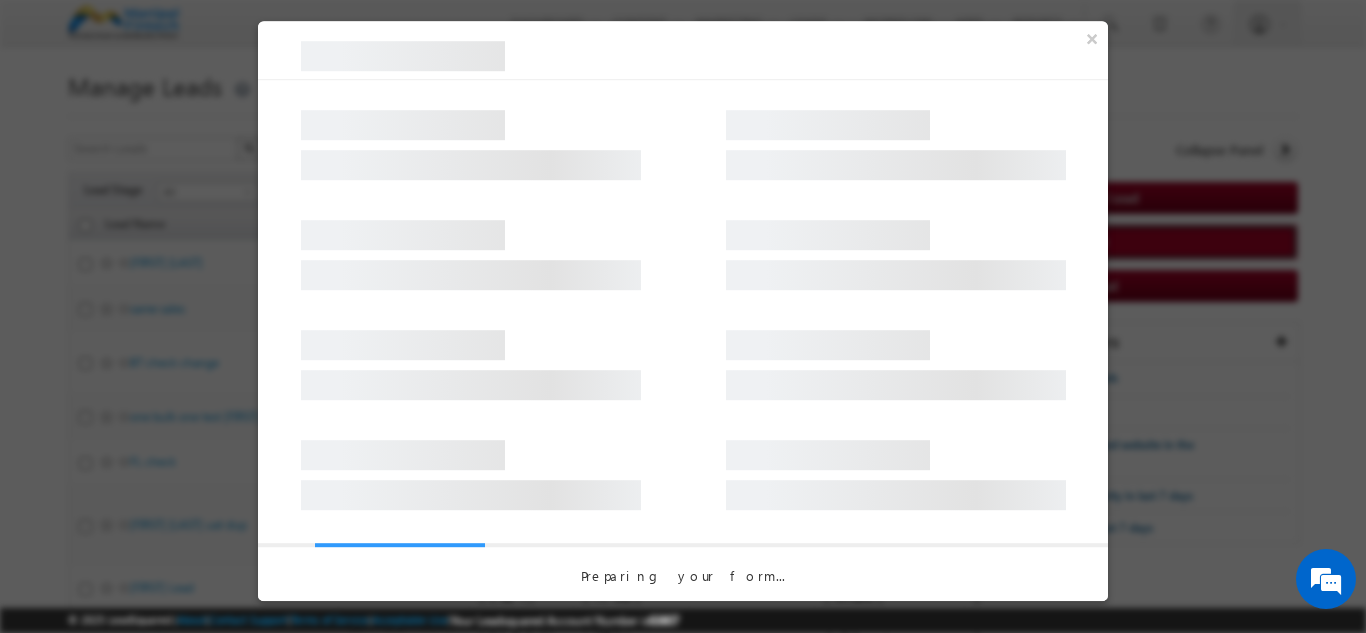 scroll, scrollTop: 0, scrollLeft: 0, axis: both 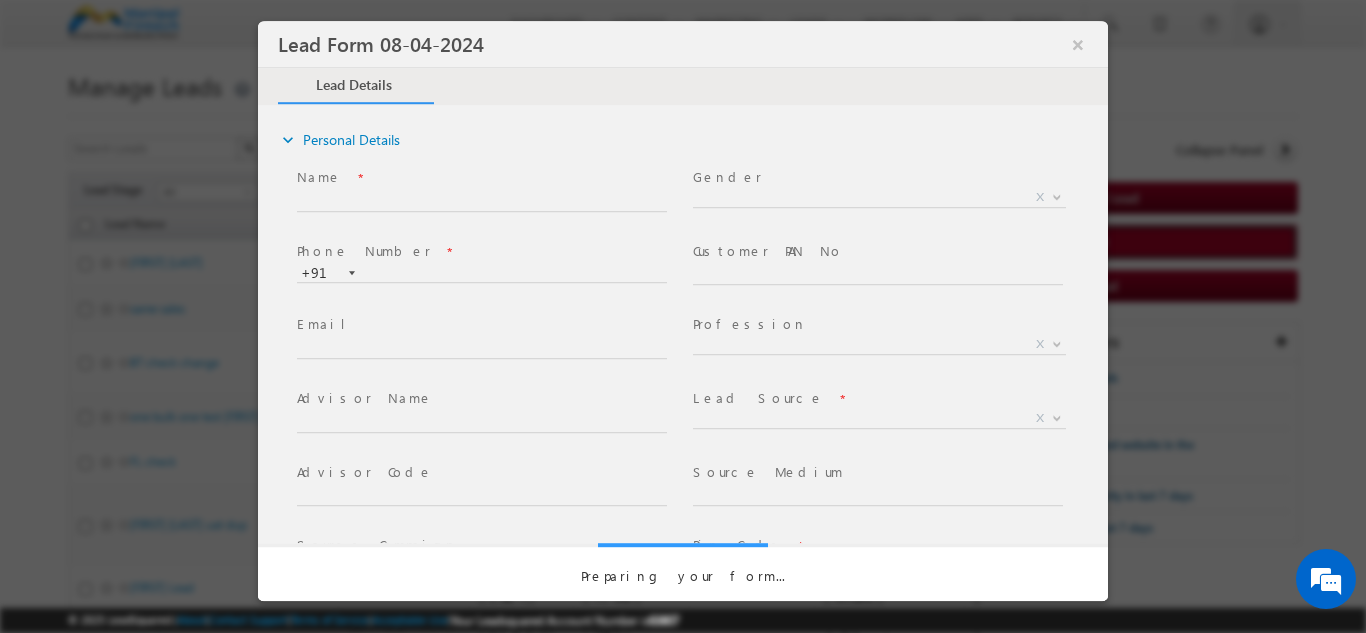 select on "Open" 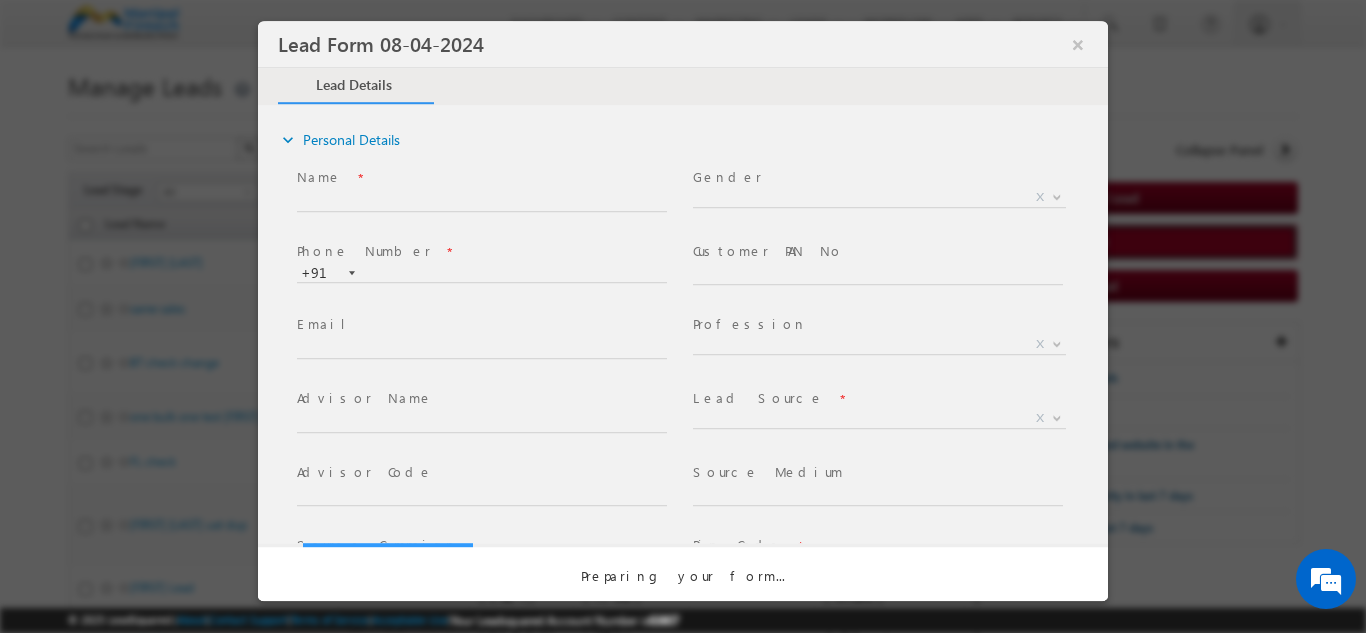 select on "Prospecting" 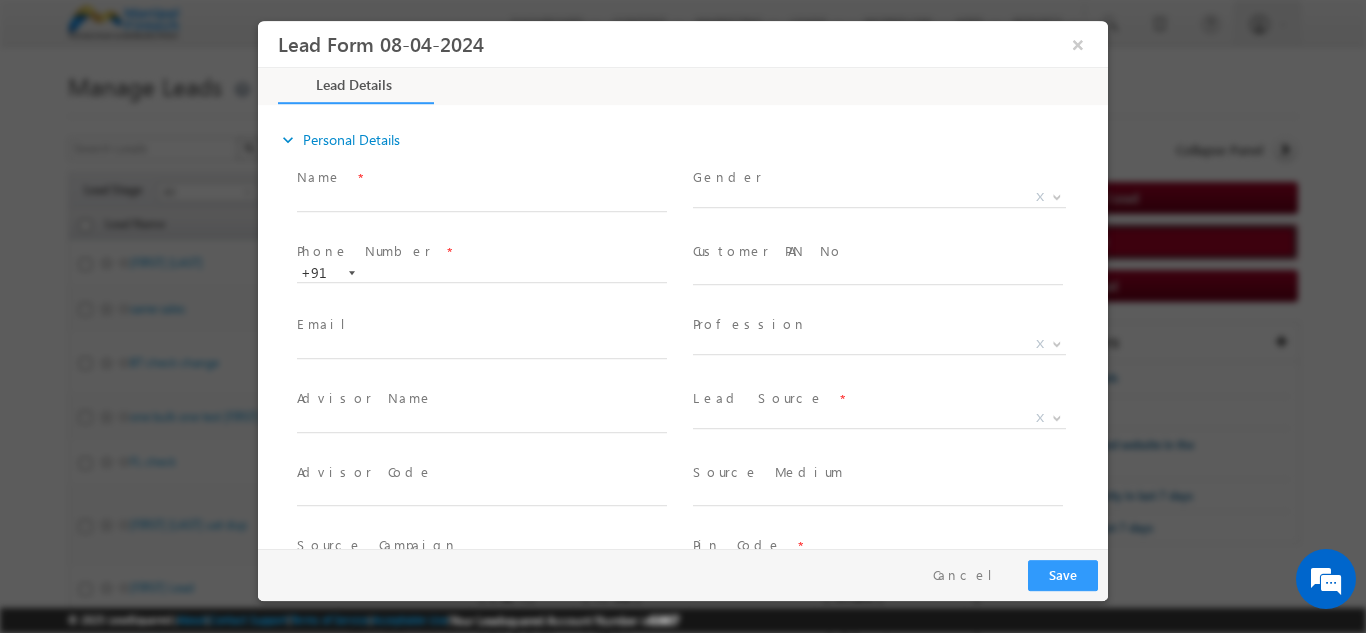 type on "07/18/25 12:06 PM" 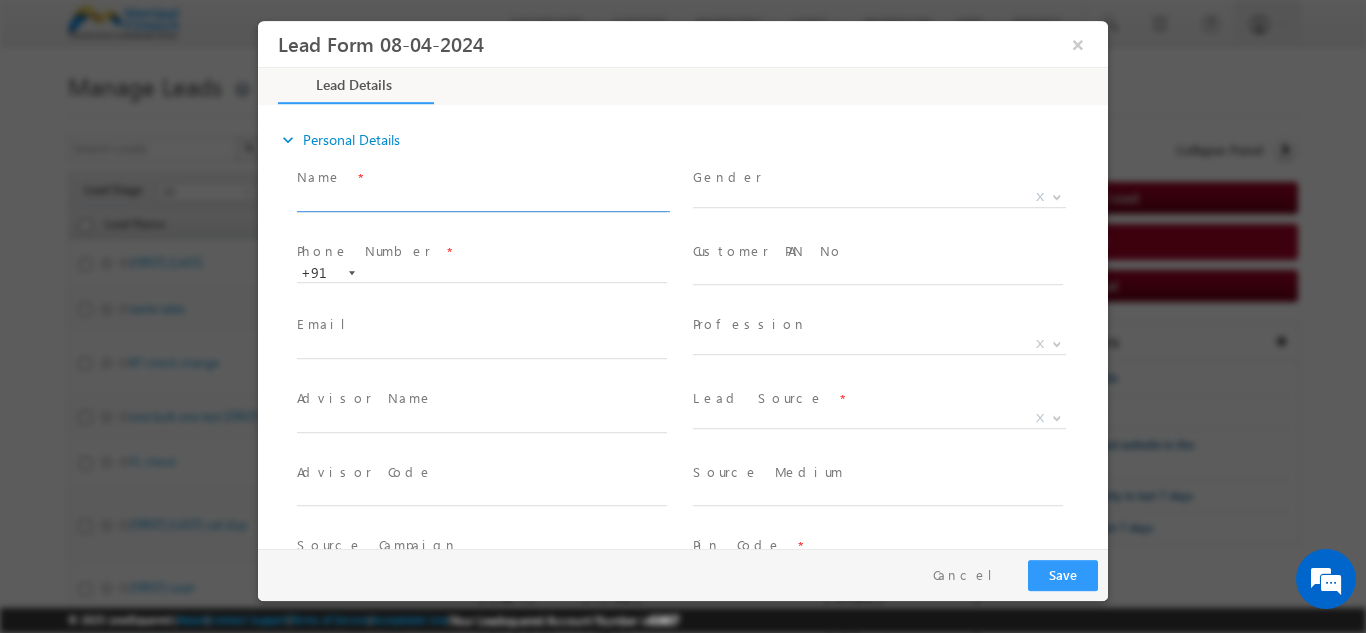 click at bounding box center (482, 201) 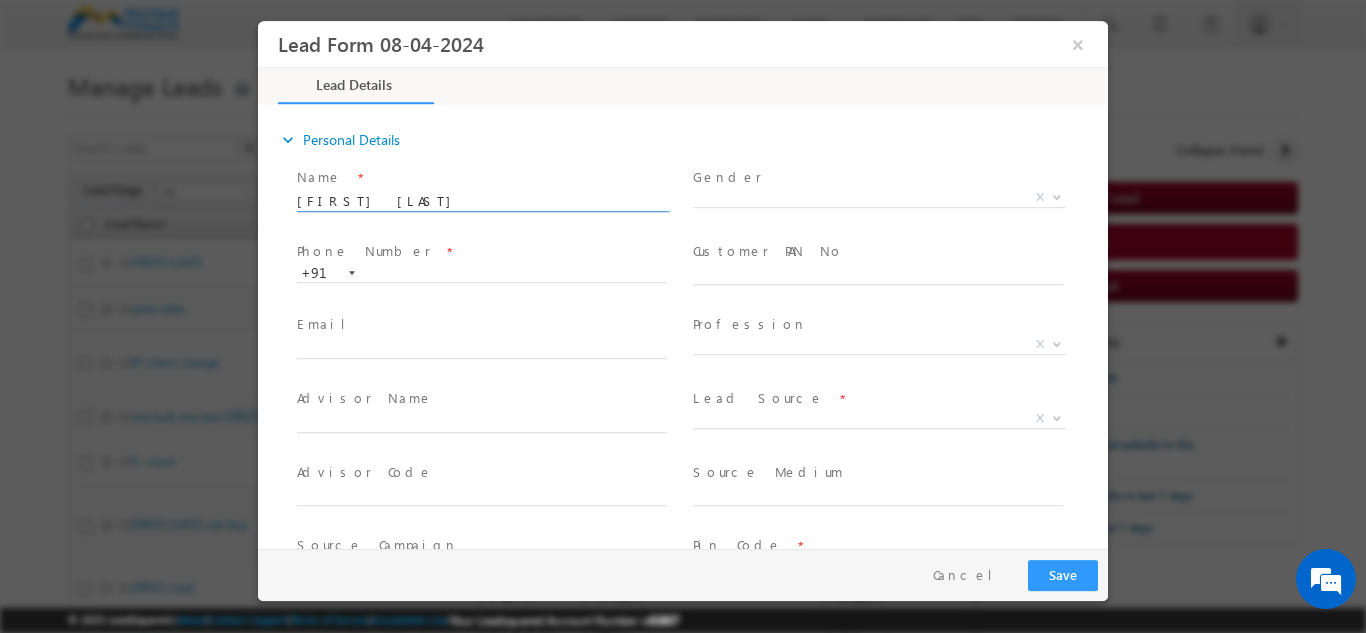 type on "Sumit Due" 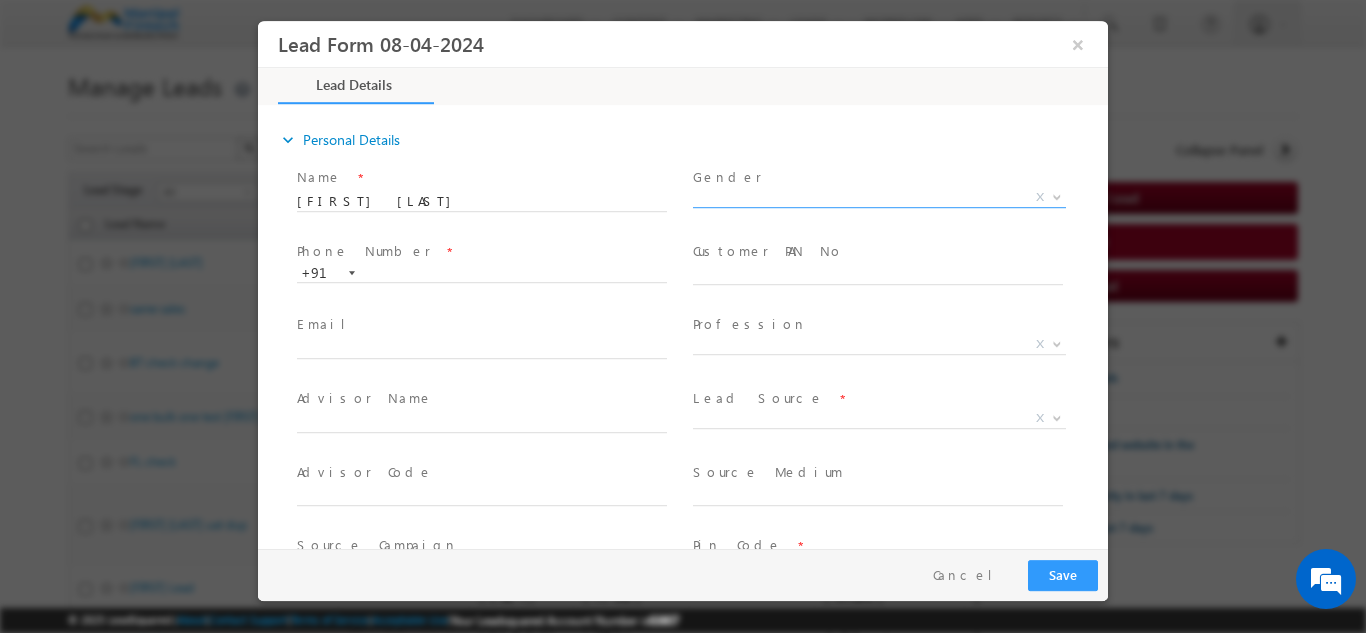 scroll, scrollTop: 40, scrollLeft: 0, axis: vertical 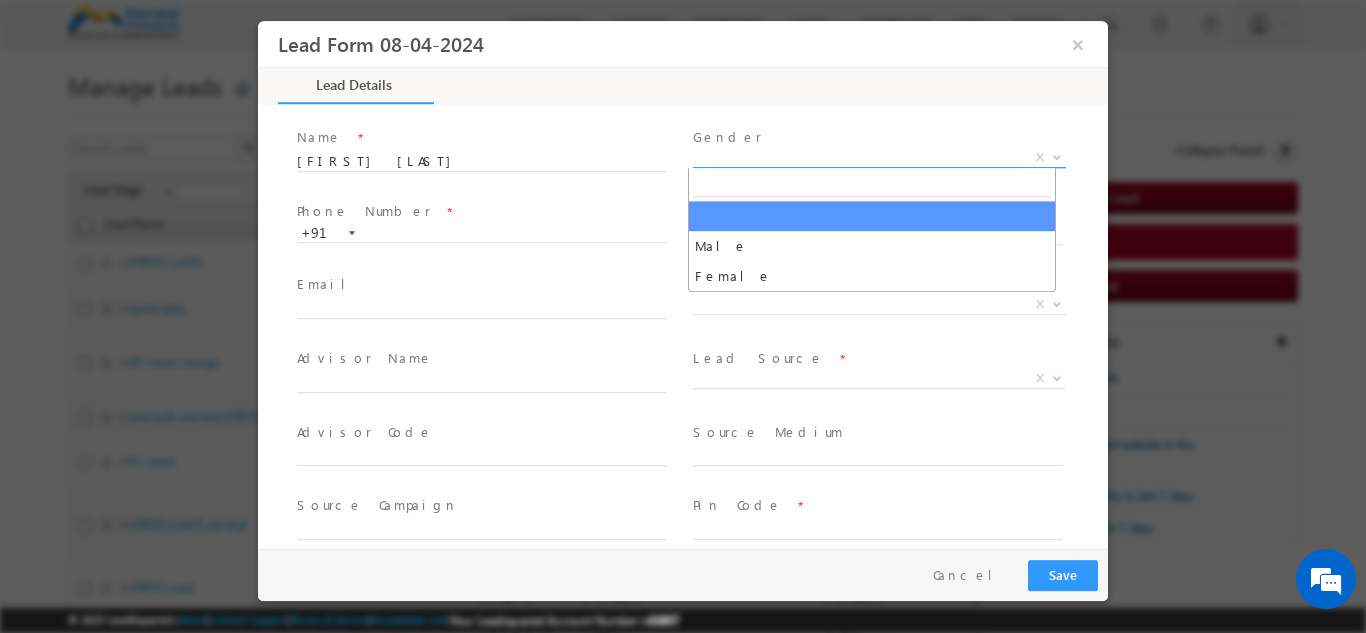 click on "X" at bounding box center [879, 157] 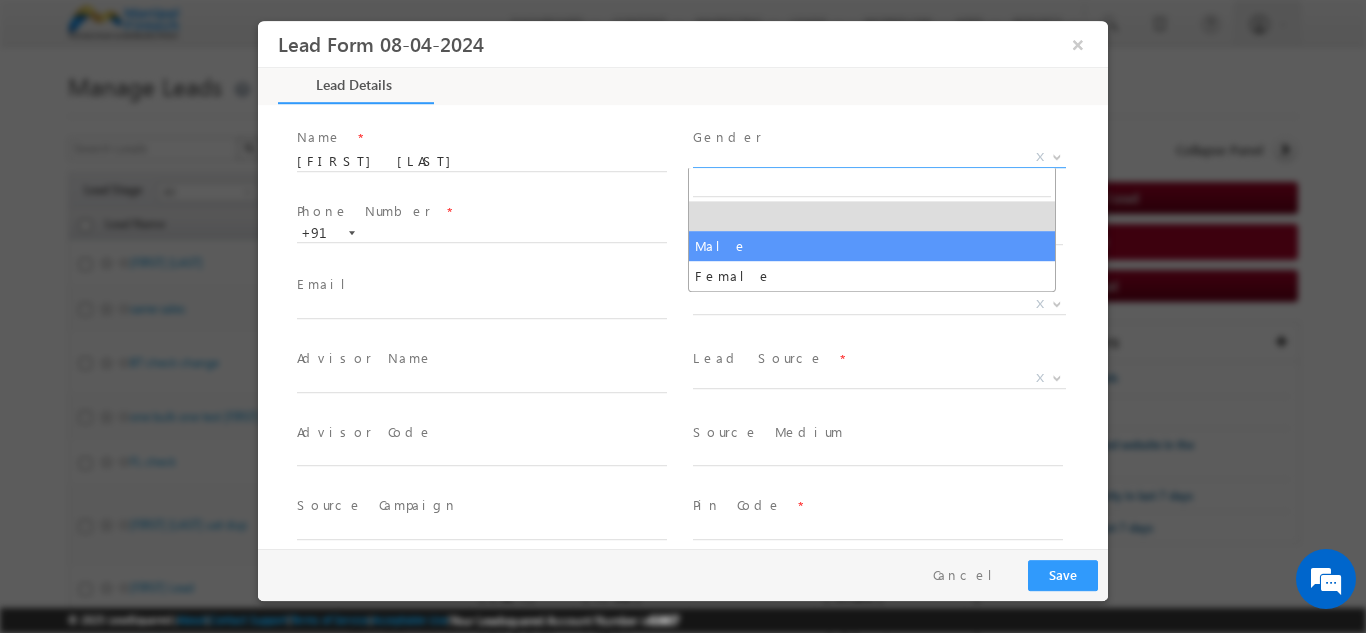 select on "Male" 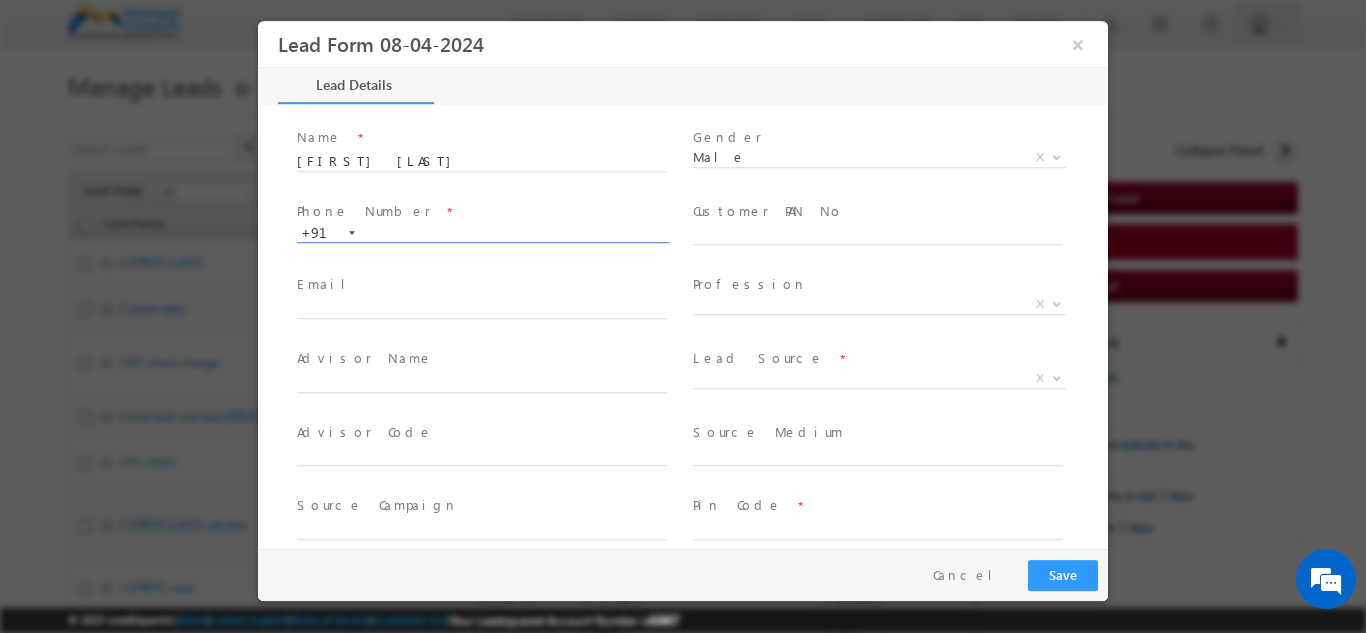 click at bounding box center [482, 233] 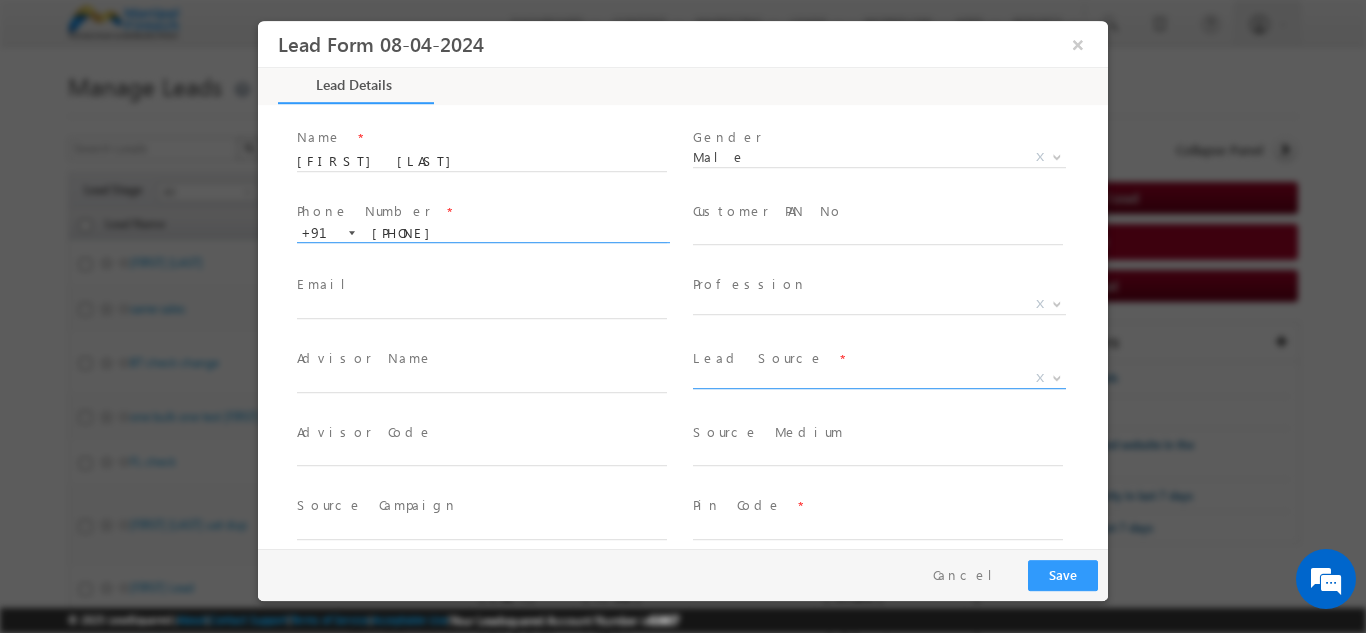 type on "9711555000" 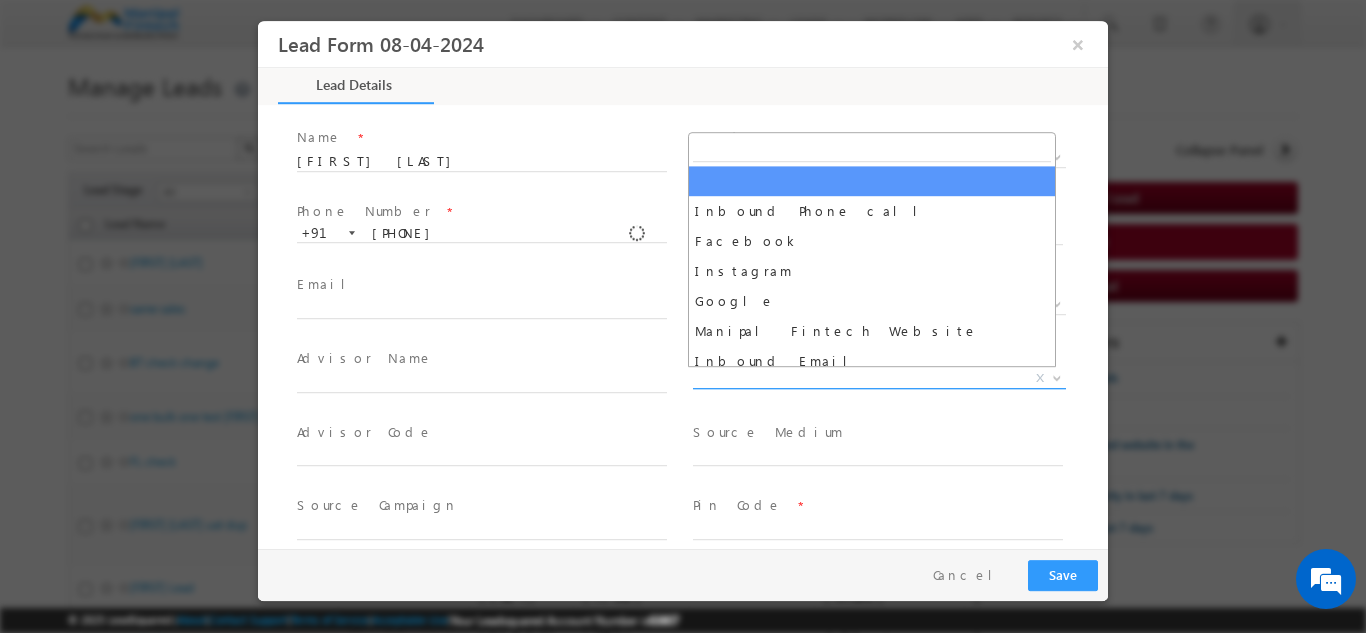 click on "X" at bounding box center (879, 378) 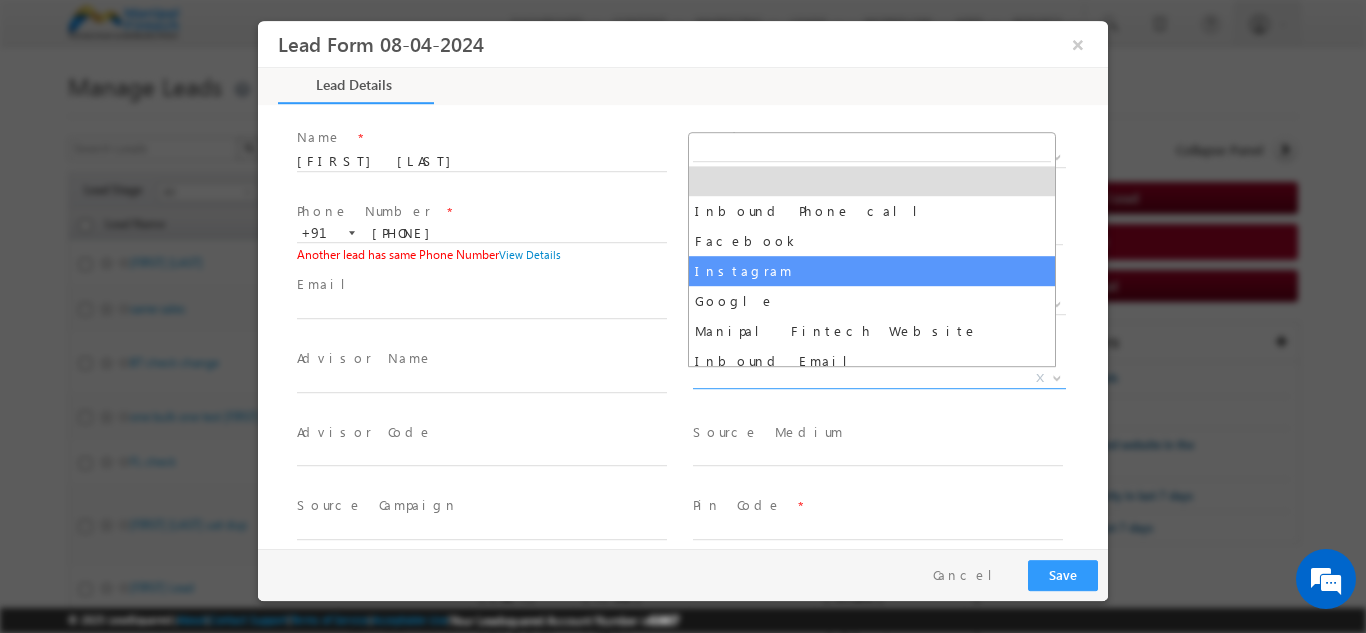 select on "Instagram" 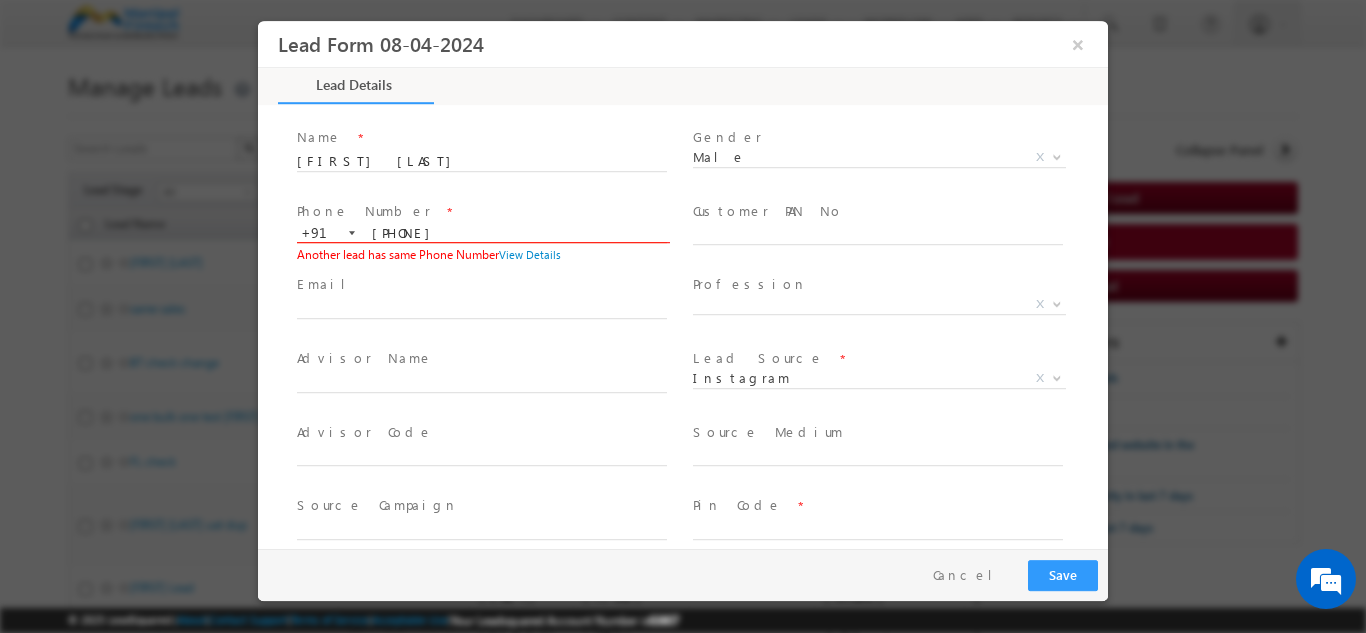 click on "9711555000" at bounding box center (482, 233) 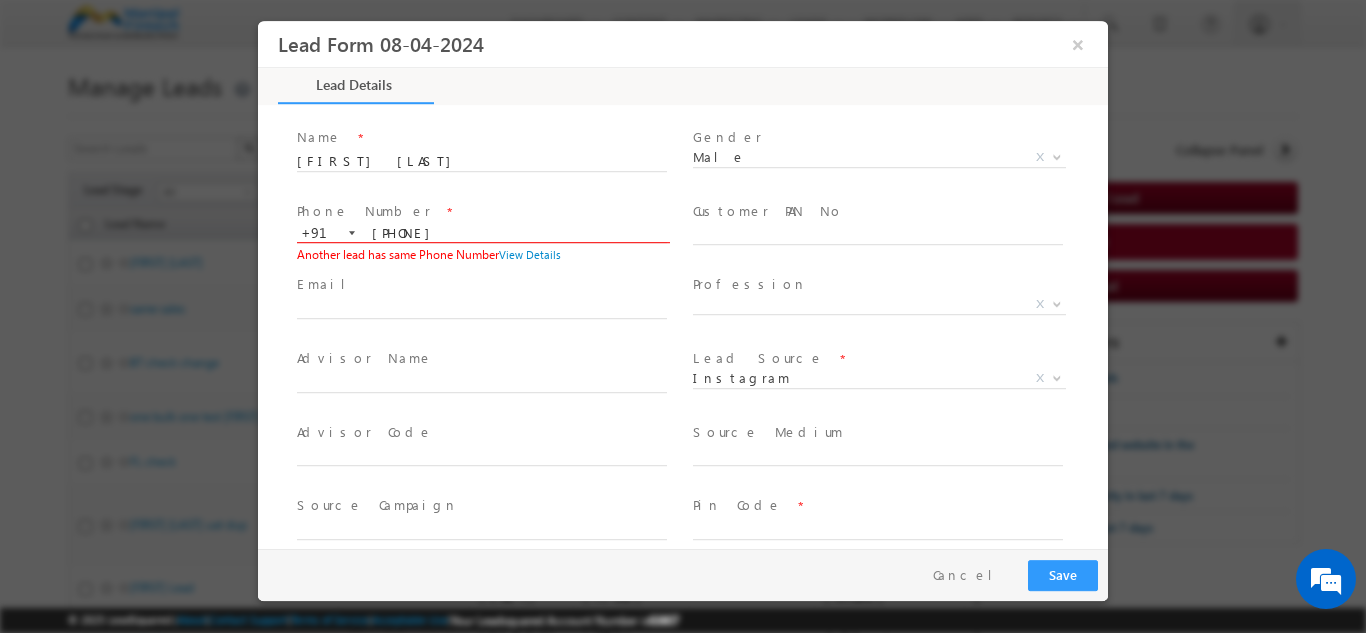 type on "9711444000" 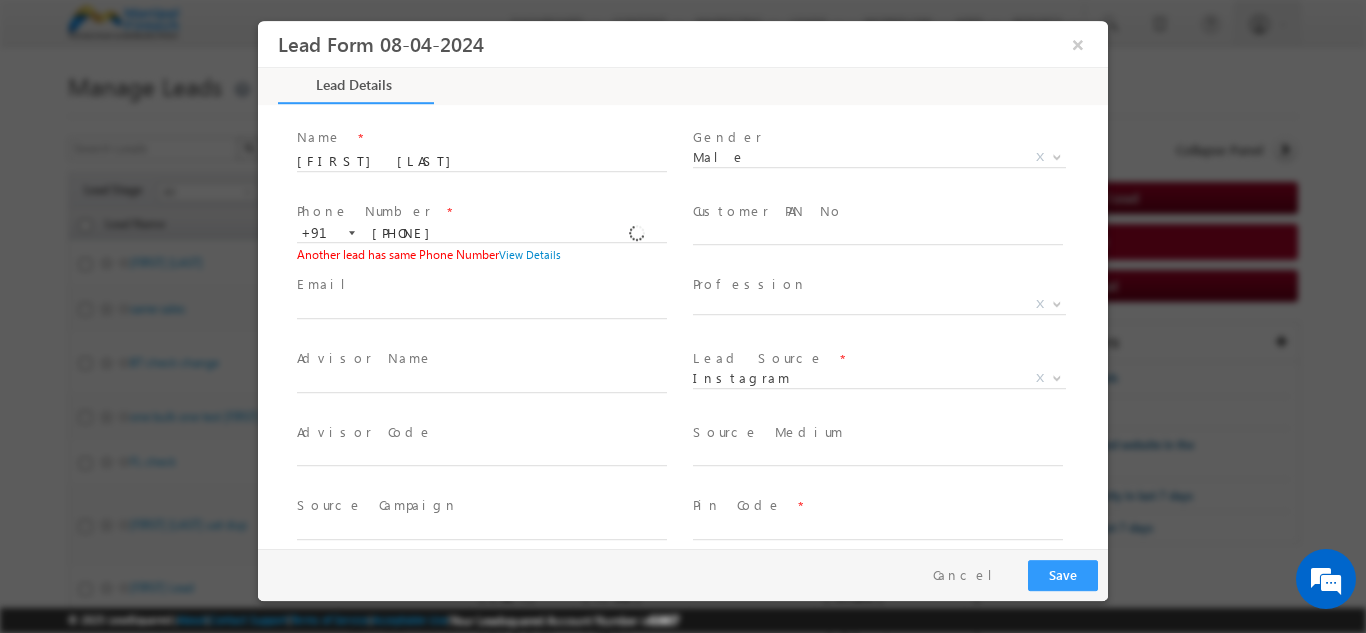click on "Phone Number
*
+91-9711444000 9711444000 +91
Another lead has same Phone Number  View Details" at bounding box center (491, 233) 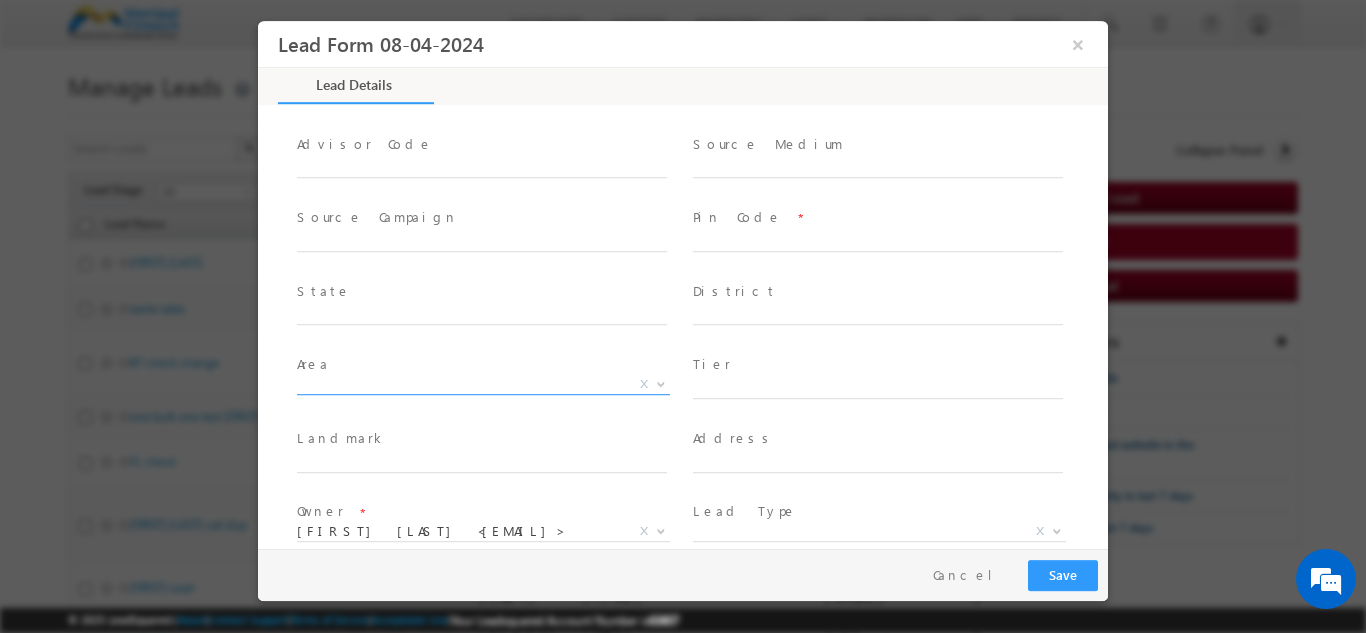 scroll, scrollTop: 289, scrollLeft: 0, axis: vertical 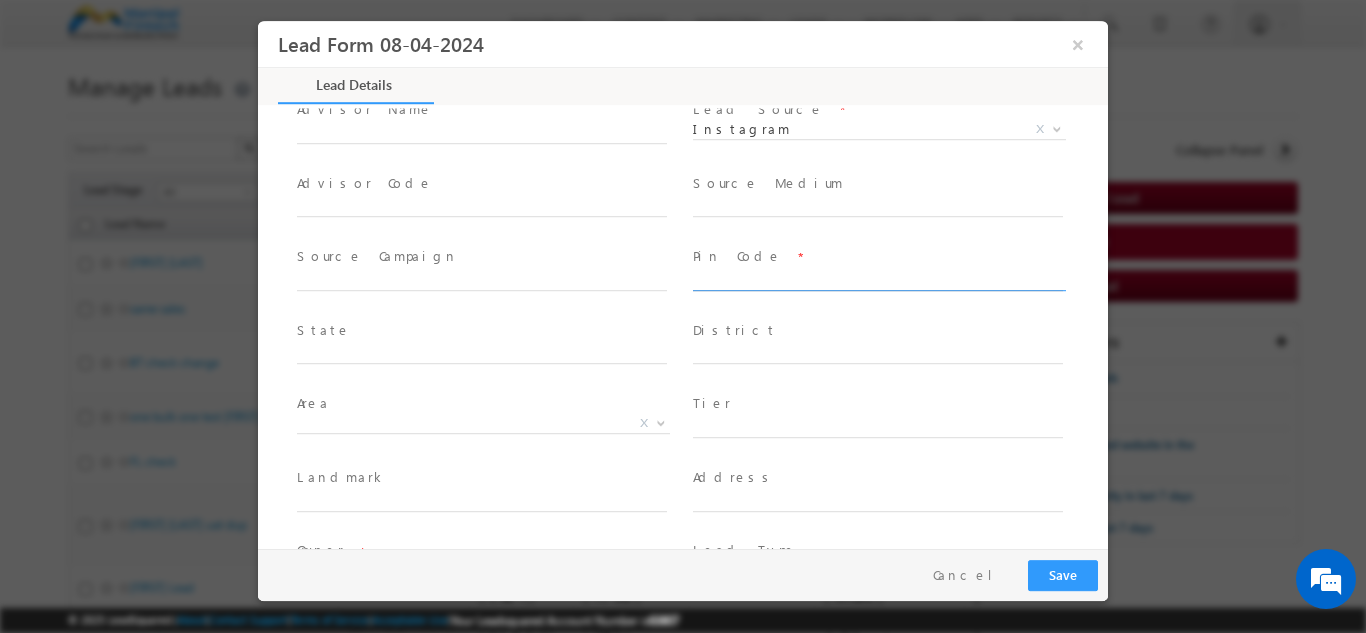 click at bounding box center [878, 280] 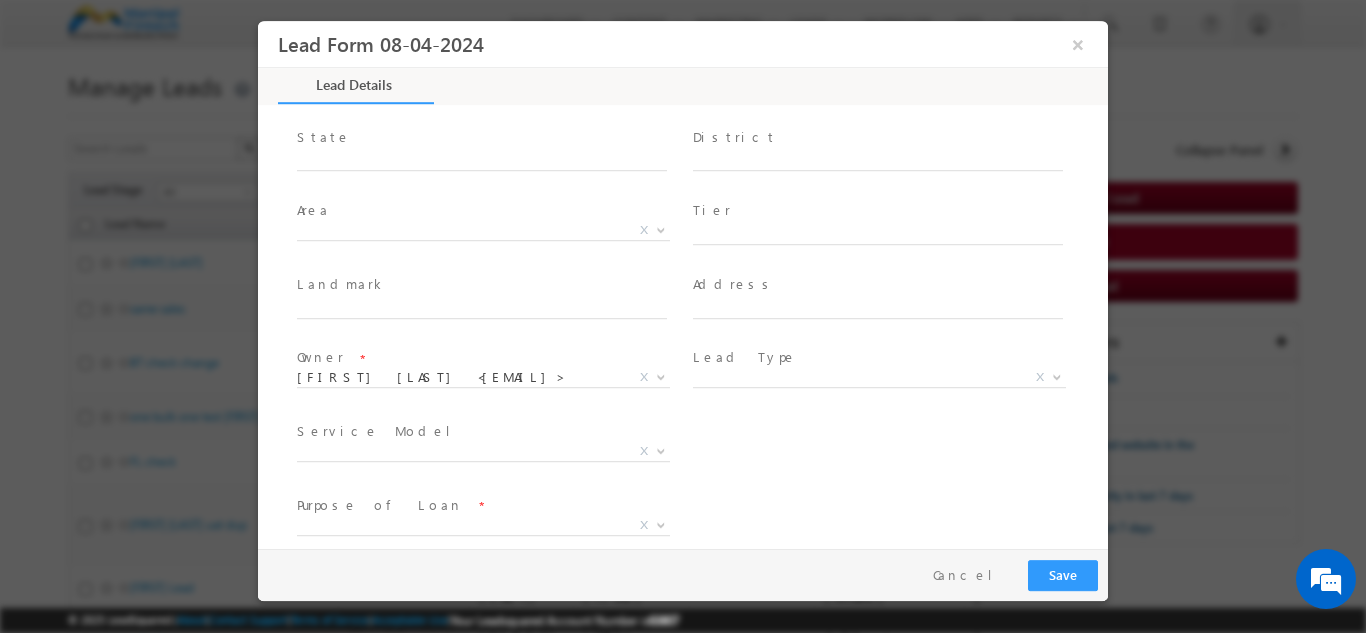 scroll, scrollTop: 503, scrollLeft: 0, axis: vertical 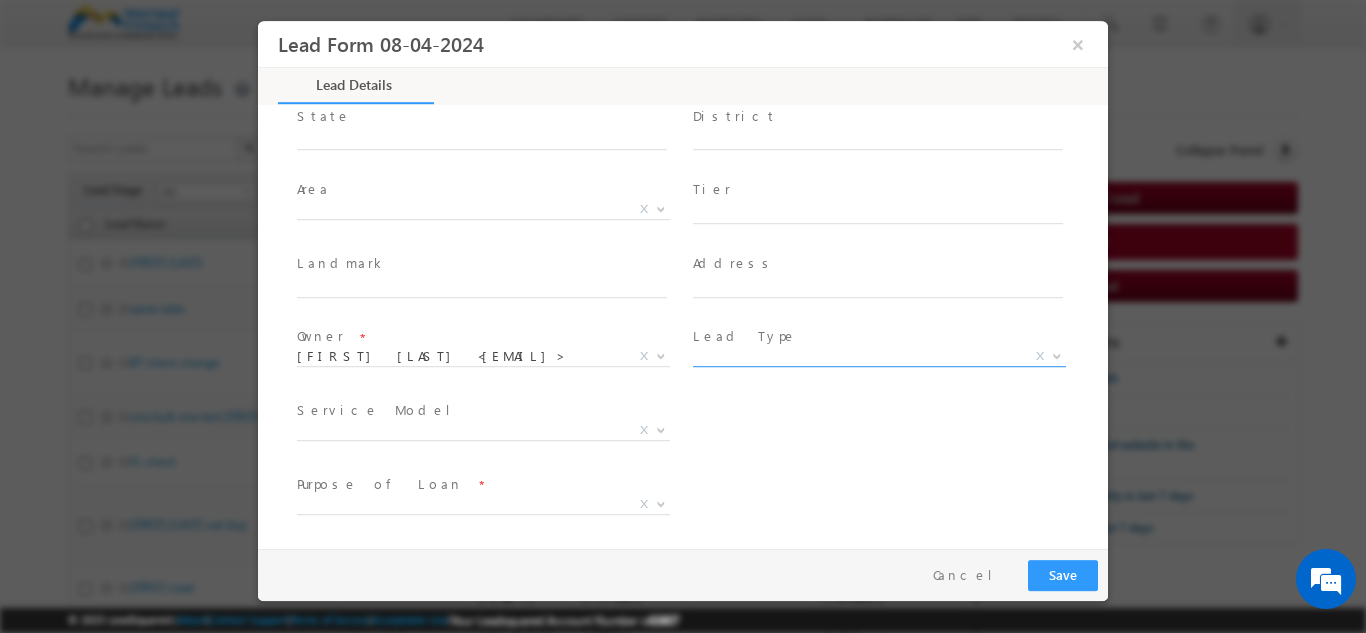 type on "122001" 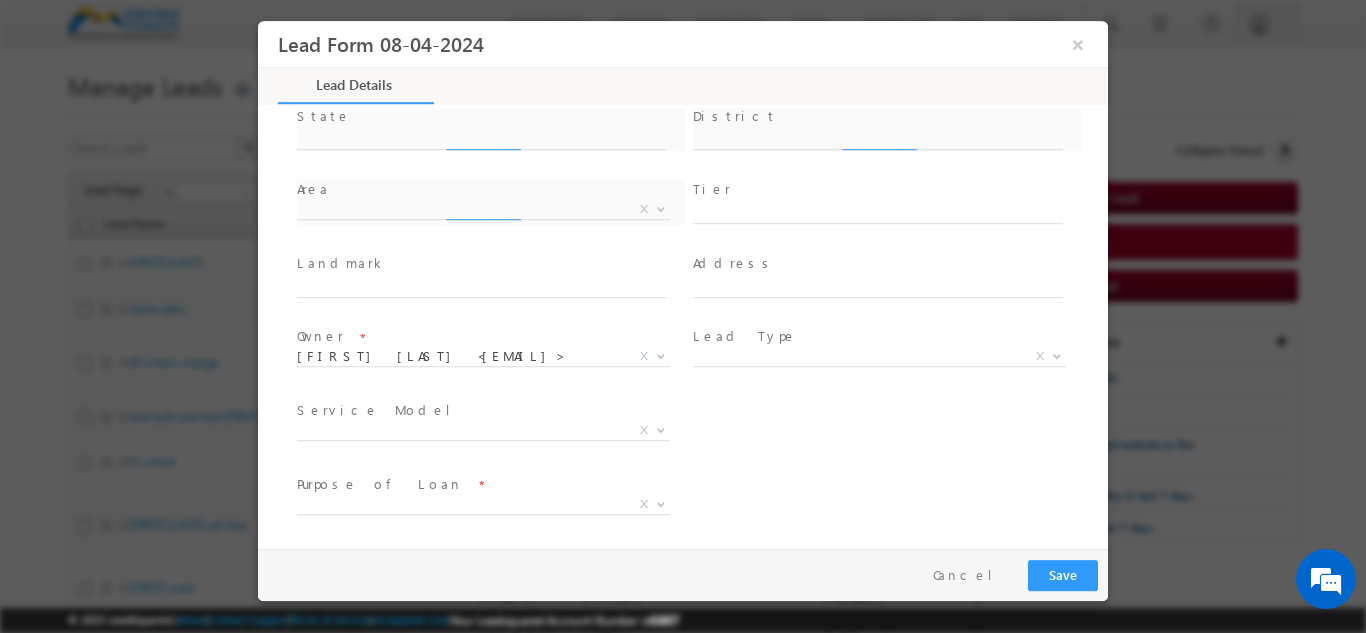 click on "Fresh Lead
BT
X" at bounding box center (887, 360) 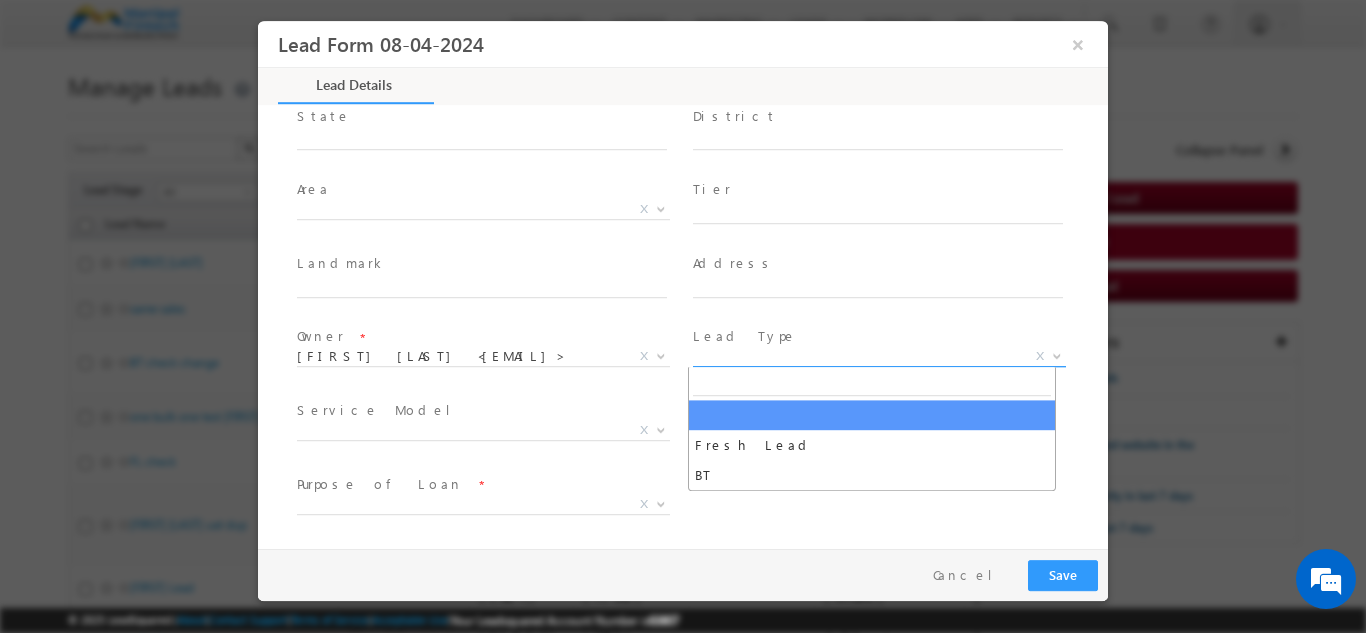 click on "X" at bounding box center [879, 356] 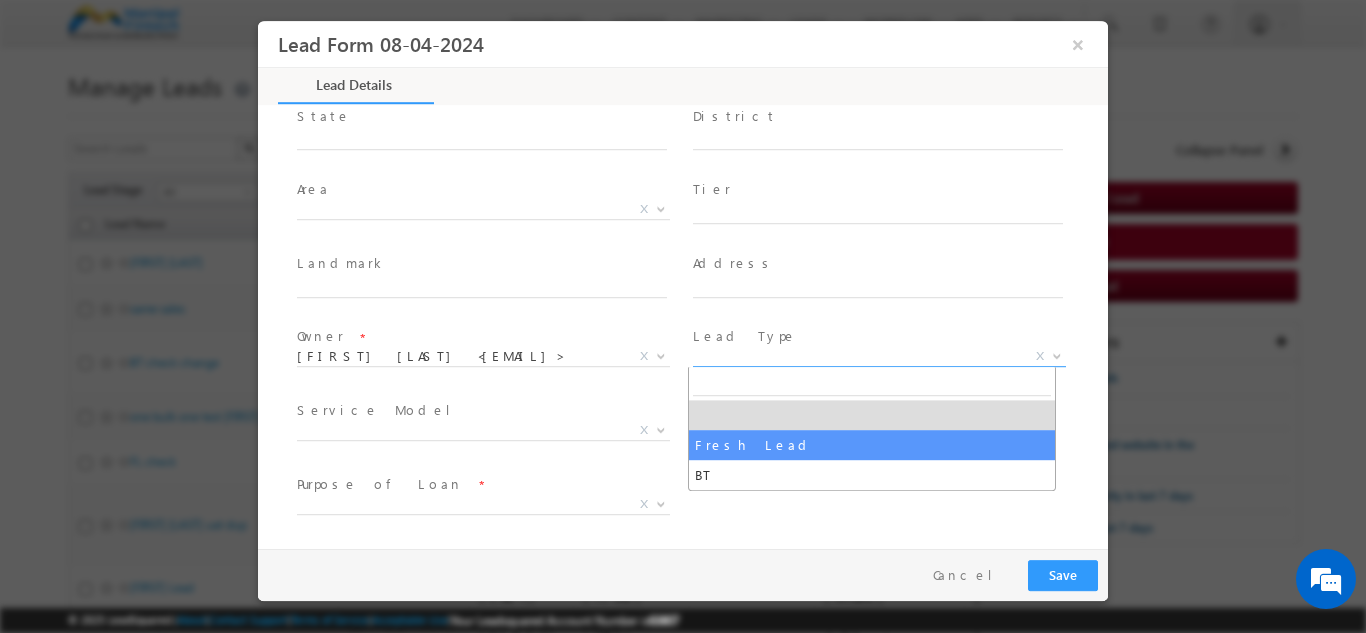 select on "Fresh Lead" 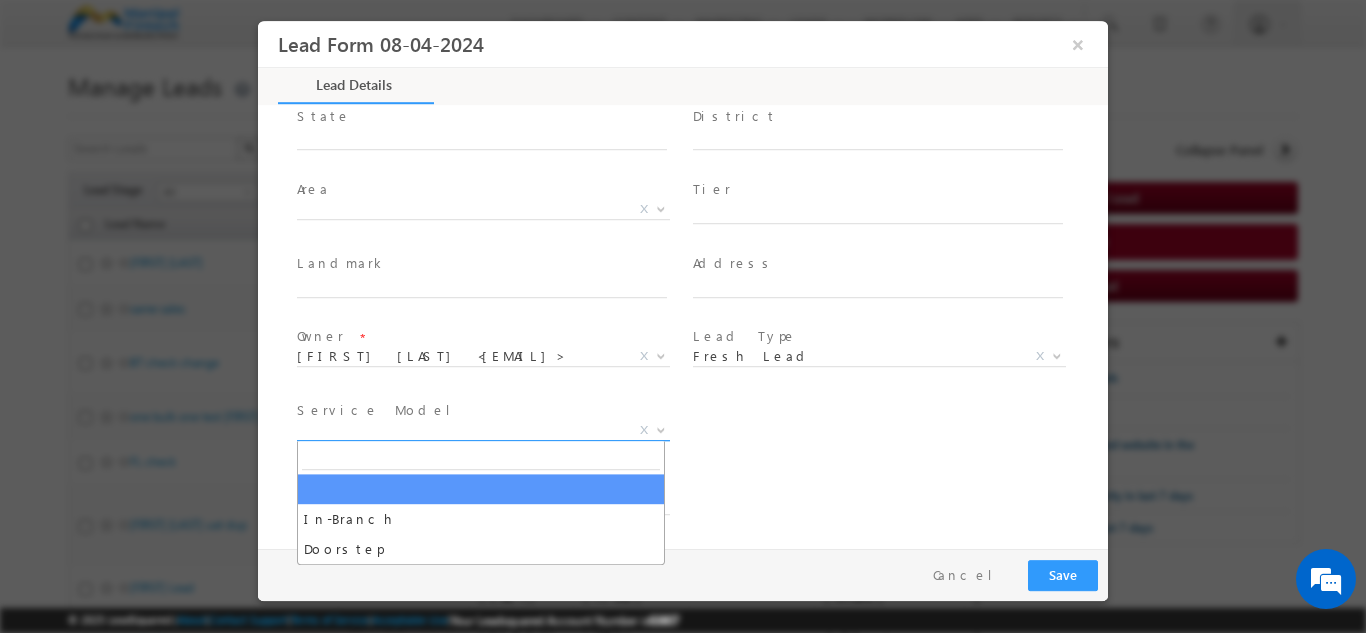 click on "X" at bounding box center (483, 430) 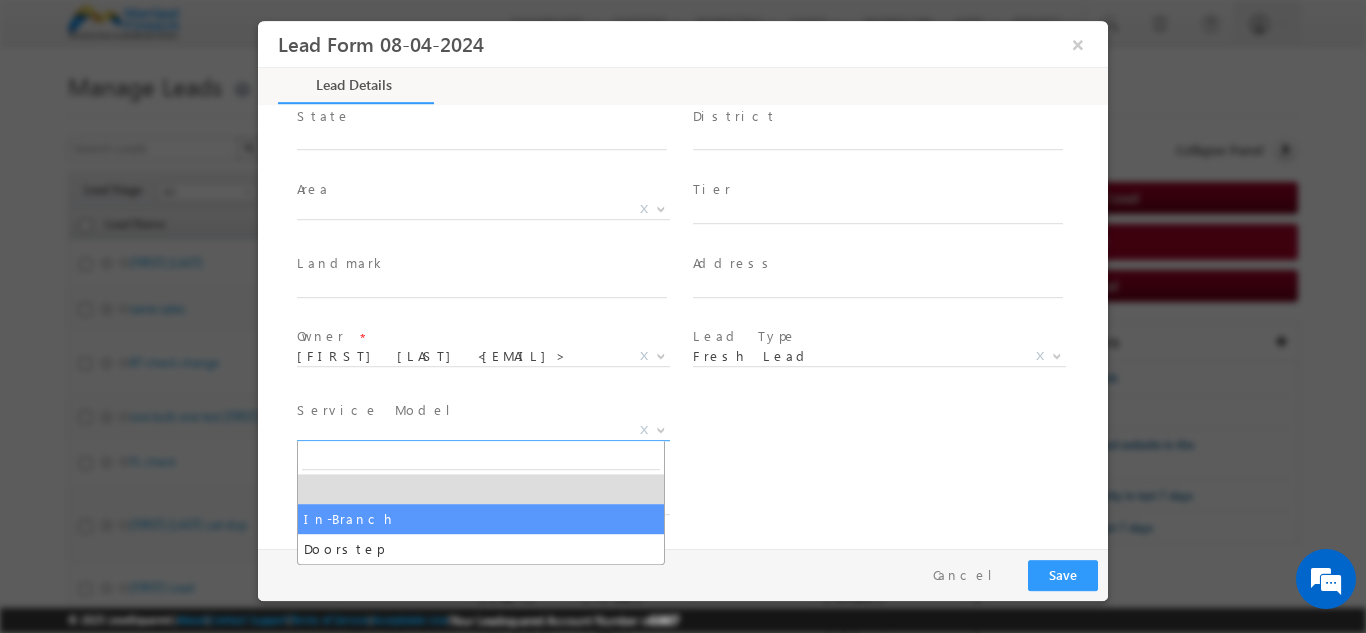 select on "In-Branch" 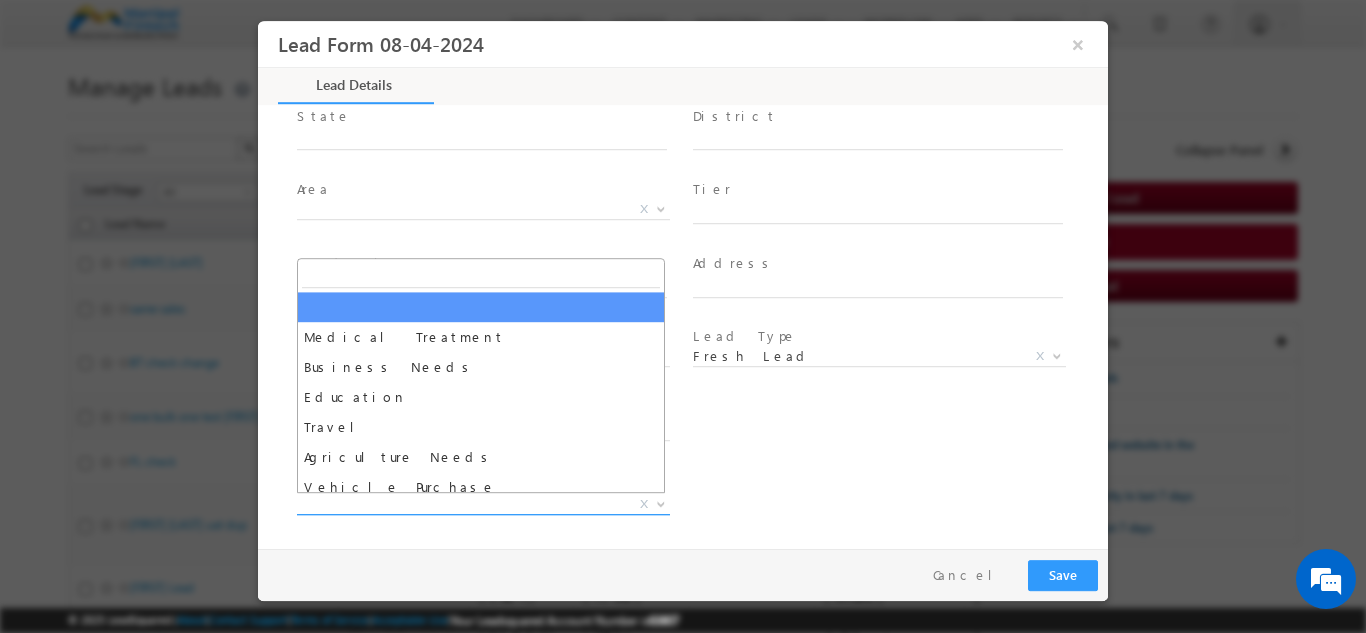 click on "X" at bounding box center (483, 504) 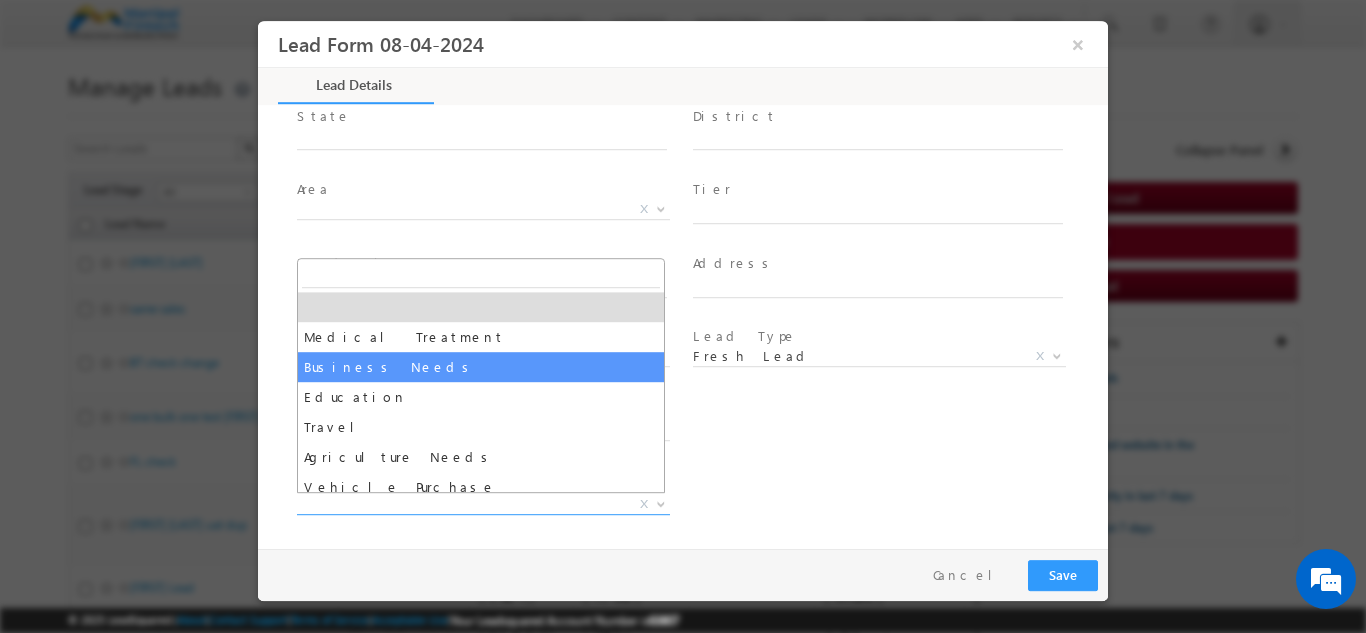 select on "Business Needs" 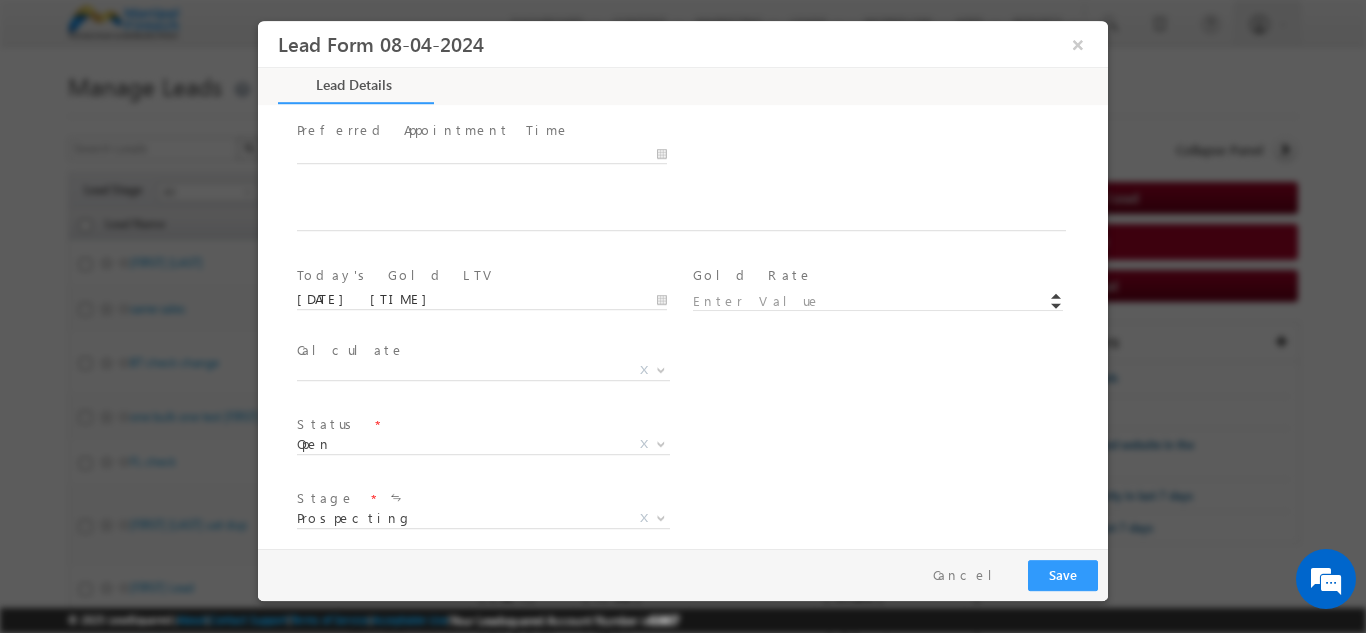 scroll, scrollTop: 1169, scrollLeft: 0, axis: vertical 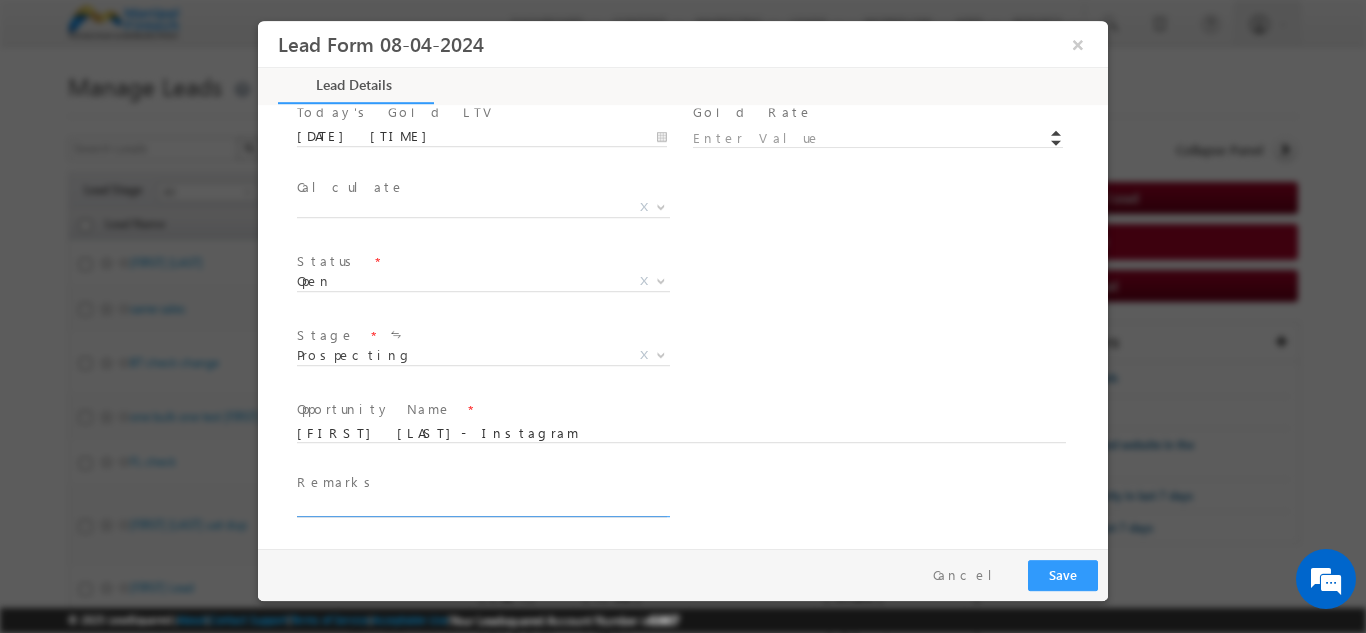 click at bounding box center (482, 506) 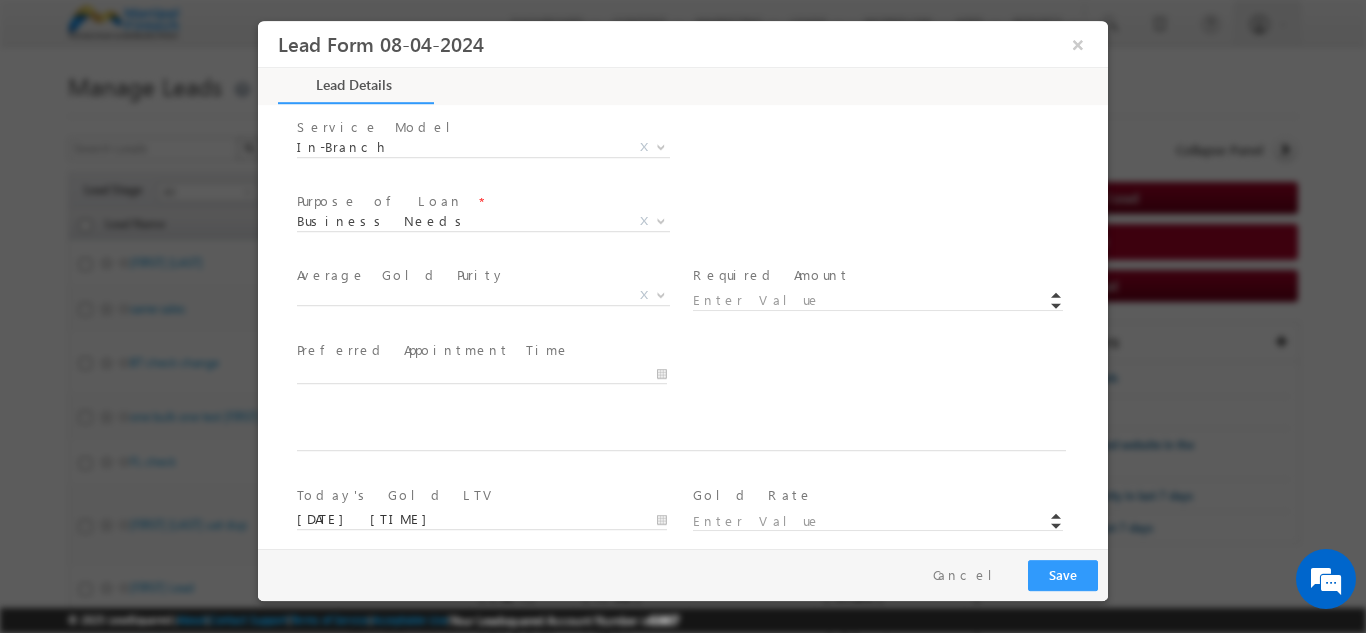 scroll, scrollTop: 784, scrollLeft: 0, axis: vertical 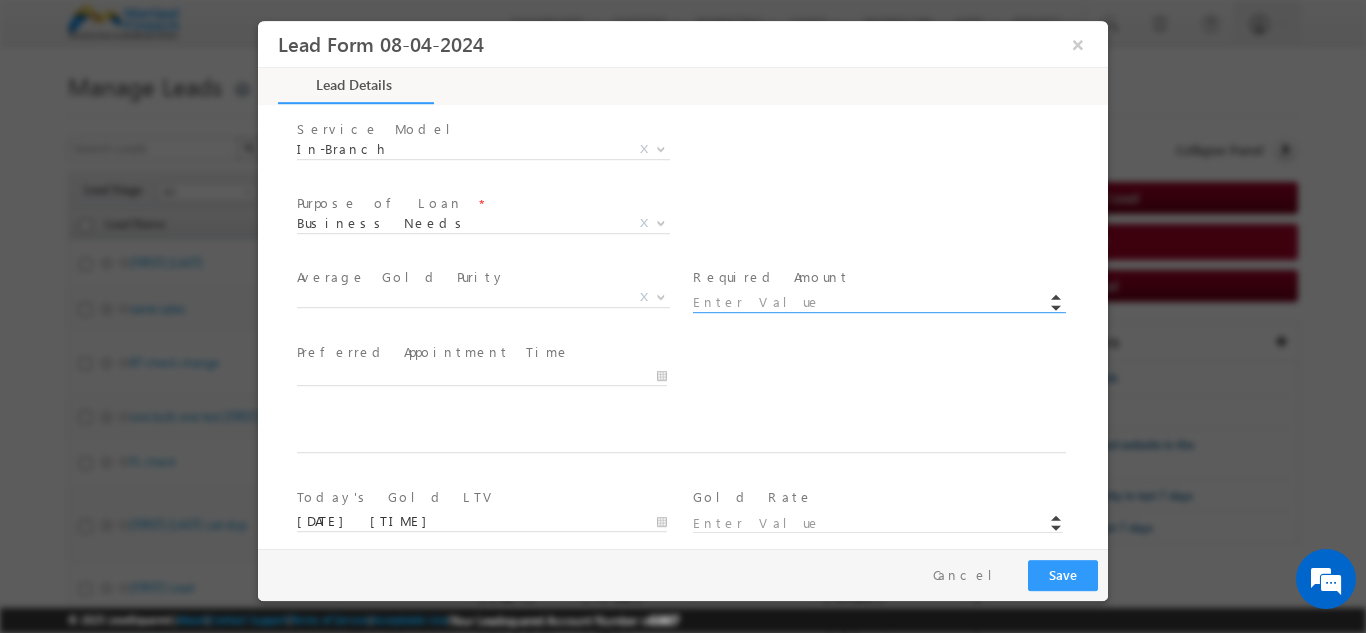 type on "ok" 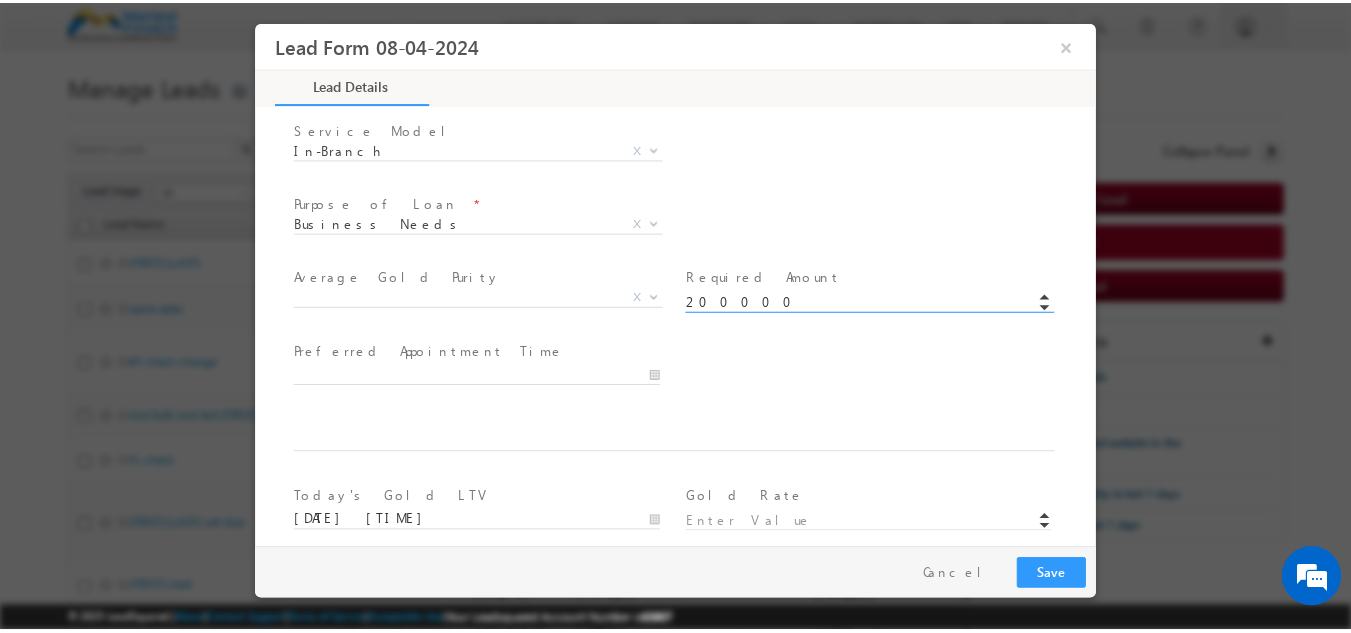 scroll, scrollTop: 1169, scrollLeft: 0, axis: vertical 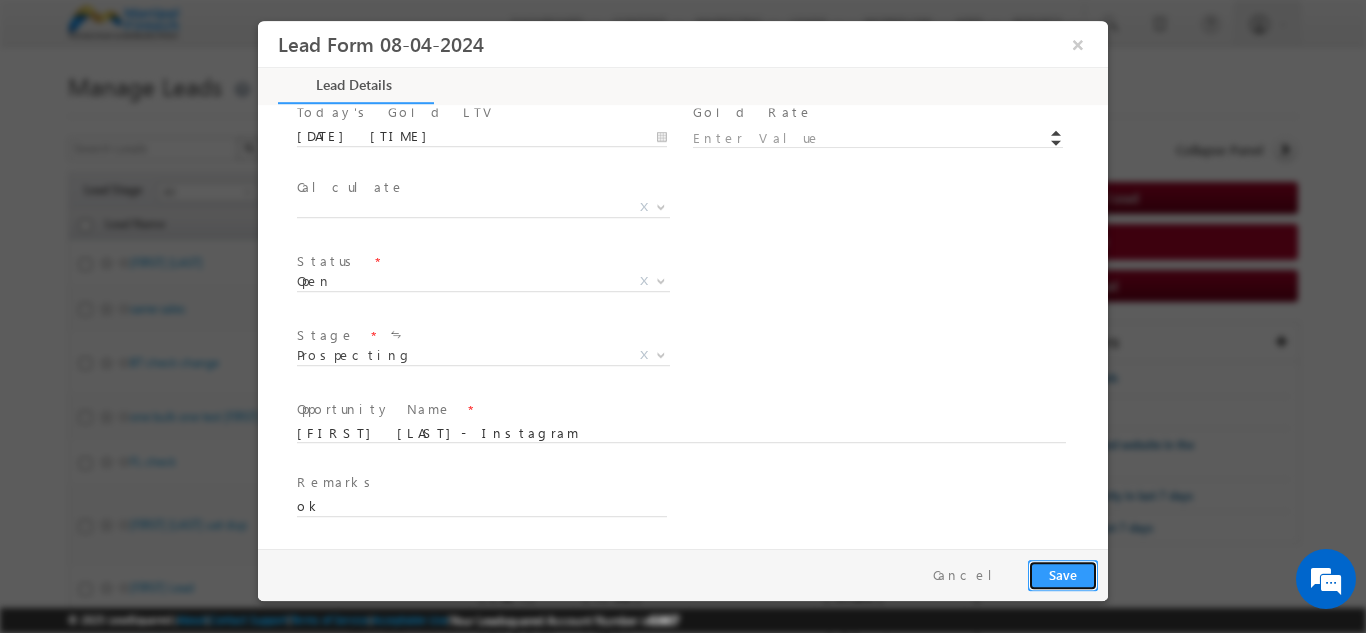 type on "200000.00" 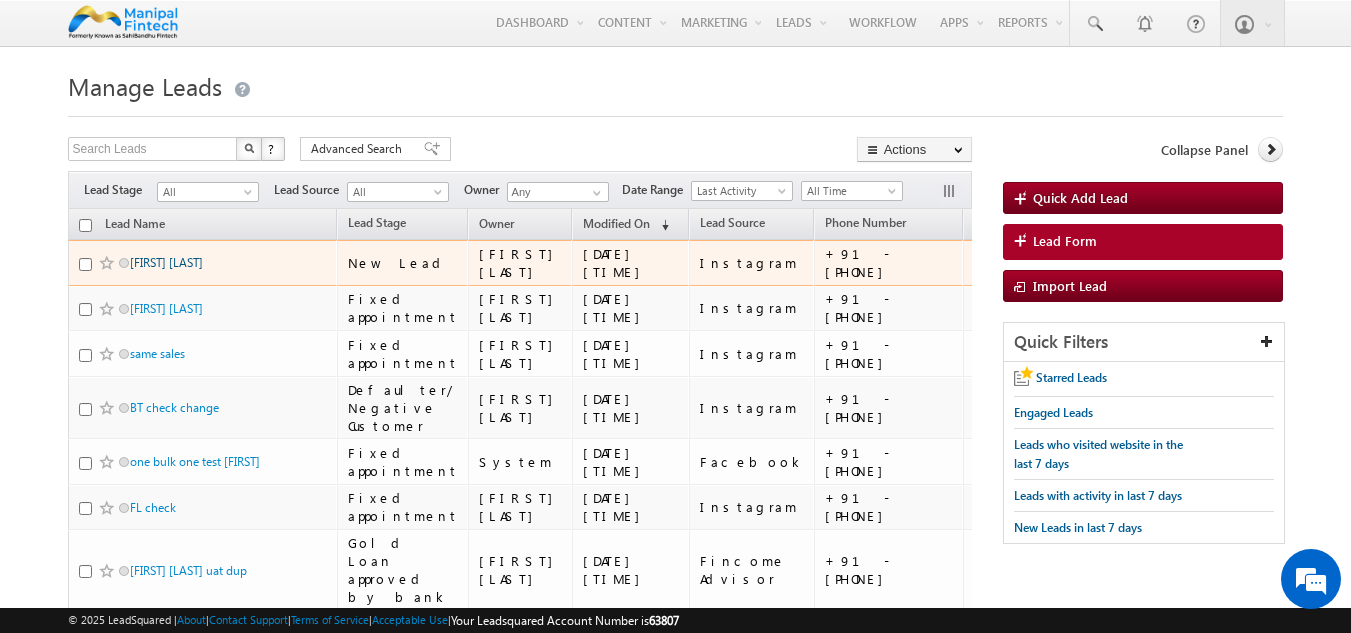 click on "[FIRST] [LAST]" at bounding box center (166, 262) 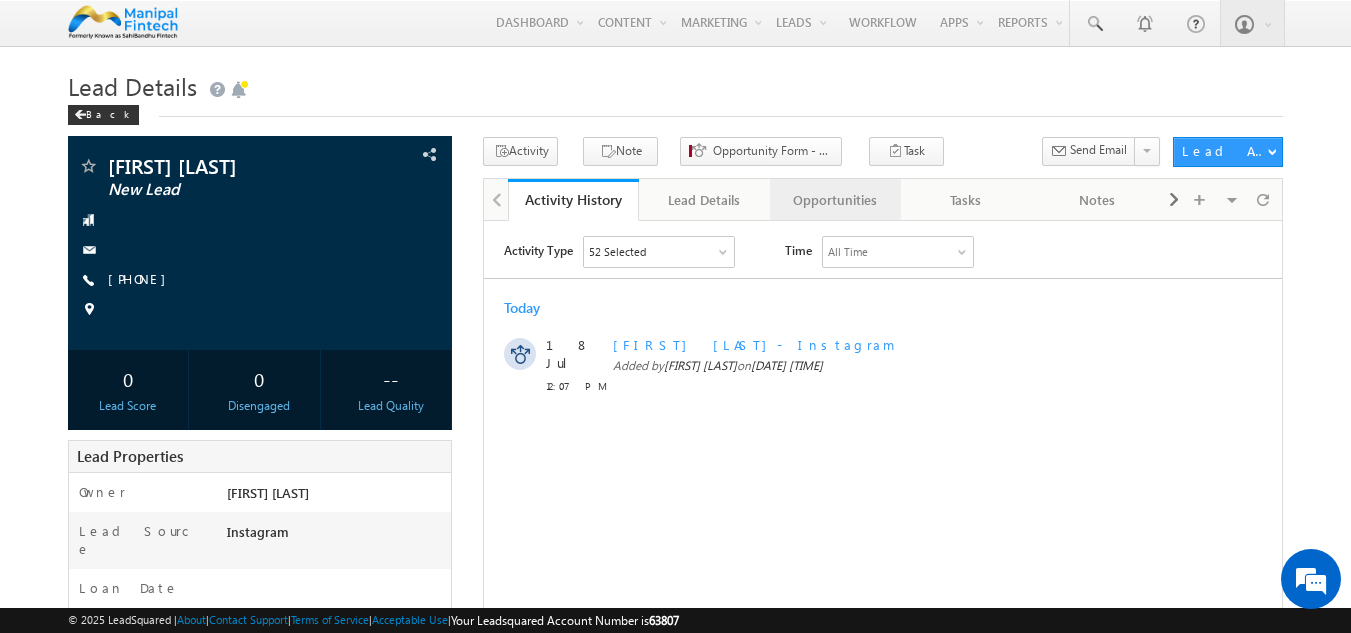 scroll, scrollTop: 0, scrollLeft: 0, axis: both 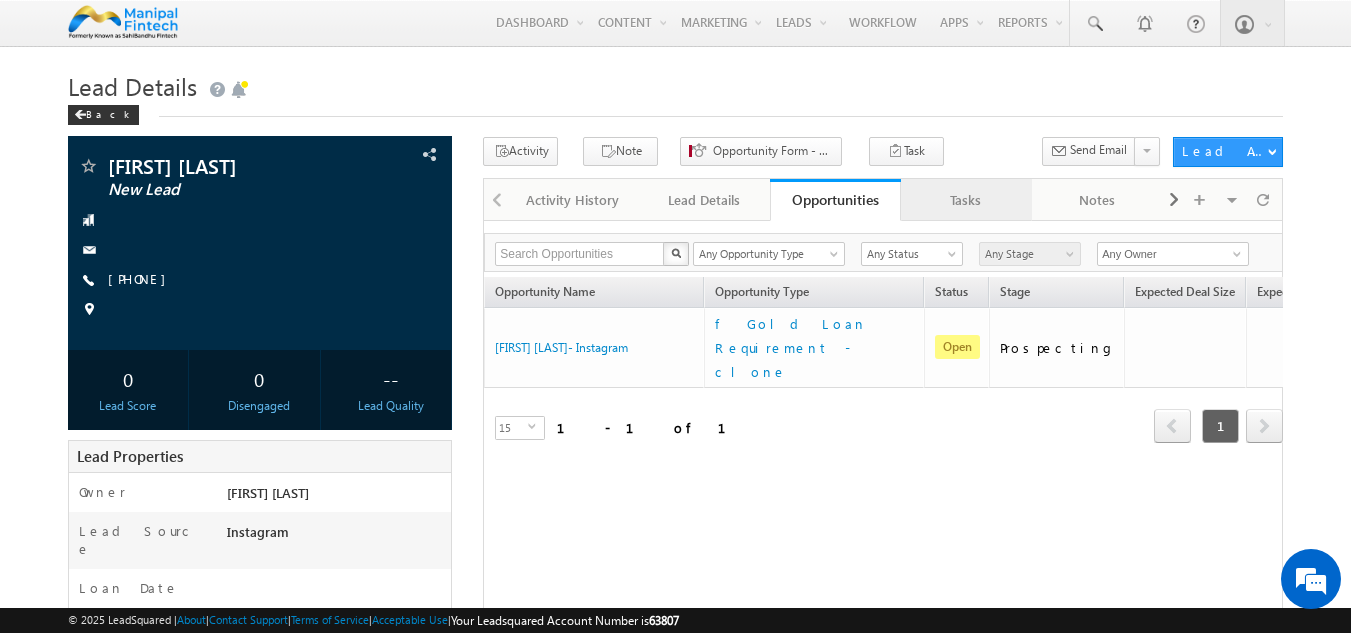 click on "Tasks" at bounding box center (965, 200) 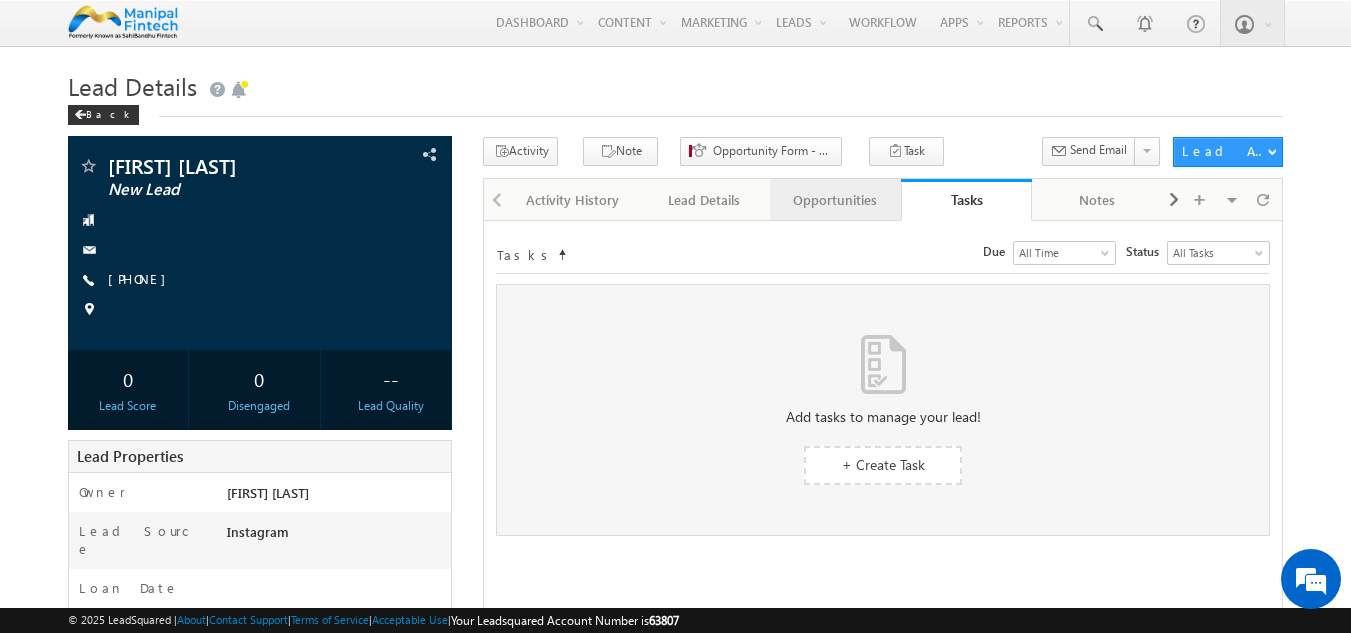 click on "Opportunities" at bounding box center (834, 200) 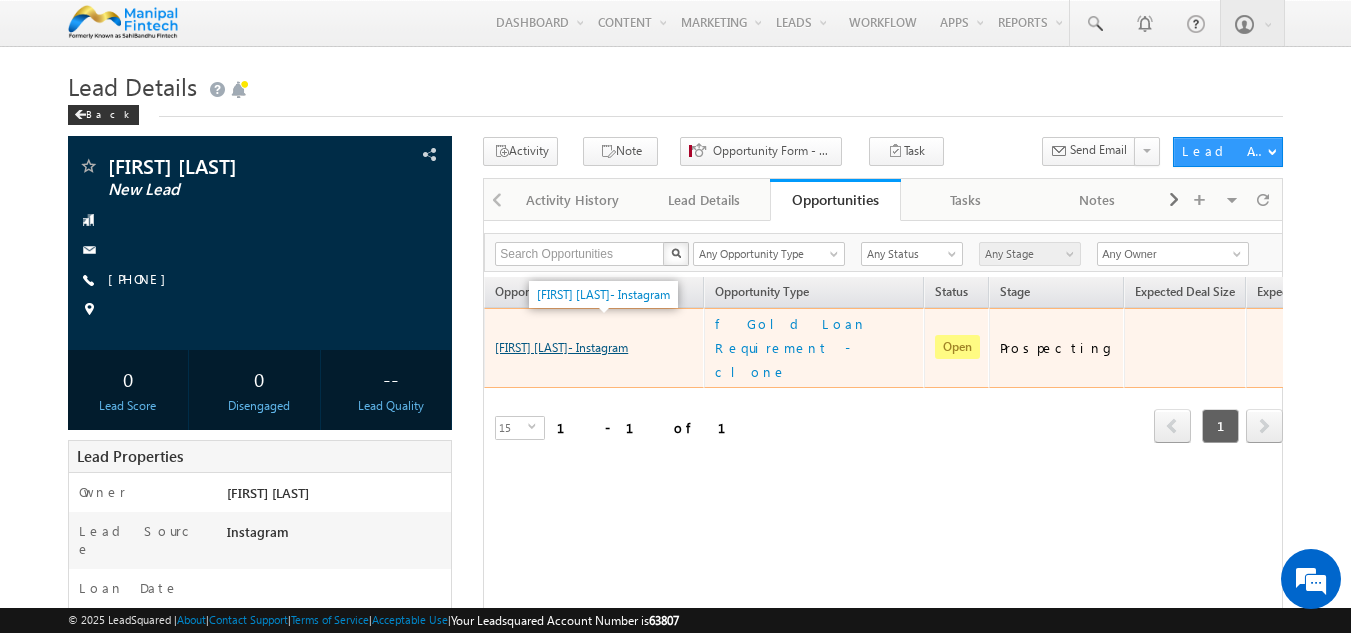 click on "[FIRST] [LAST]- Instagram" at bounding box center (561, 347) 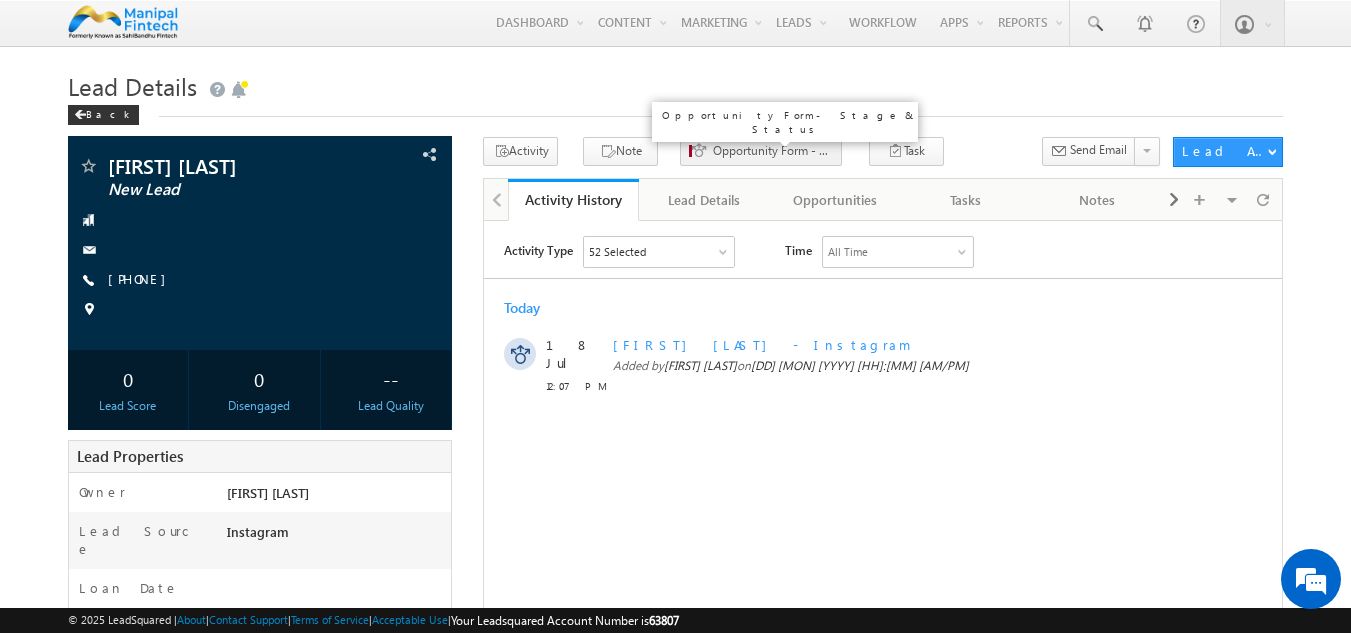 scroll, scrollTop: 0, scrollLeft: 0, axis: both 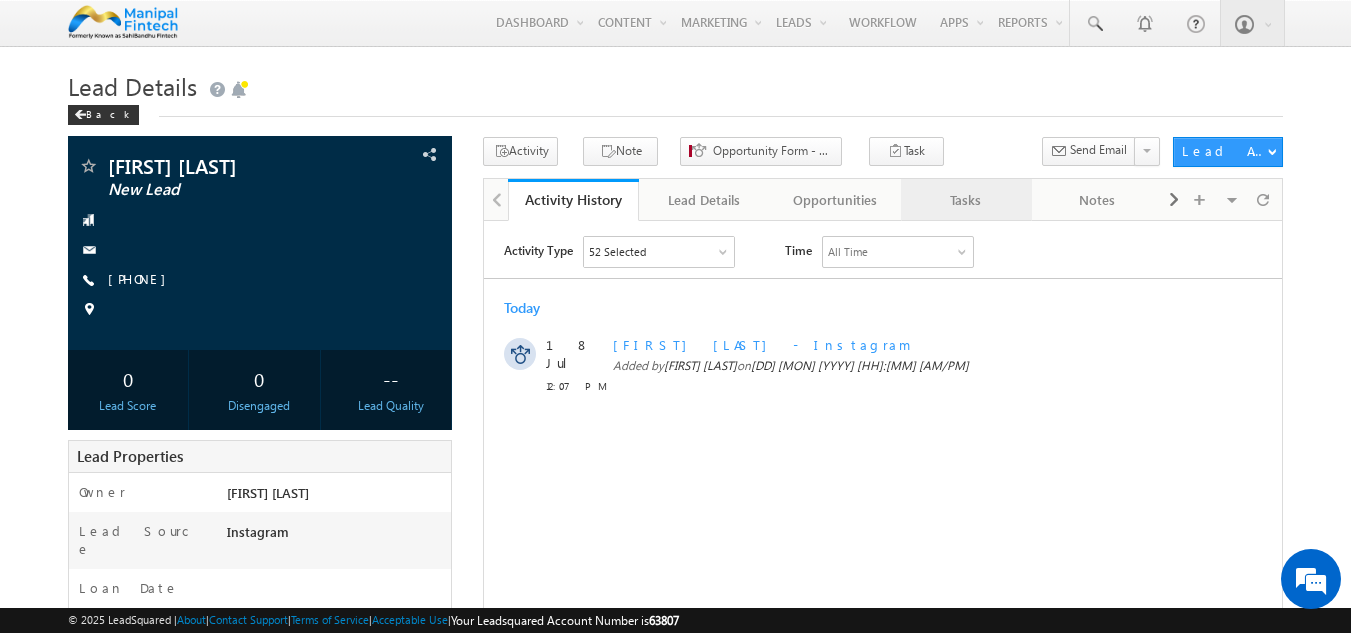 click on "Tasks" at bounding box center (965, 200) 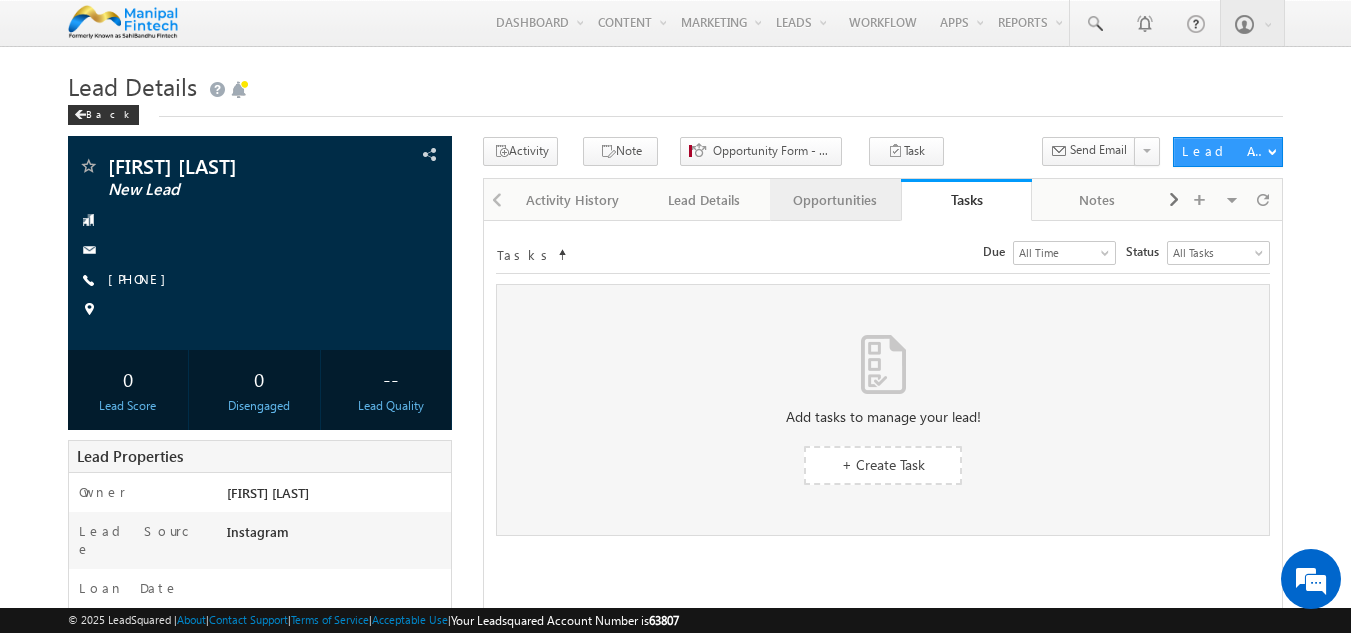 click on "Opportunities" at bounding box center (834, 200) 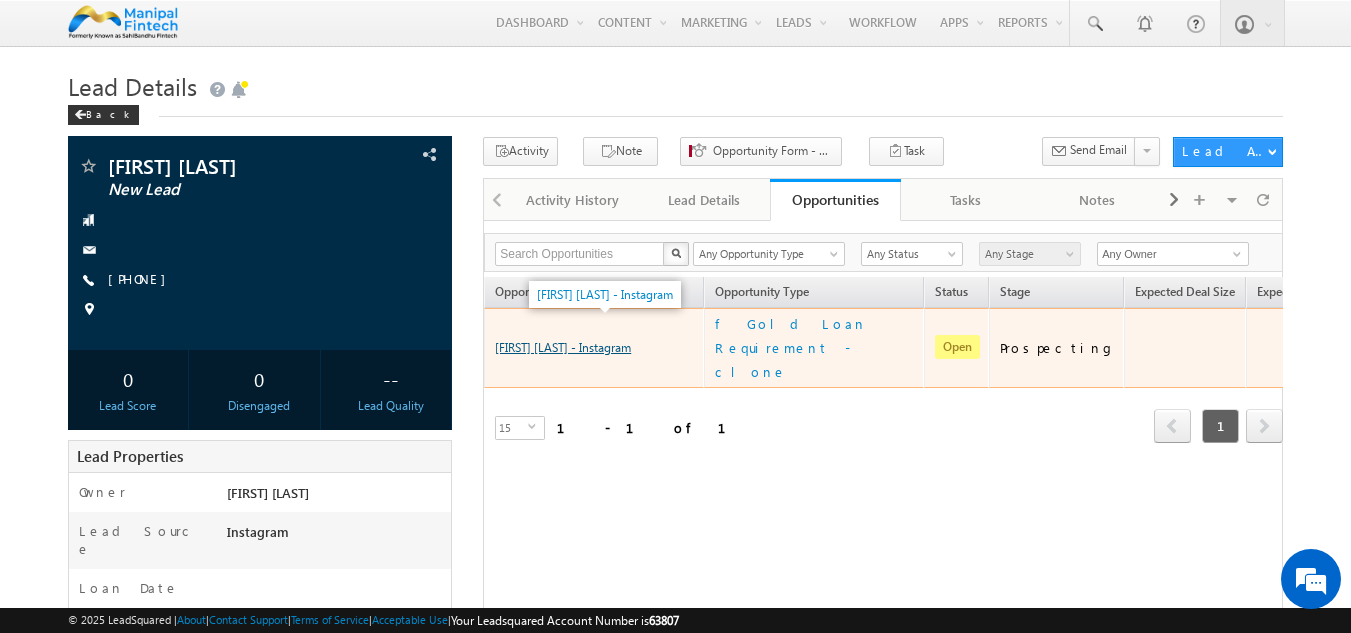 click on "[FIRST] [LAST] - Instagram" at bounding box center [563, 347] 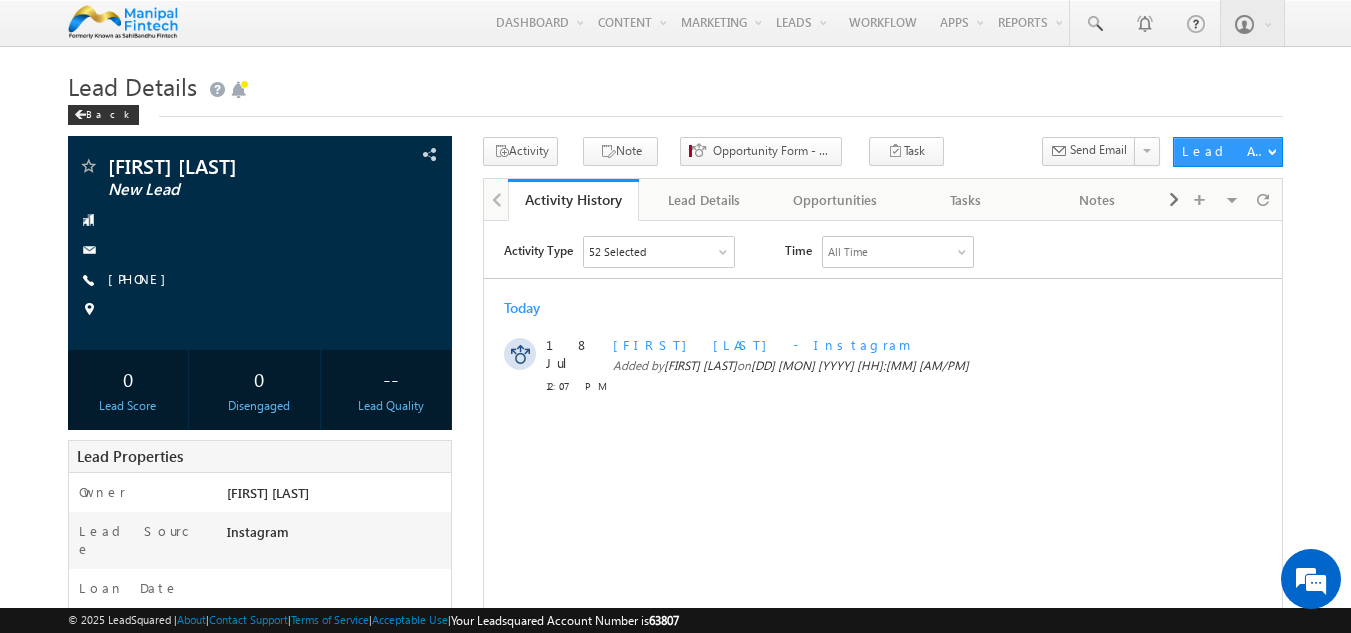 scroll, scrollTop: 0, scrollLeft: 0, axis: both 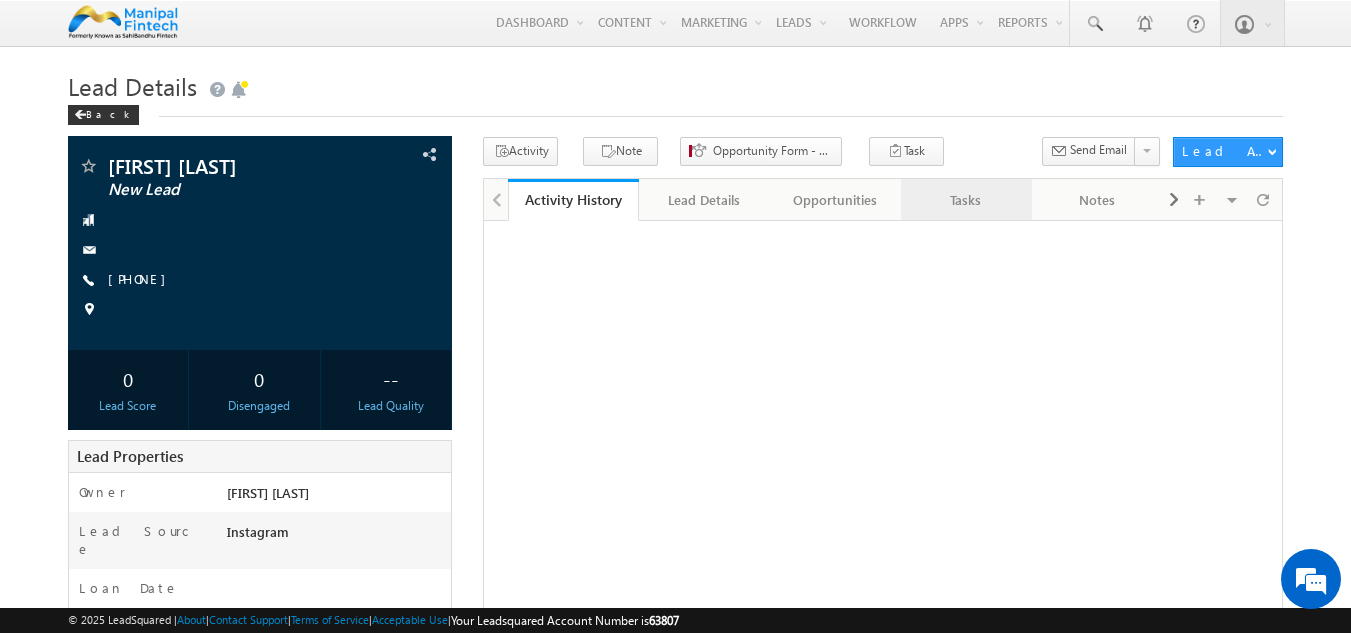 click on "Tasks" at bounding box center [965, 200] 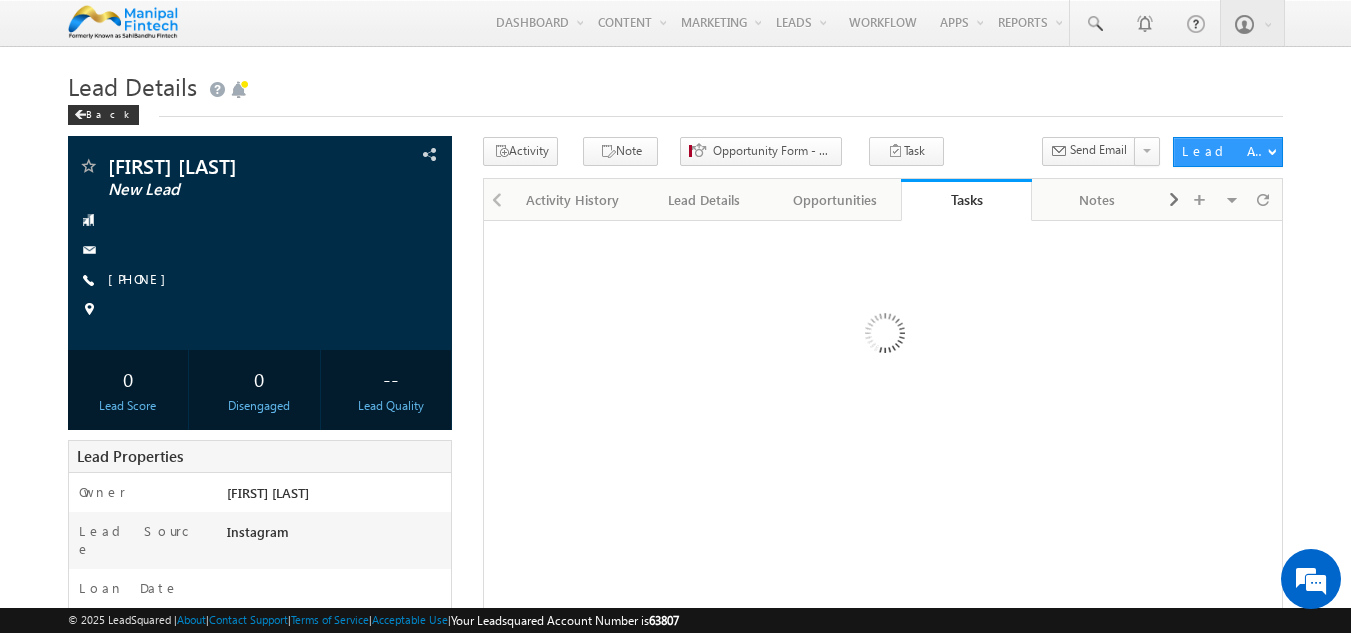 scroll, scrollTop: 0, scrollLeft: 0, axis: both 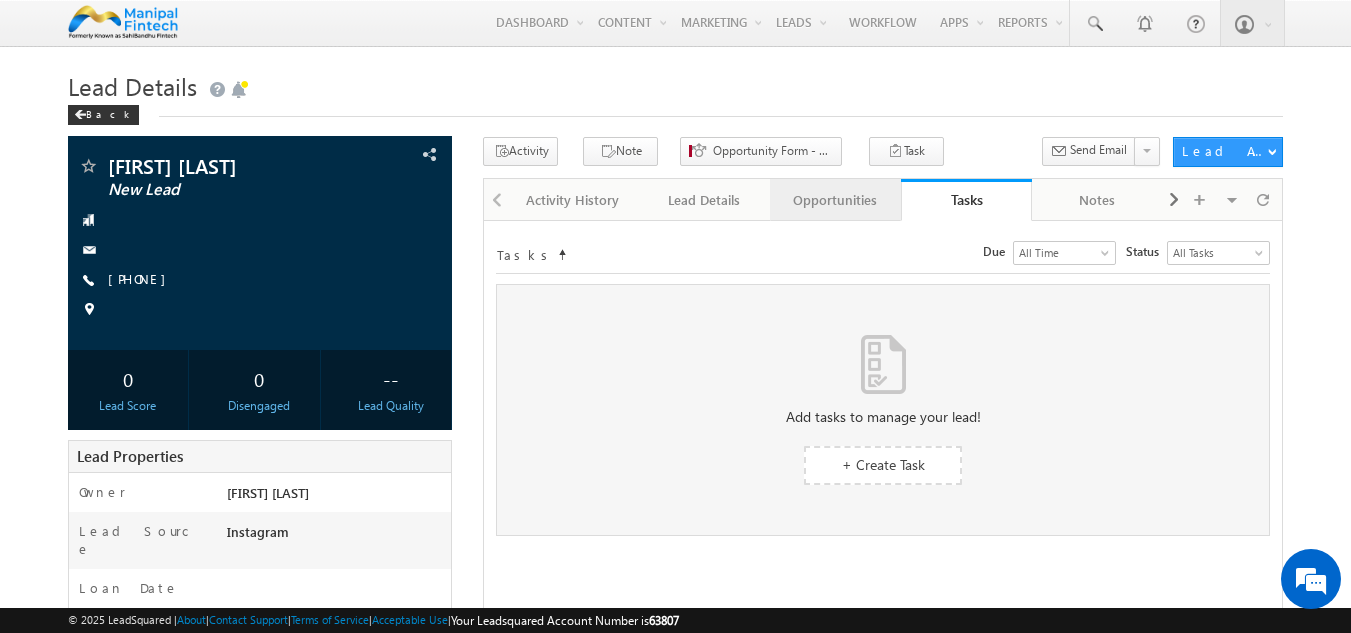 click on "Opportunities" at bounding box center (834, 200) 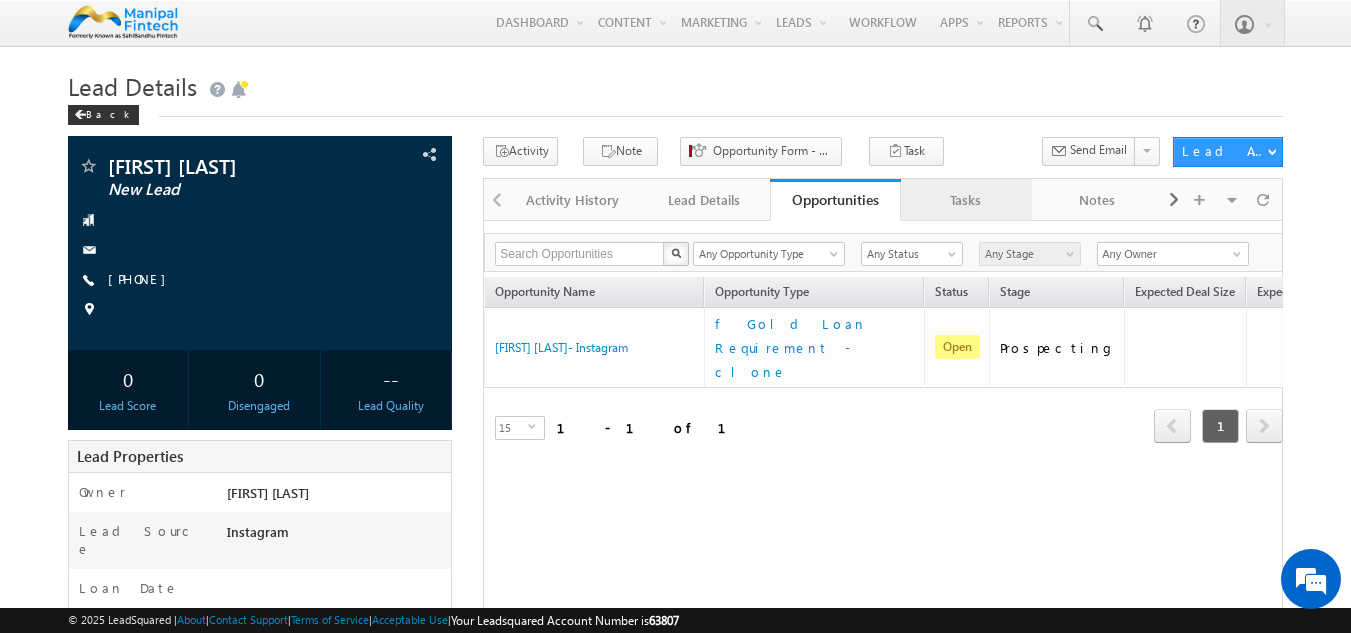 click on "Tasks" at bounding box center [965, 200] 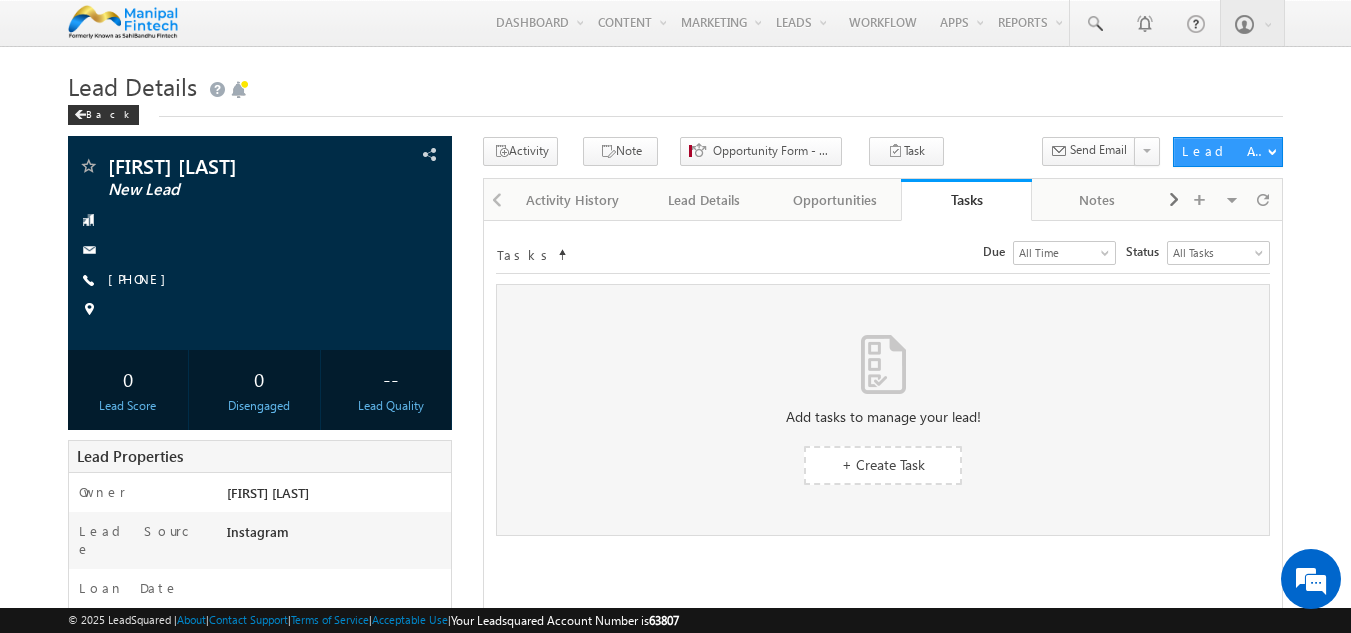 scroll, scrollTop: 0, scrollLeft: 0, axis: both 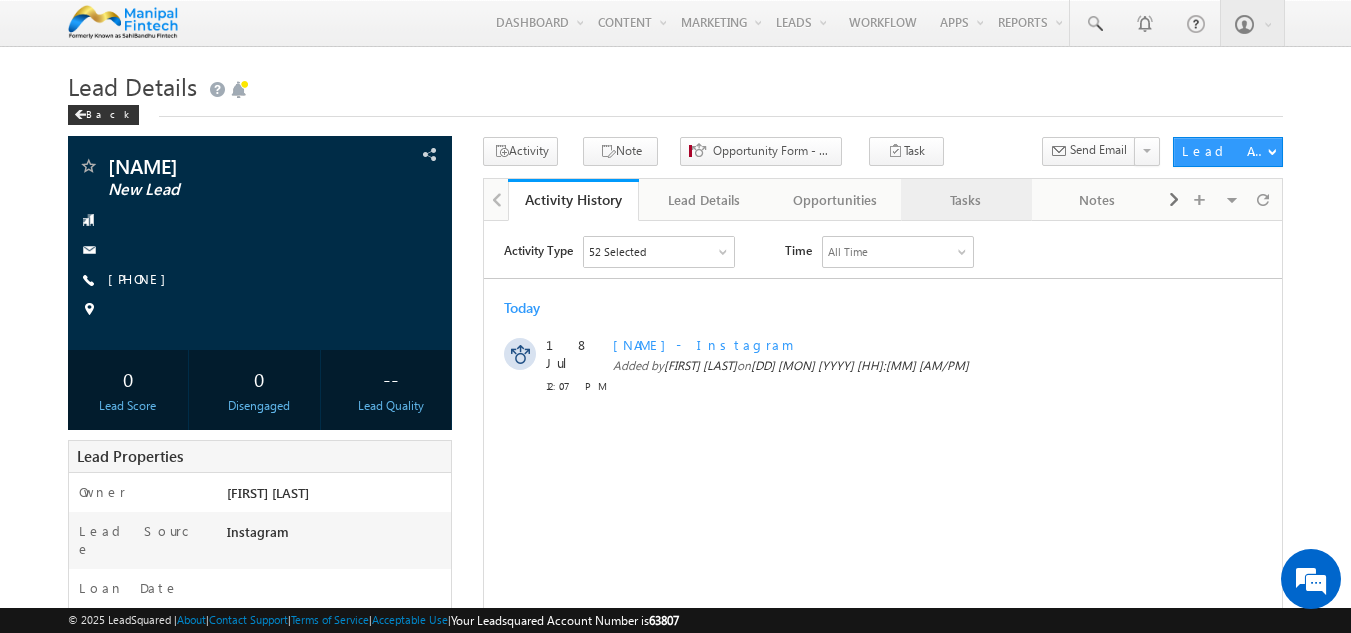 click on "Tasks" at bounding box center [965, 200] 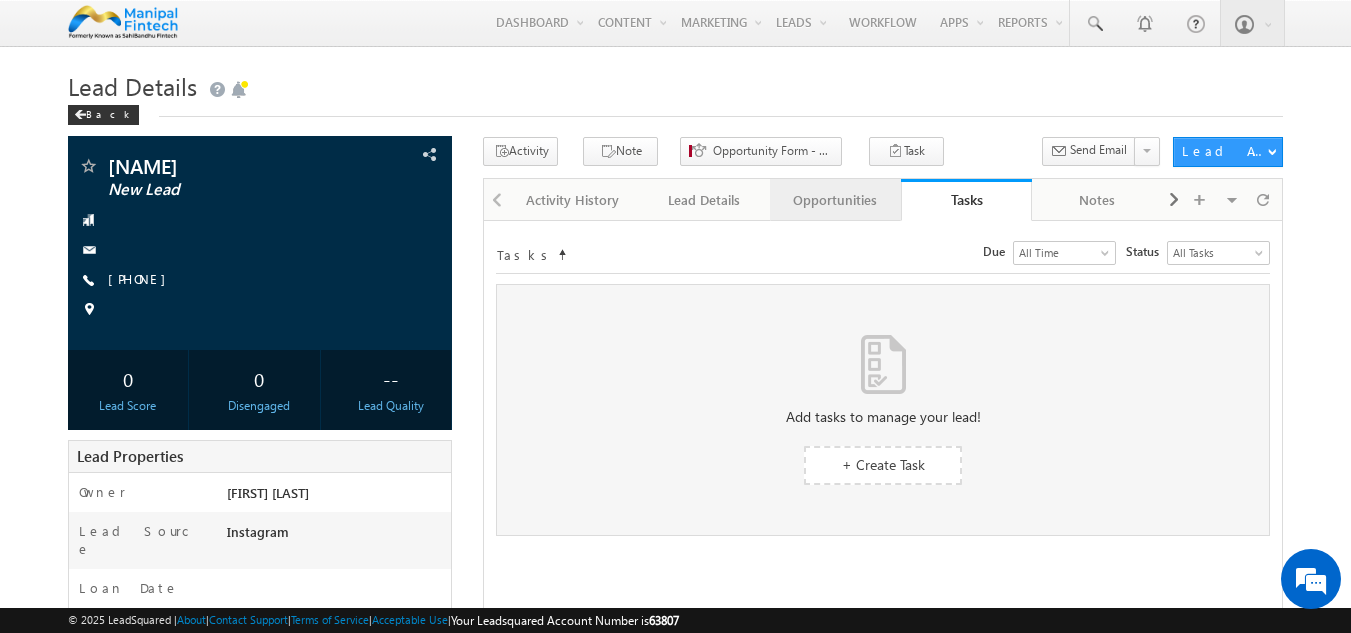 click on "Opportunities" at bounding box center [834, 200] 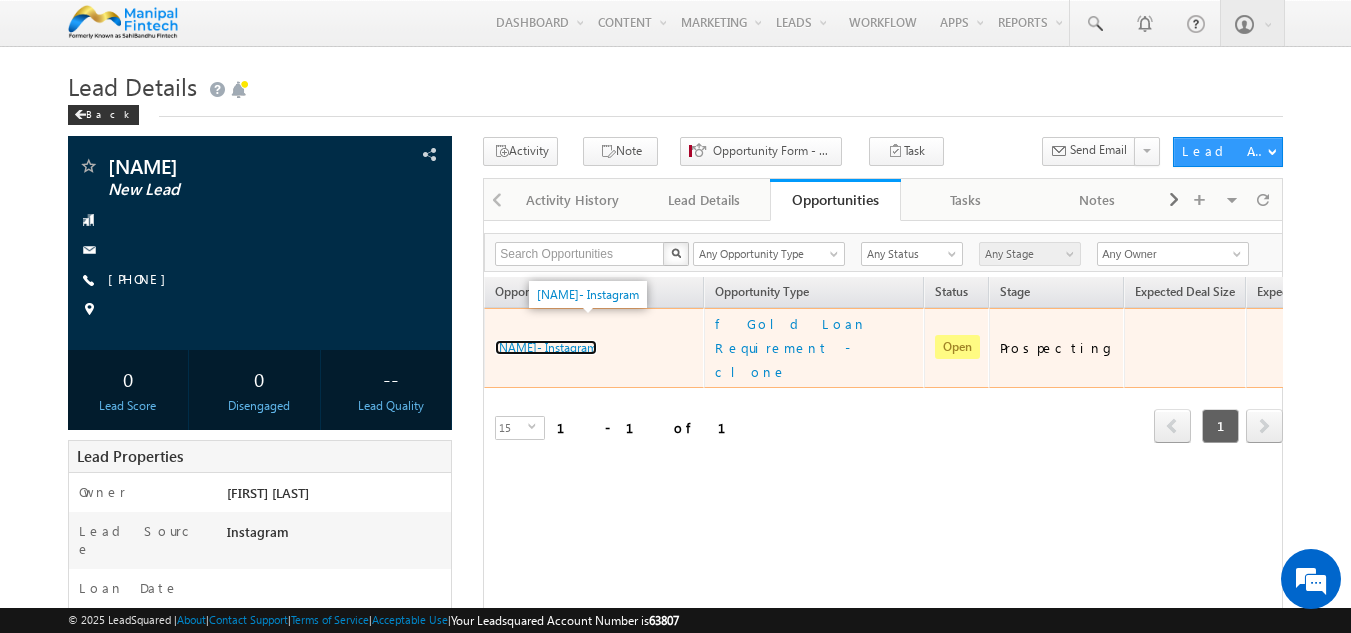 click on "[NAME]- Instagram" at bounding box center (546, 347) 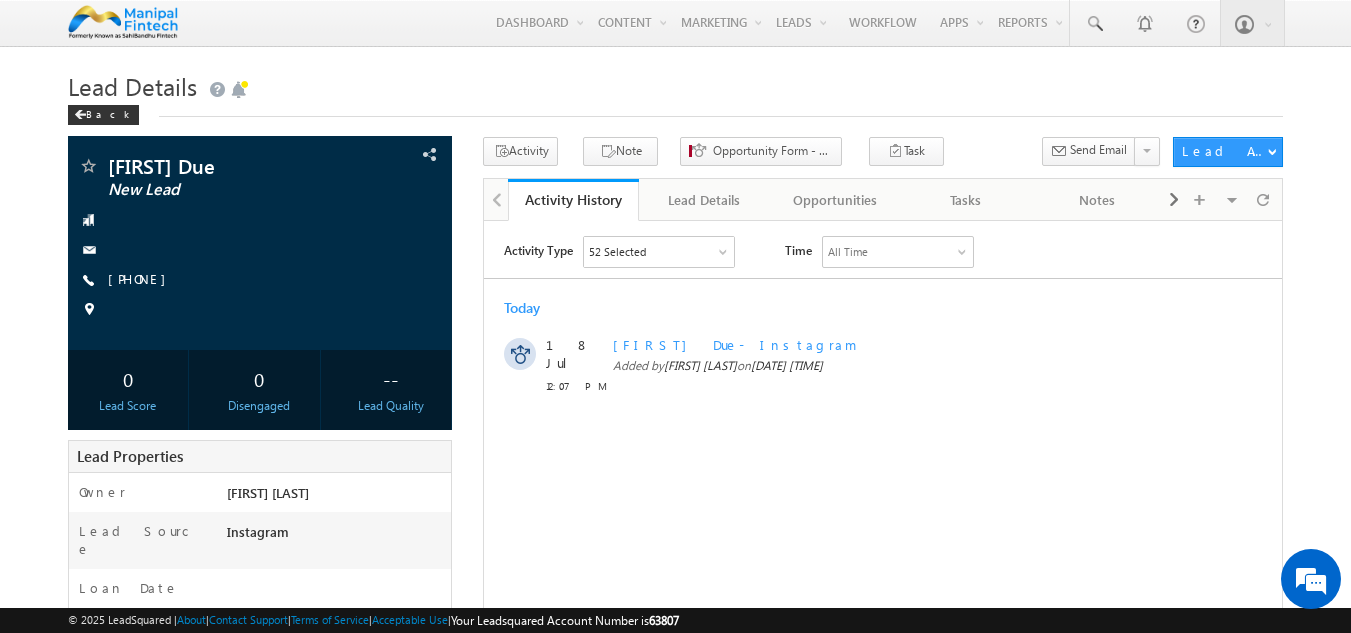 scroll, scrollTop: 0, scrollLeft: 0, axis: both 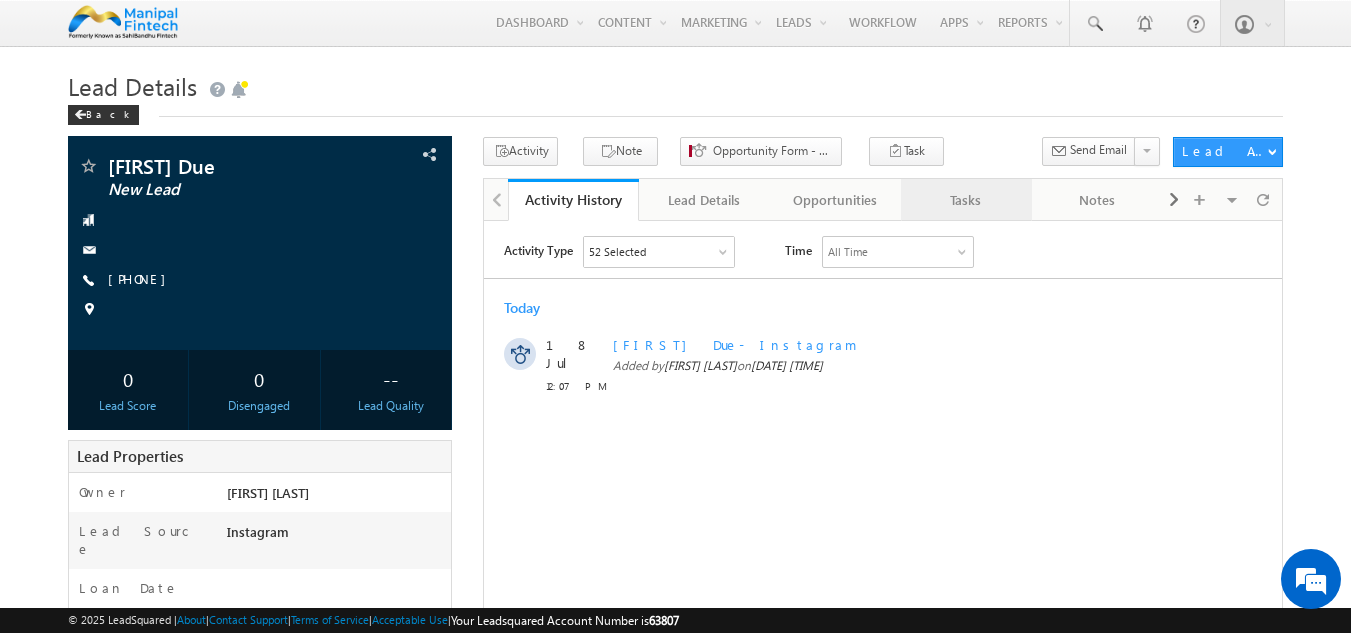 click on "Tasks" at bounding box center [965, 200] 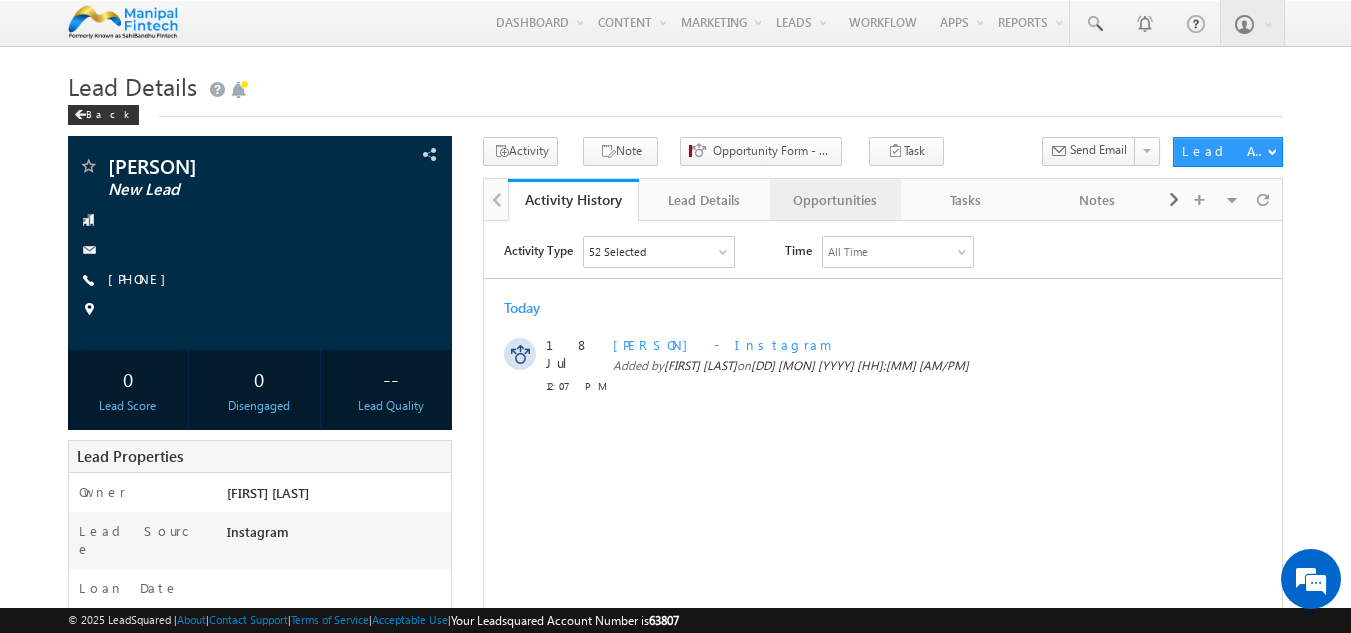 scroll, scrollTop: 0, scrollLeft: 0, axis: both 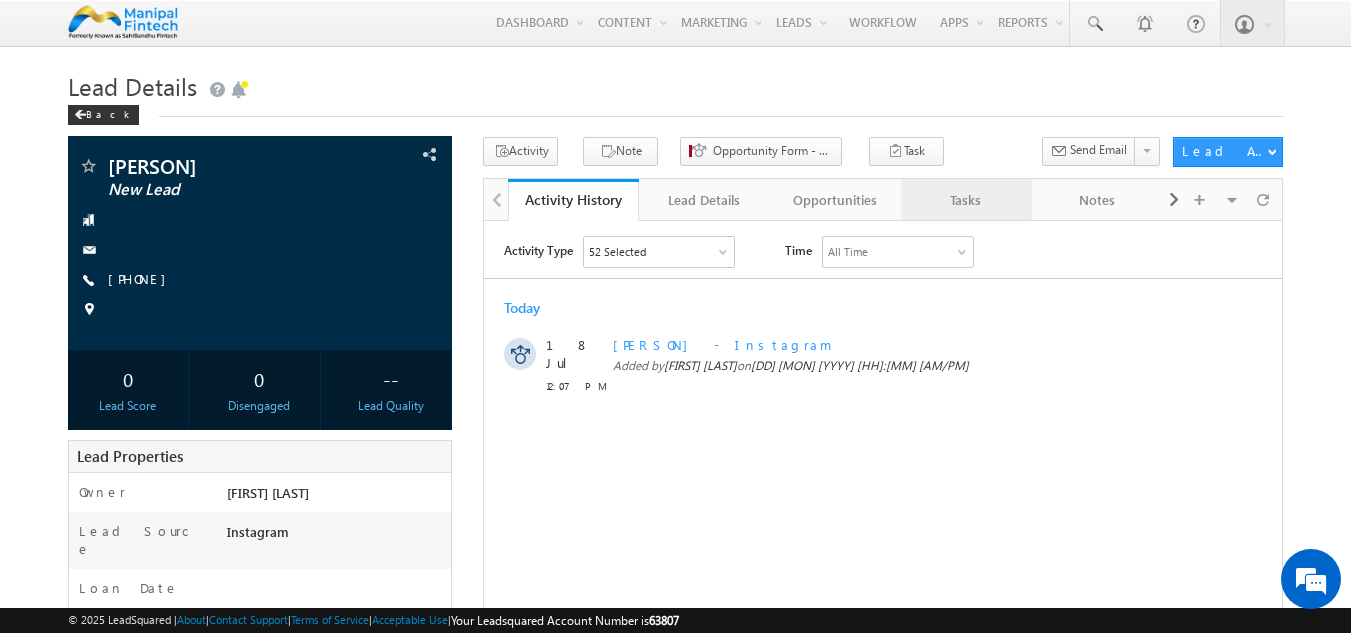 click on "Tasks" at bounding box center (965, 200) 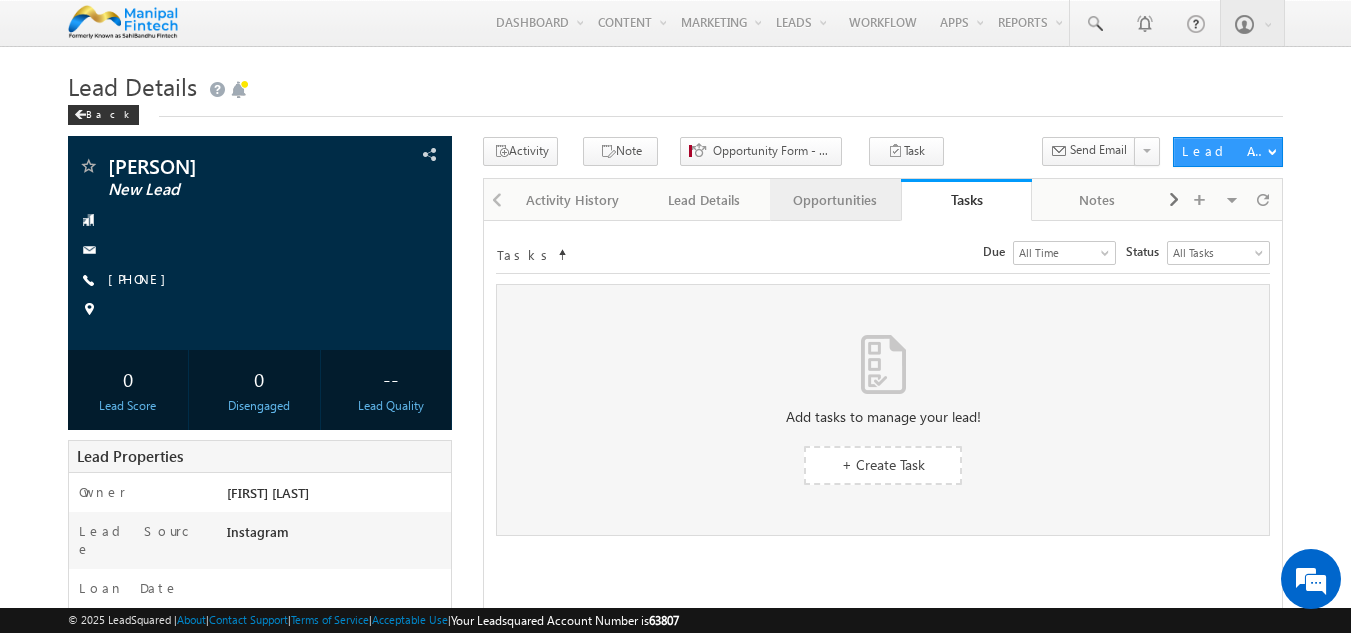 click on "Opportunities" at bounding box center [834, 200] 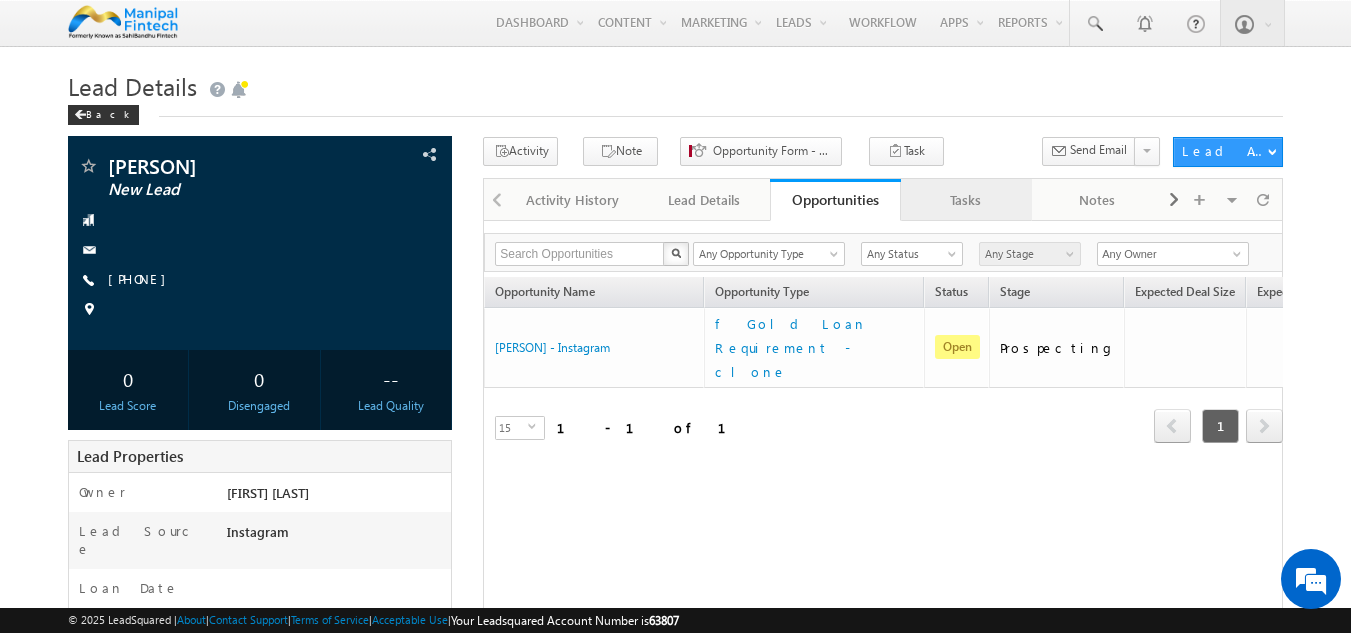 click on "Tasks" at bounding box center [965, 200] 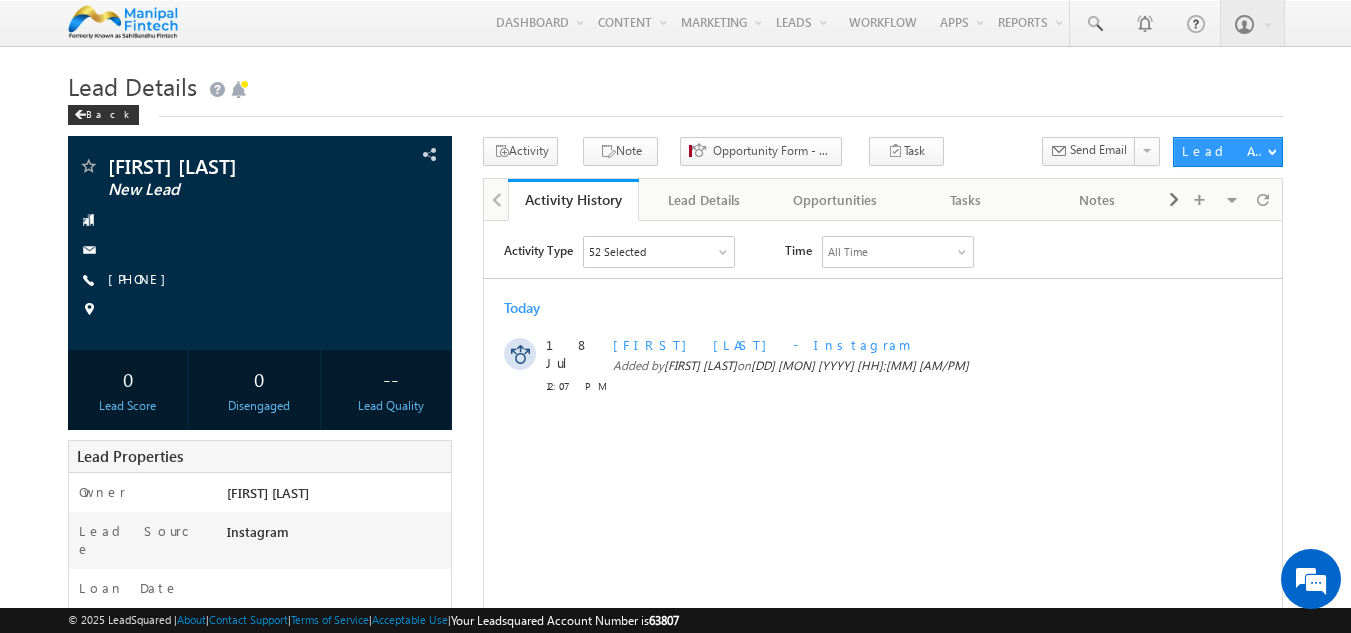 scroll, scrollTop: 0, scrollLeft: 0, axis: both 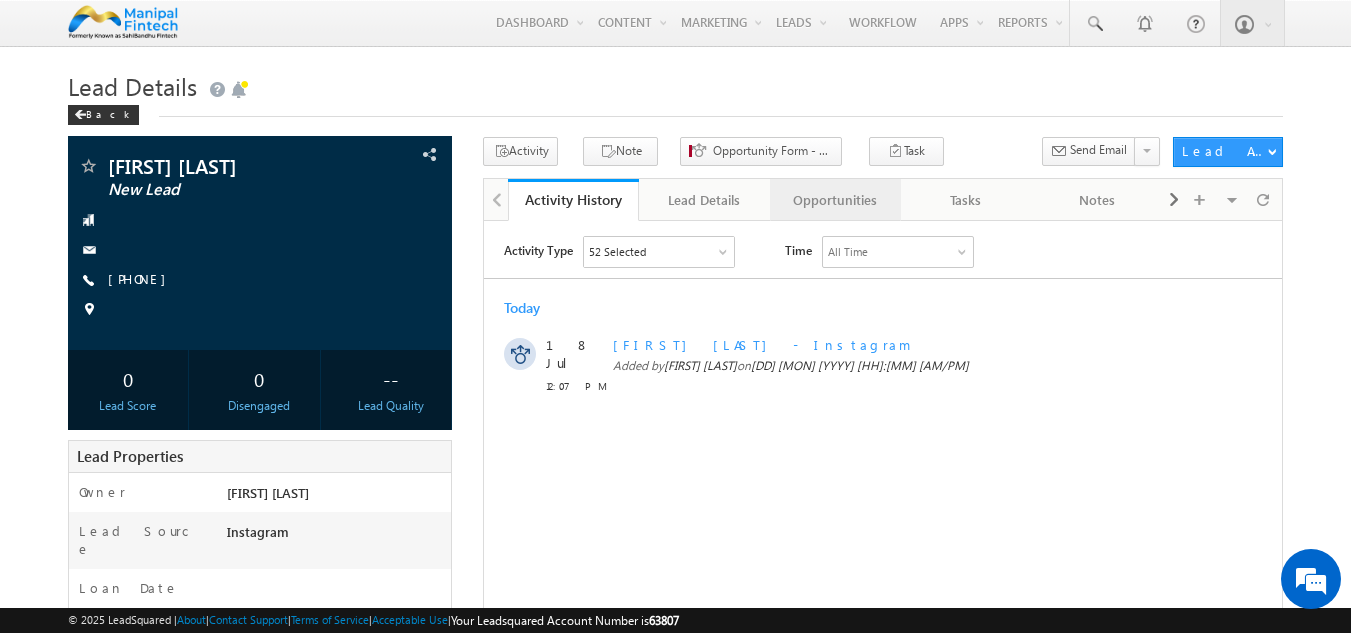 click on "Opportunities" at bounding box center (834, 200) 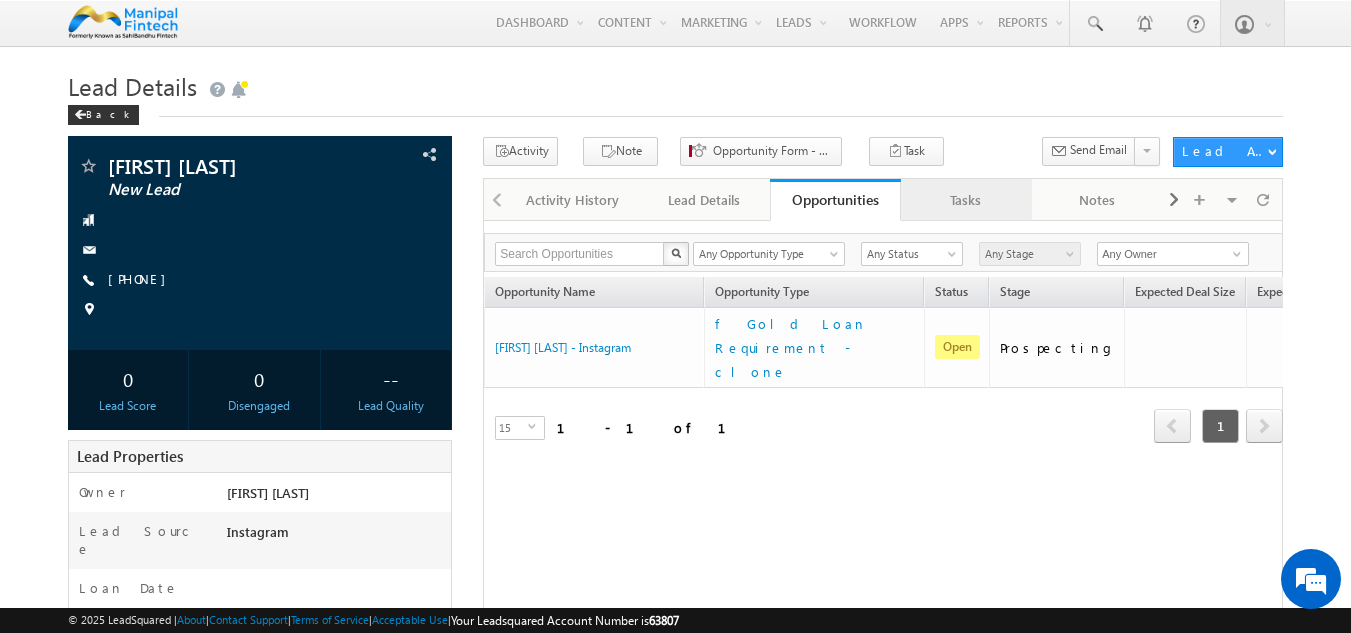 click on "Tasks" at bounding box center (966, 200) 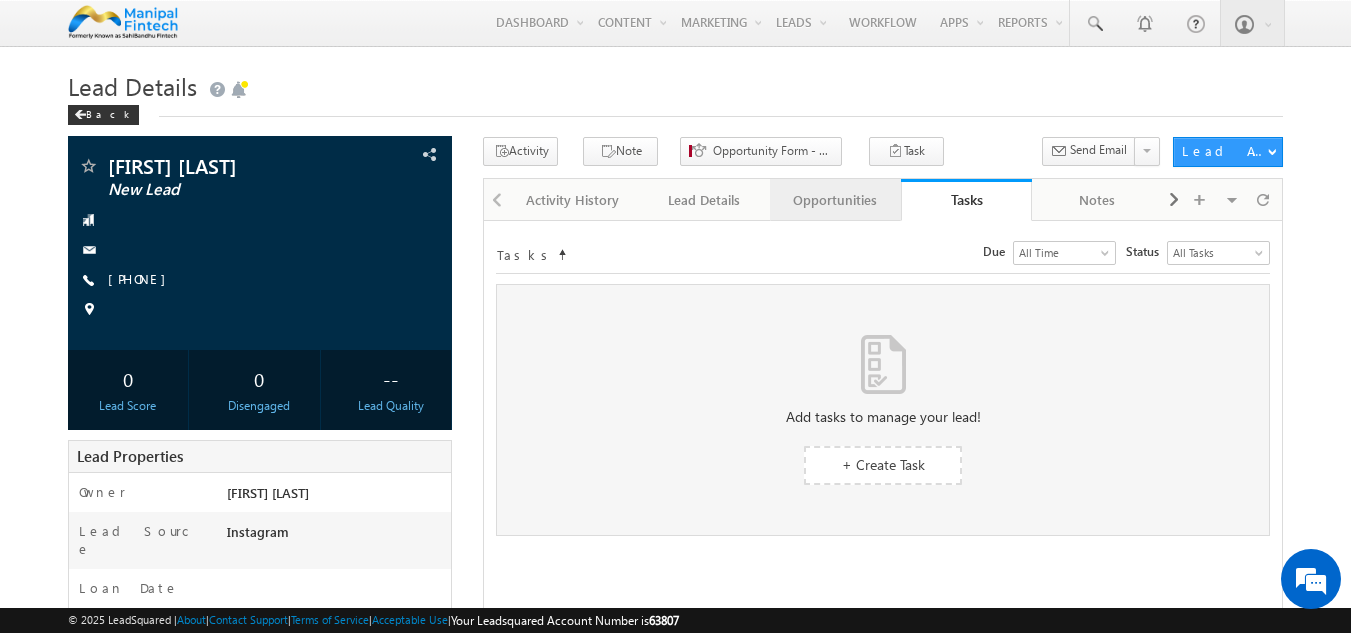 click on "Opportunities" at bounding box center (834, 200) 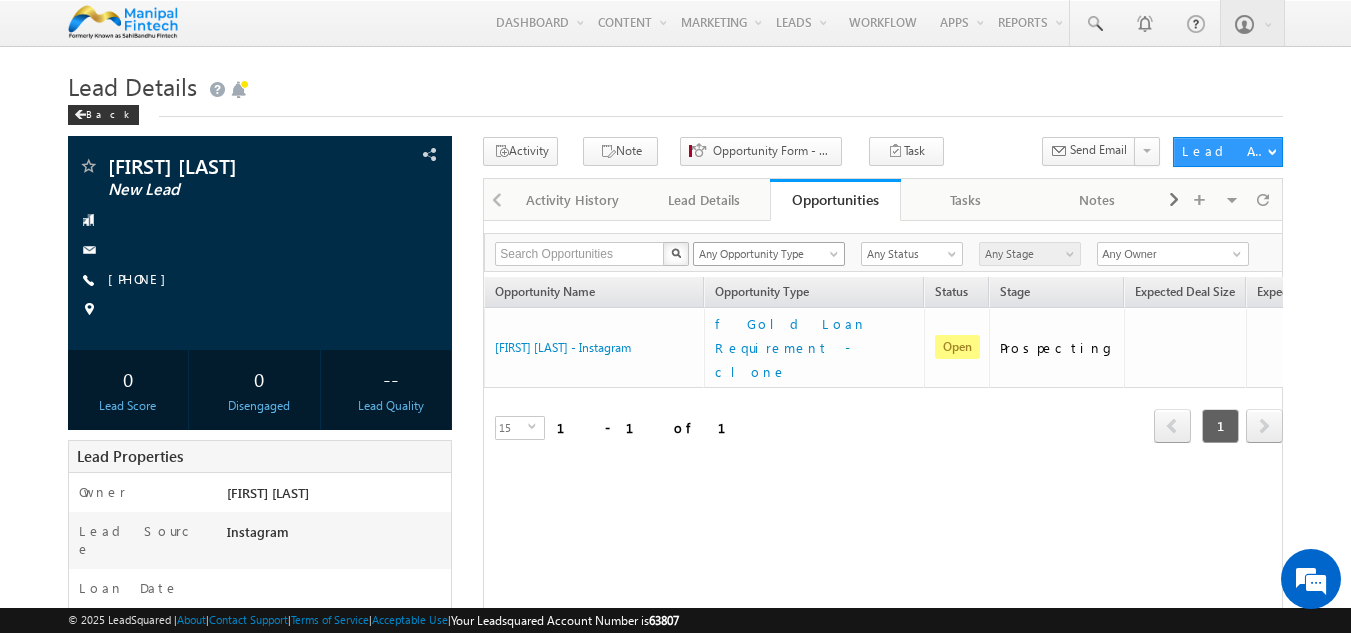 scroll, scrollTop: 0, scrollLeft: 0, axis: both 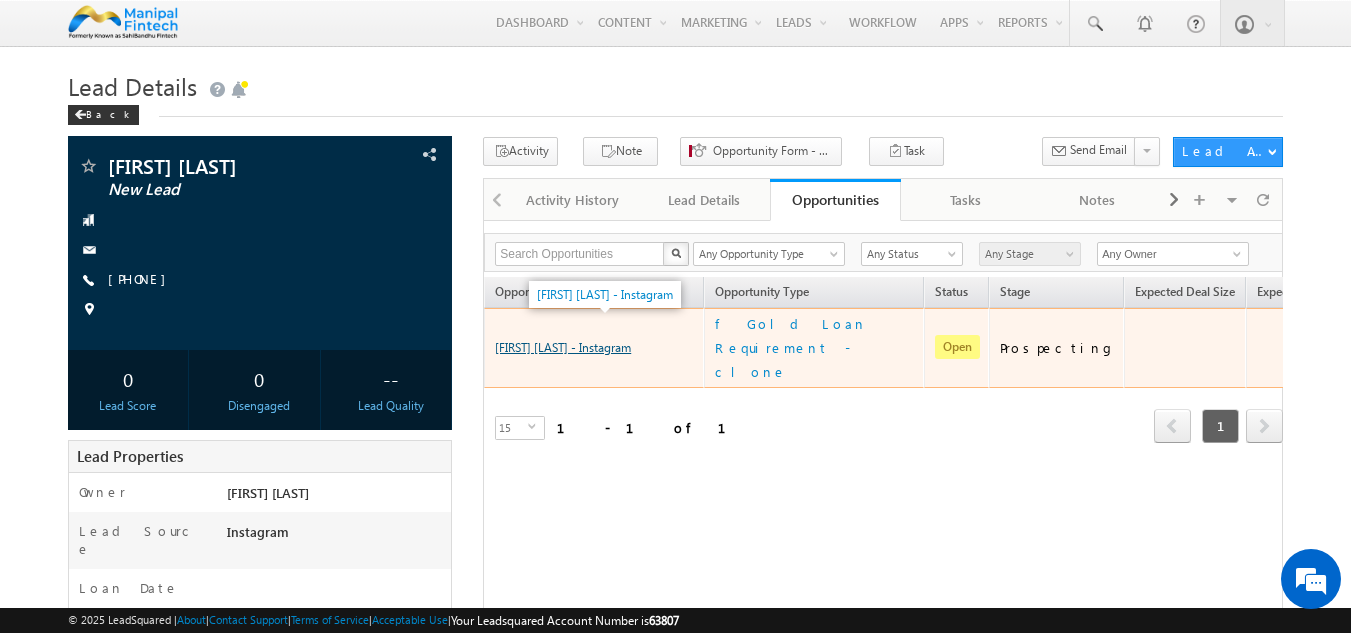 click on "[FIRST] [LAST]- Instagram" at bounding box center (563, 347) 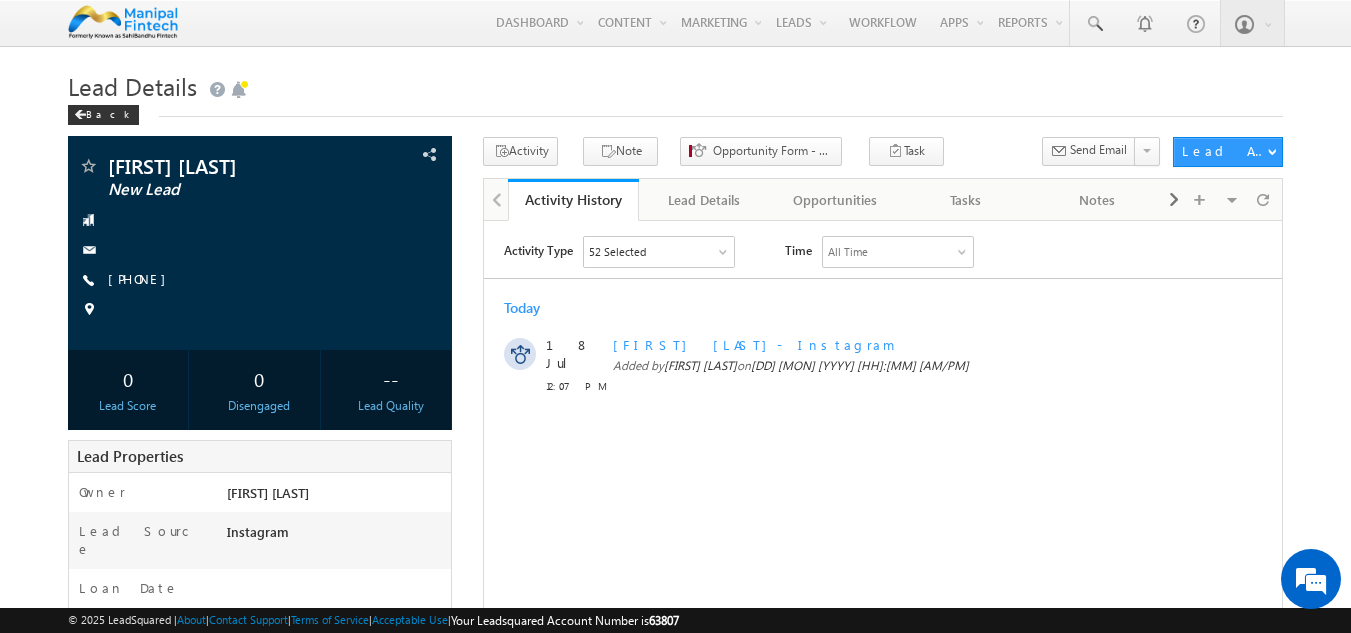 scroll, scrollTop: 0, scrollLeft: 0, axis: both 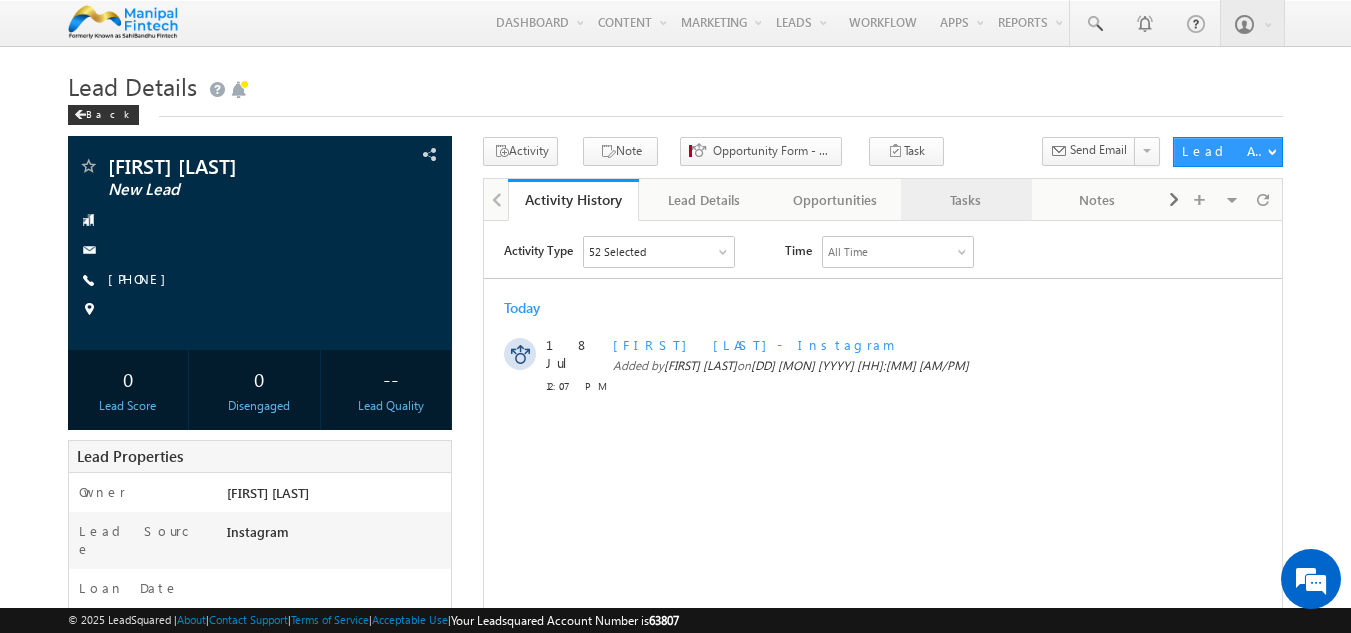 click on "Tasks" at bounding box center (965, 200) 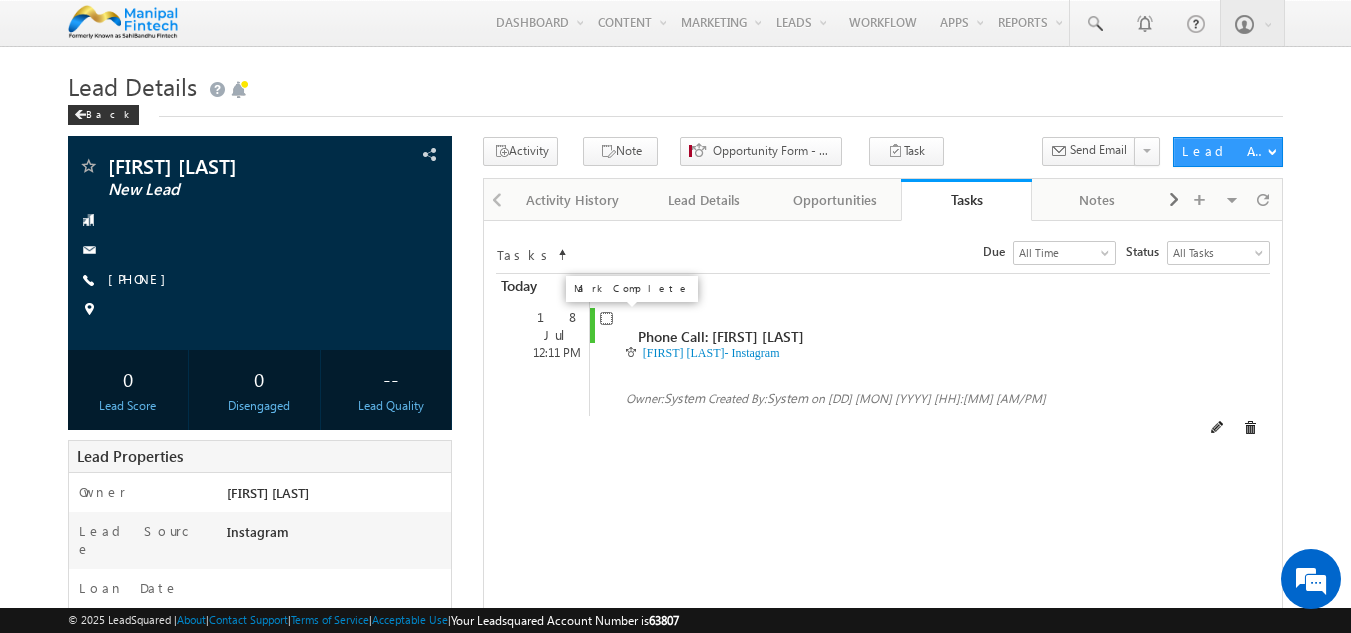 click at bounding box center (606, 318) 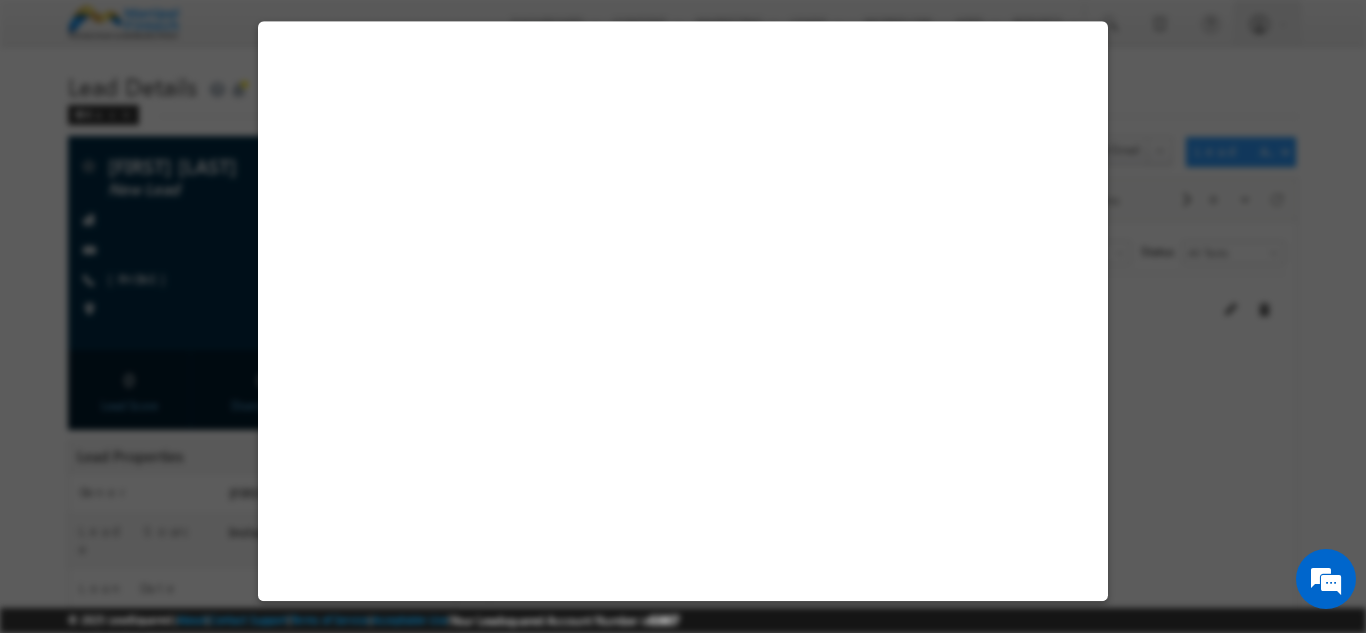 select on "Male" 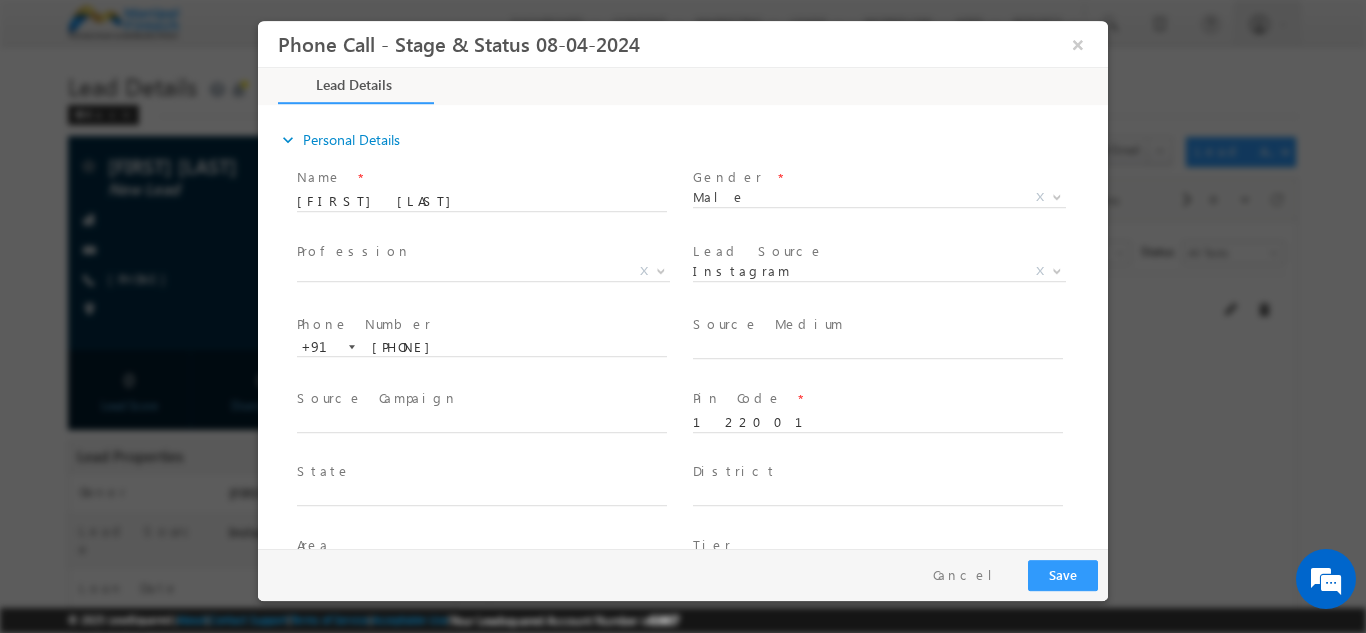 scroll, scrollTop: 0, scrollLeft: 0, axis: both 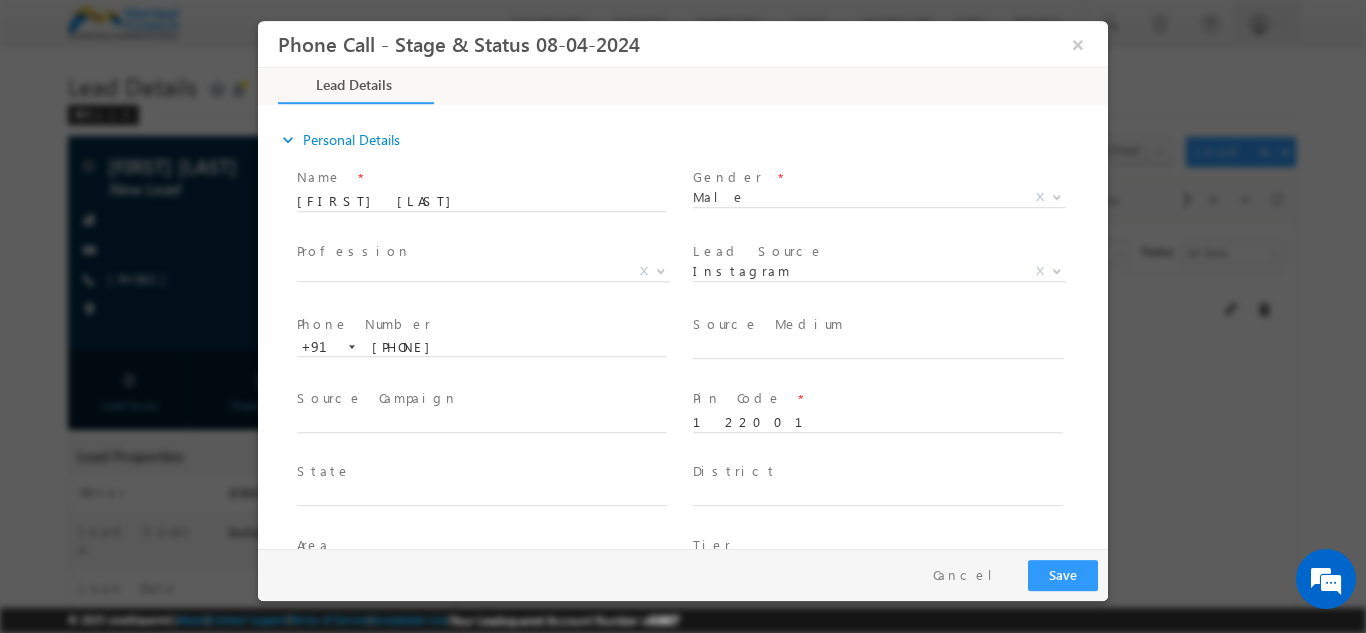 type on "[MM]/[DD]/[YY] [HH]:[MM] [AM/PM]" 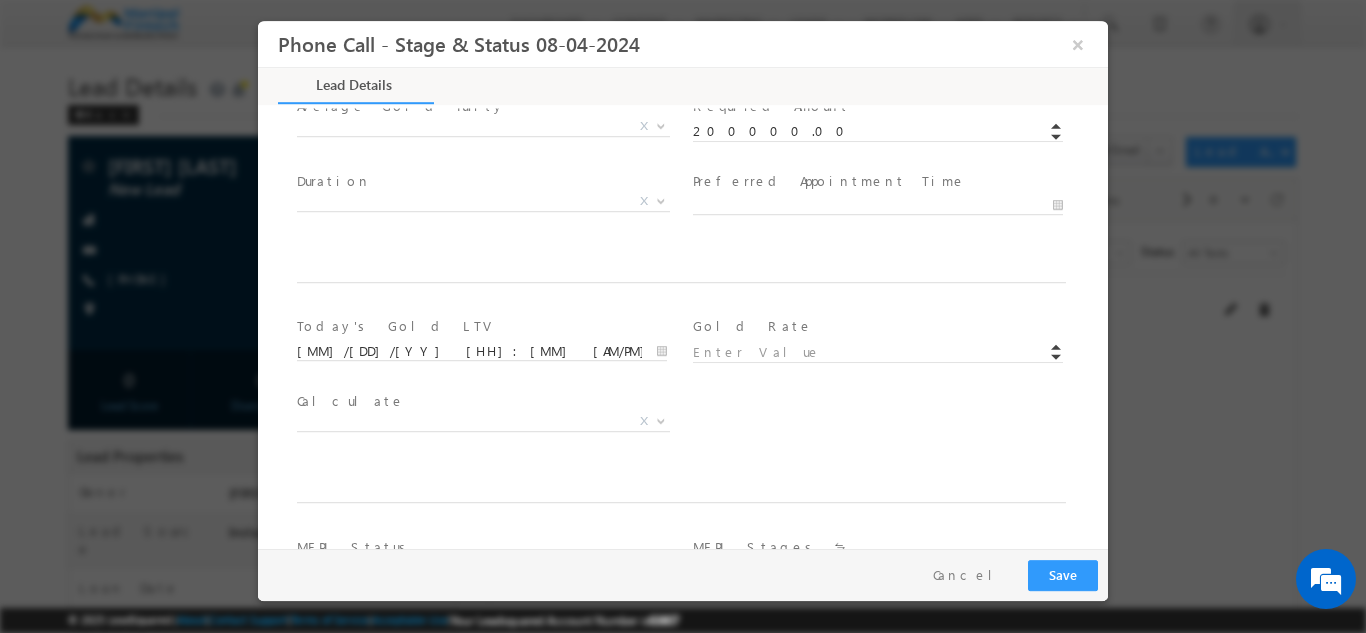 scroll, scrollTop: 1020, scrollLeft: 0, axis: vertical 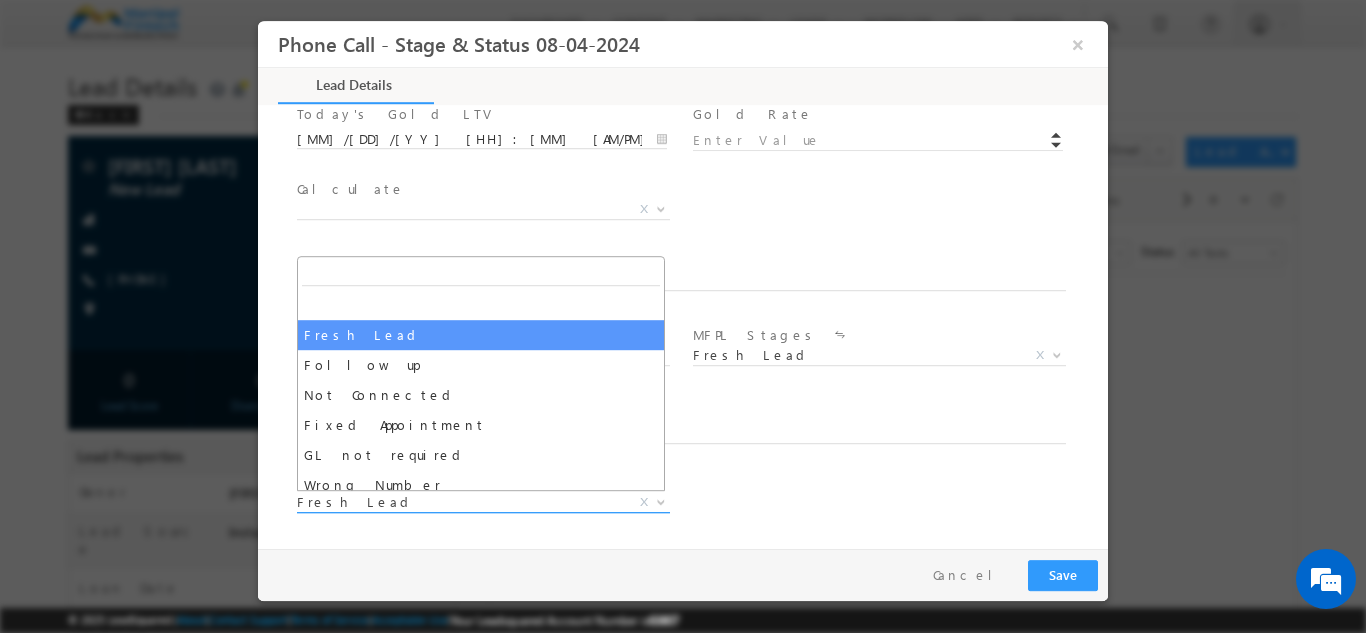 click on "Fresh Lead" at bounding box center (459, 501) 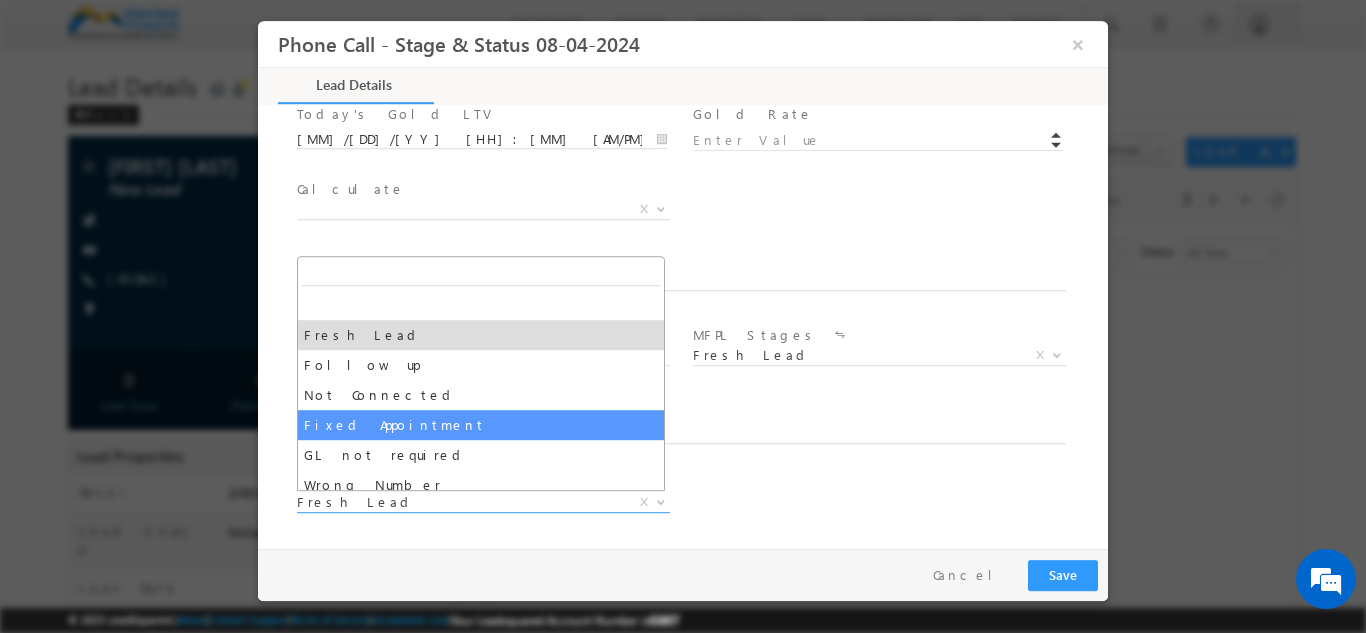 select on "Fixed Appointment" 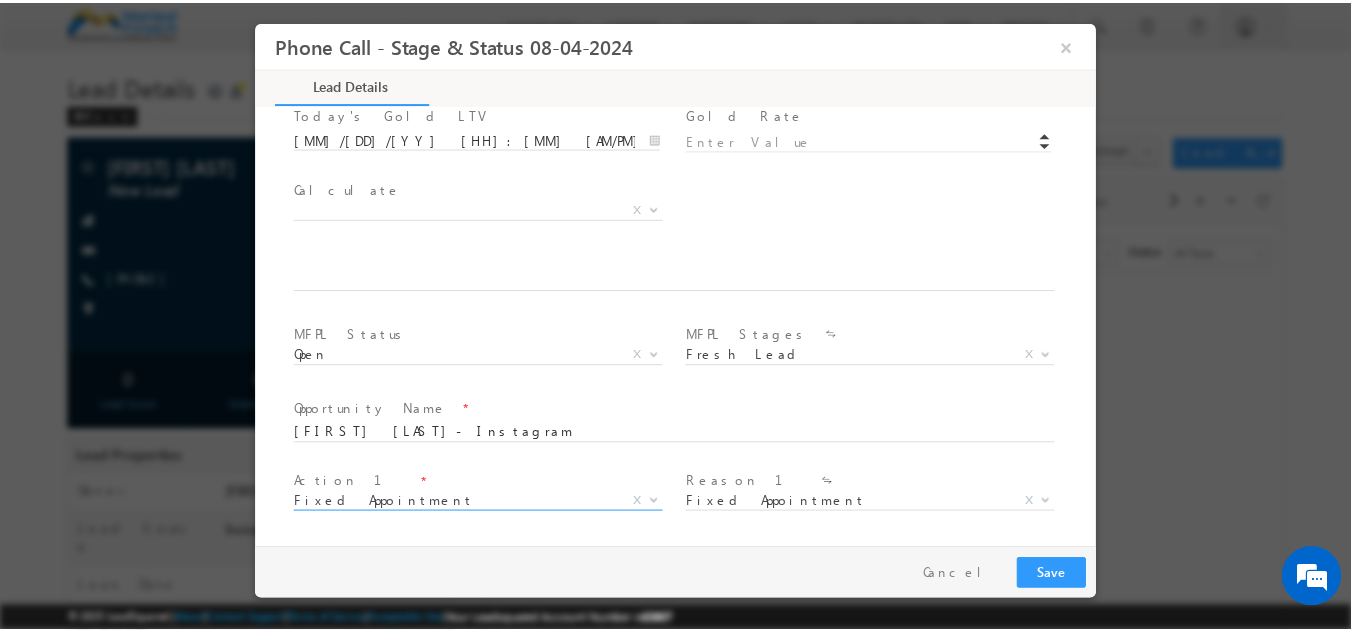 scroll, scrollTop: 1168, scrollLeft: 0, axis: vertical 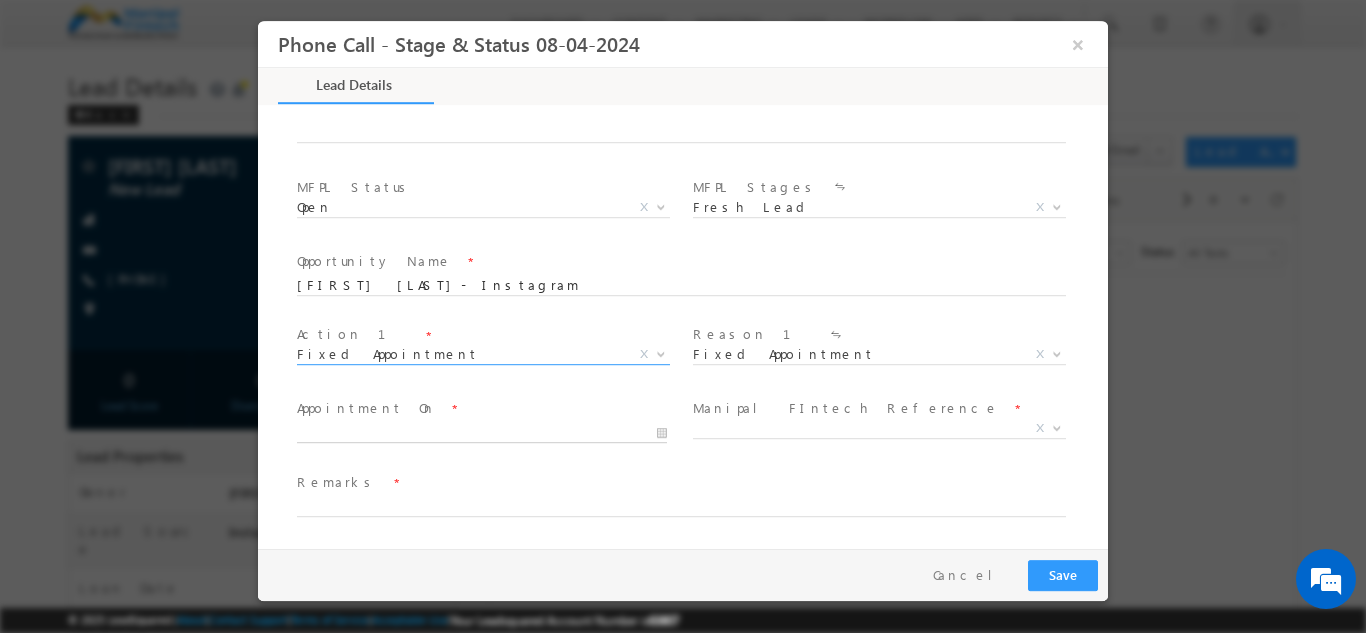 type on "[MM]/[DD]/[YY] [HH]:[MM] [AM/PM]" 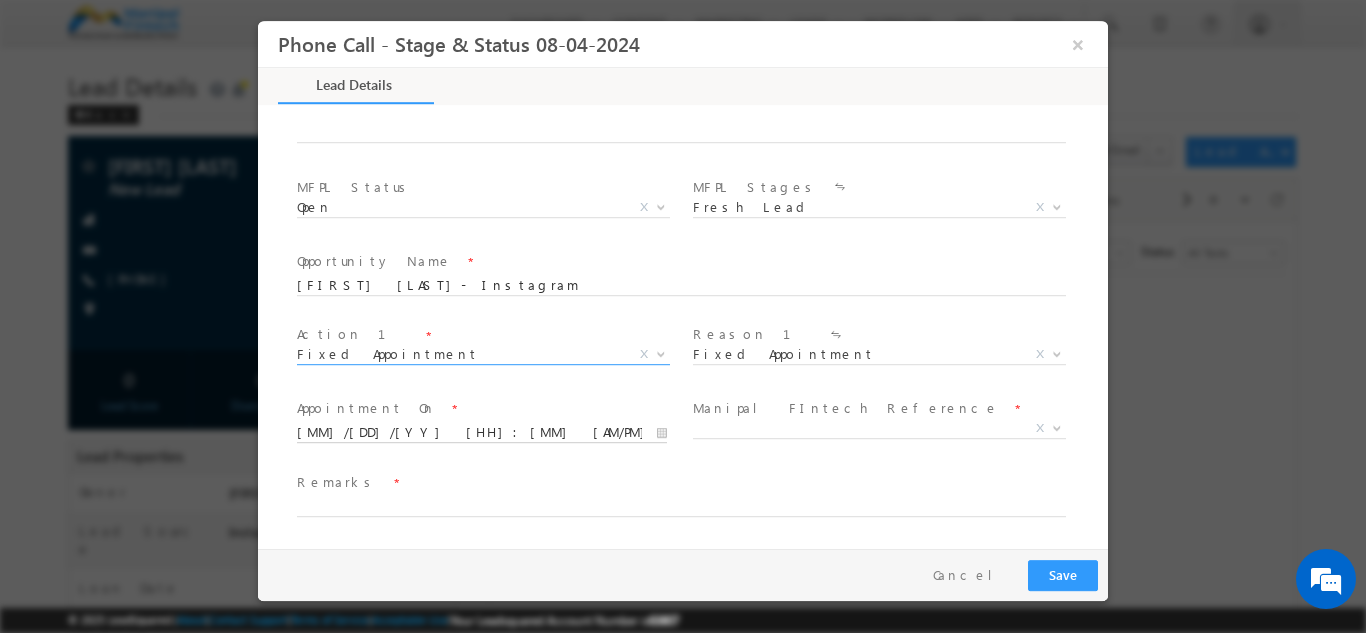 click on "[MM]/[DD]/[YY] [HH]:[MM] [AM/PM]" at bounding box center (482, 432) 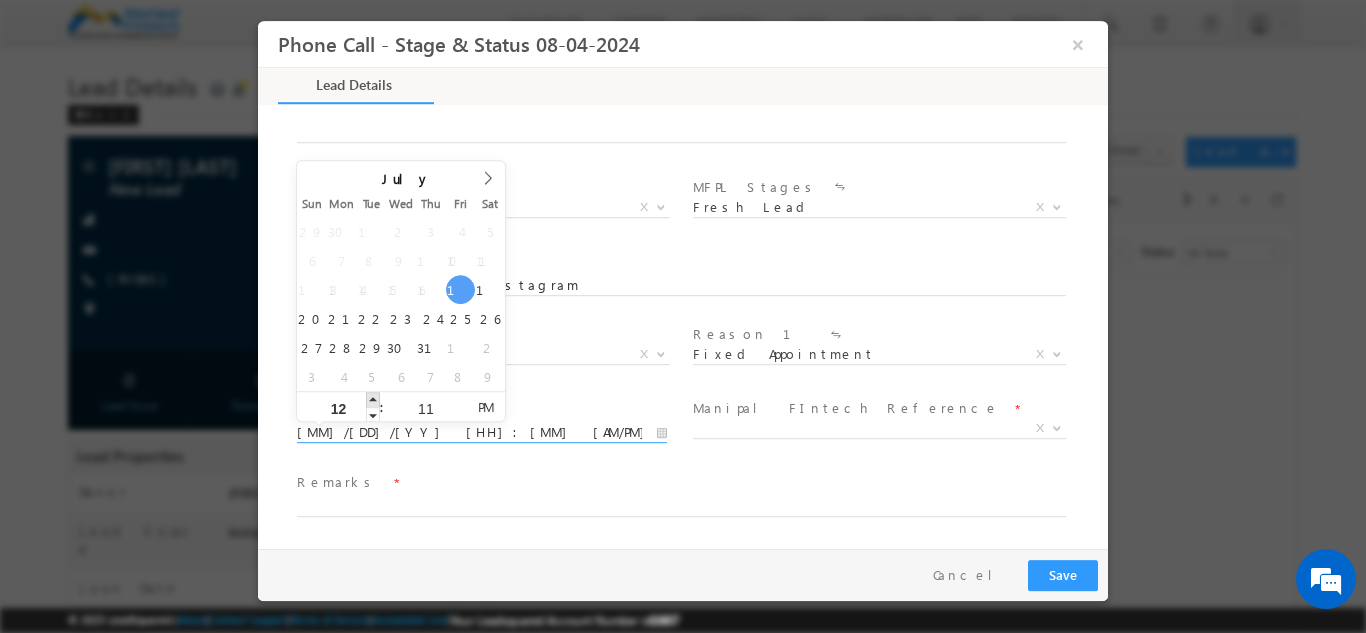 type on "[MM]/[DD]/[YY] [H]:[MM] [AM/PM]" 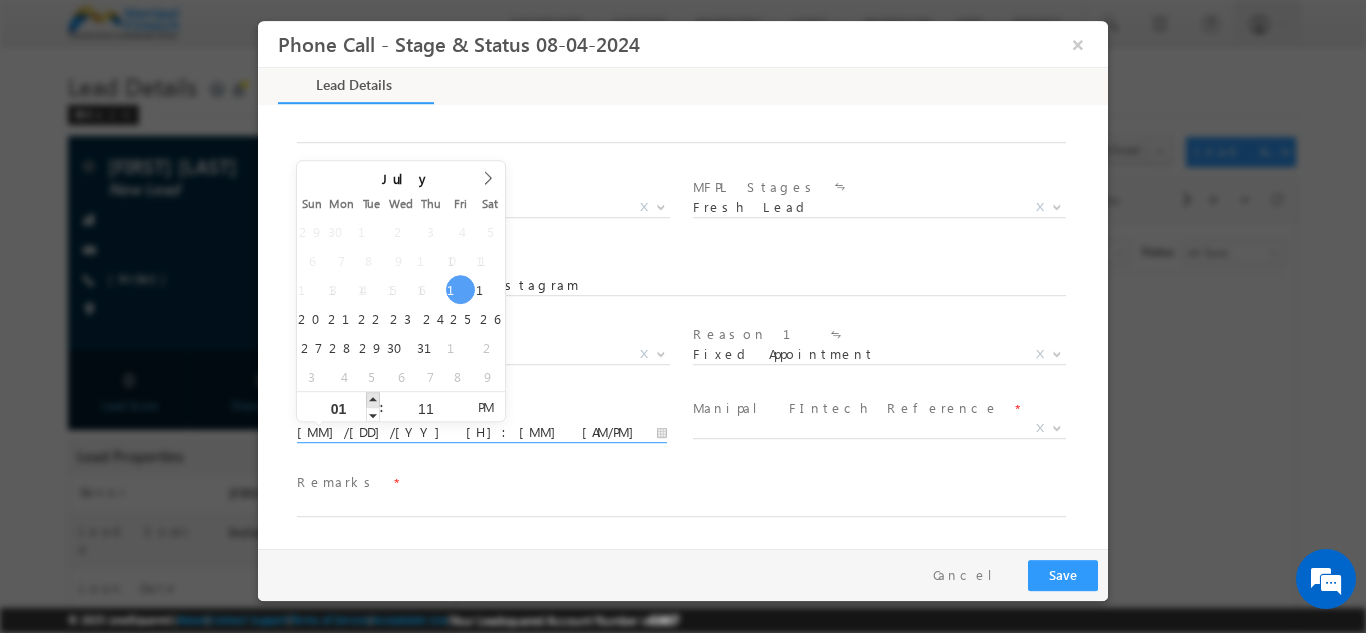 click at bounding box center [373, 398] 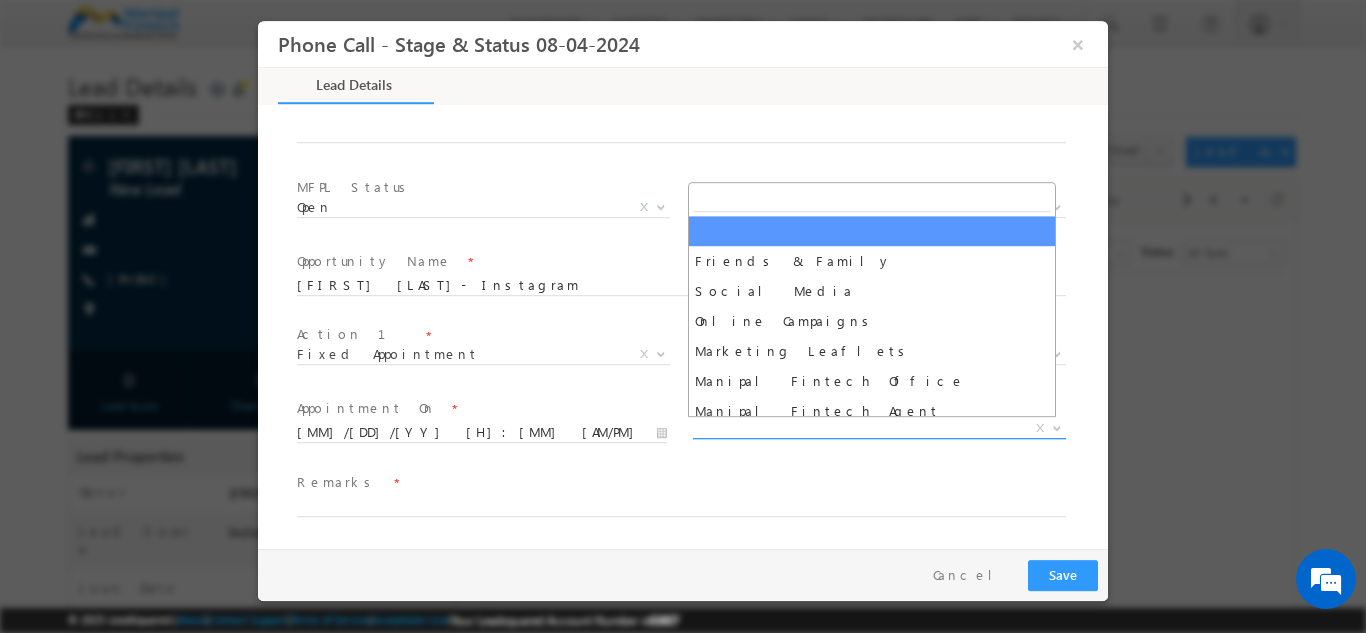 click on "X" at bounding box center (879, 428) 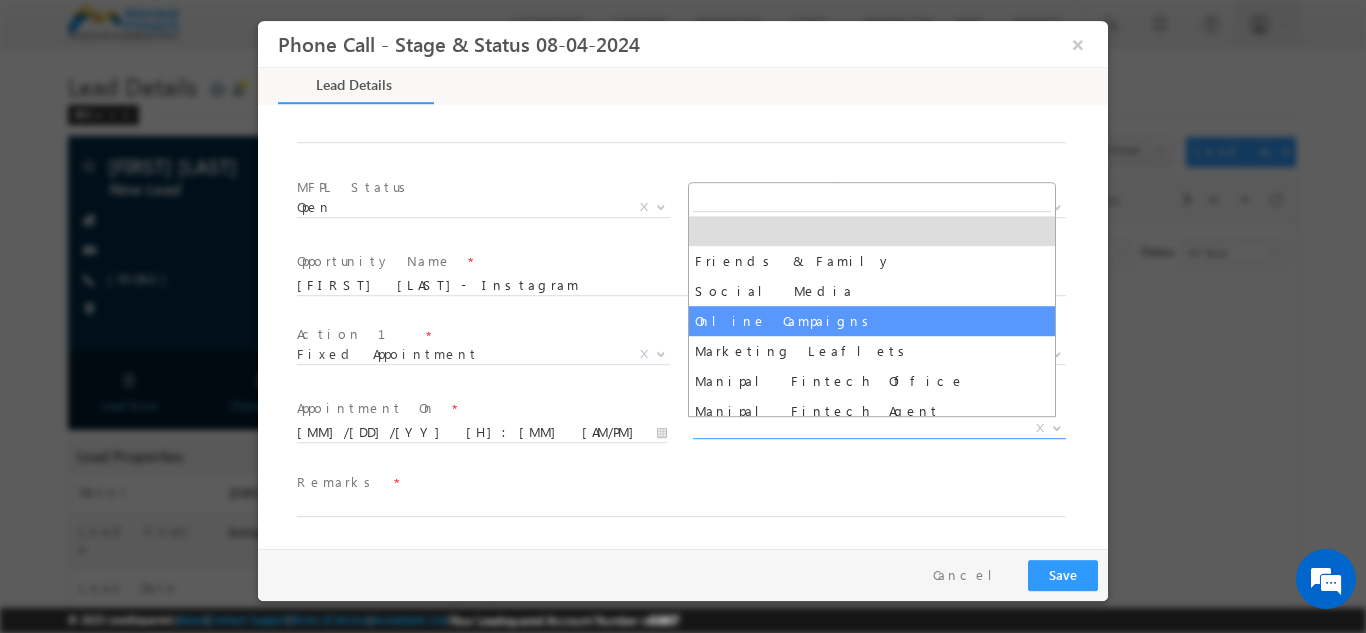 select on "Online Campaigns" 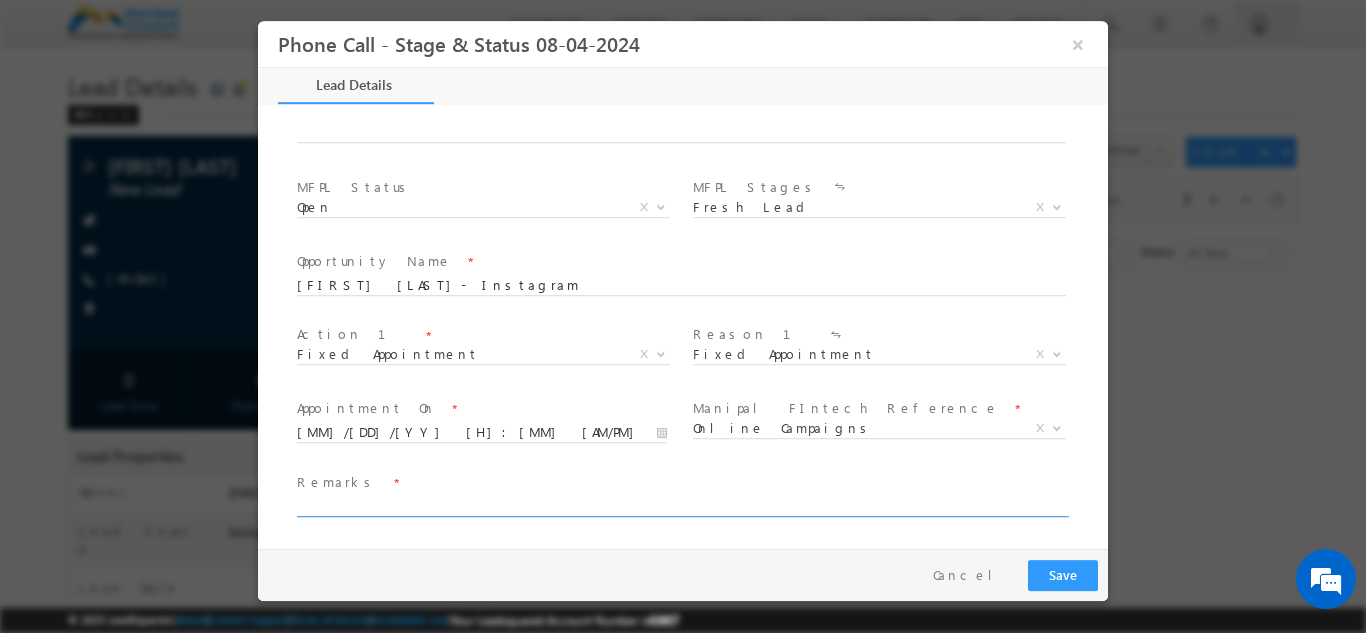 click at bounding box center [681, 506] 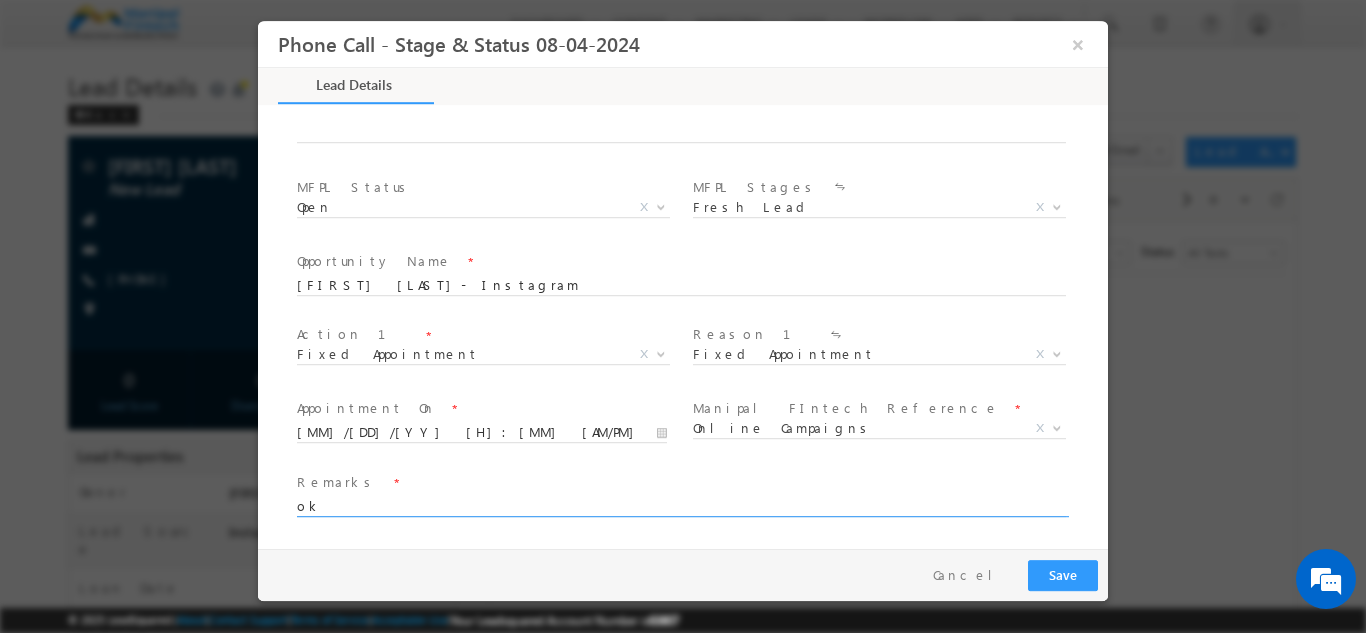 type on "ok" 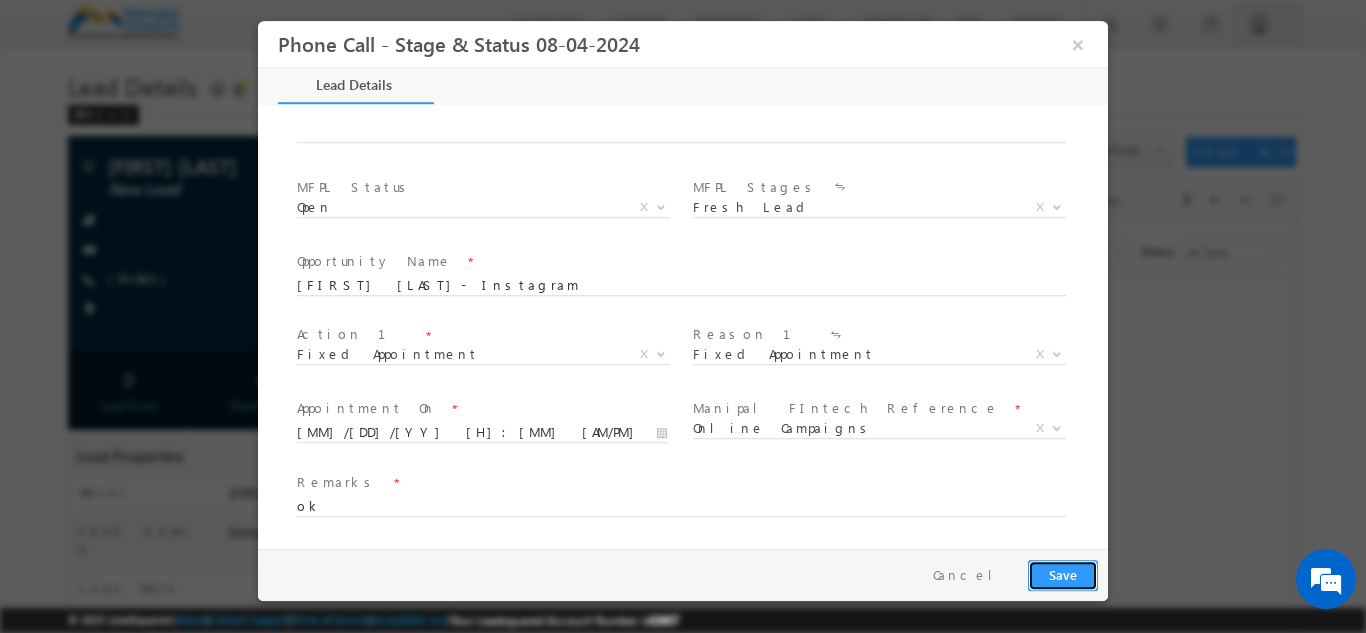 click on "Save" at bounding box center [1063, 574] 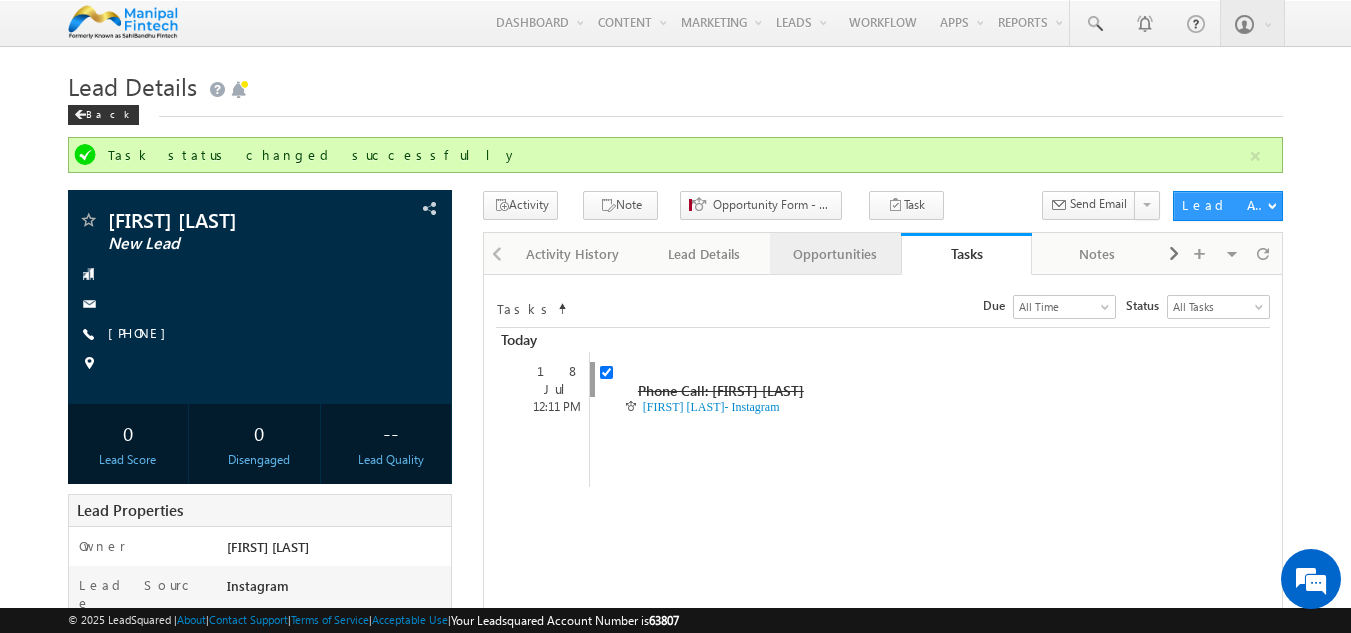 click on "Opportunities" at bounding box center (834, 254) 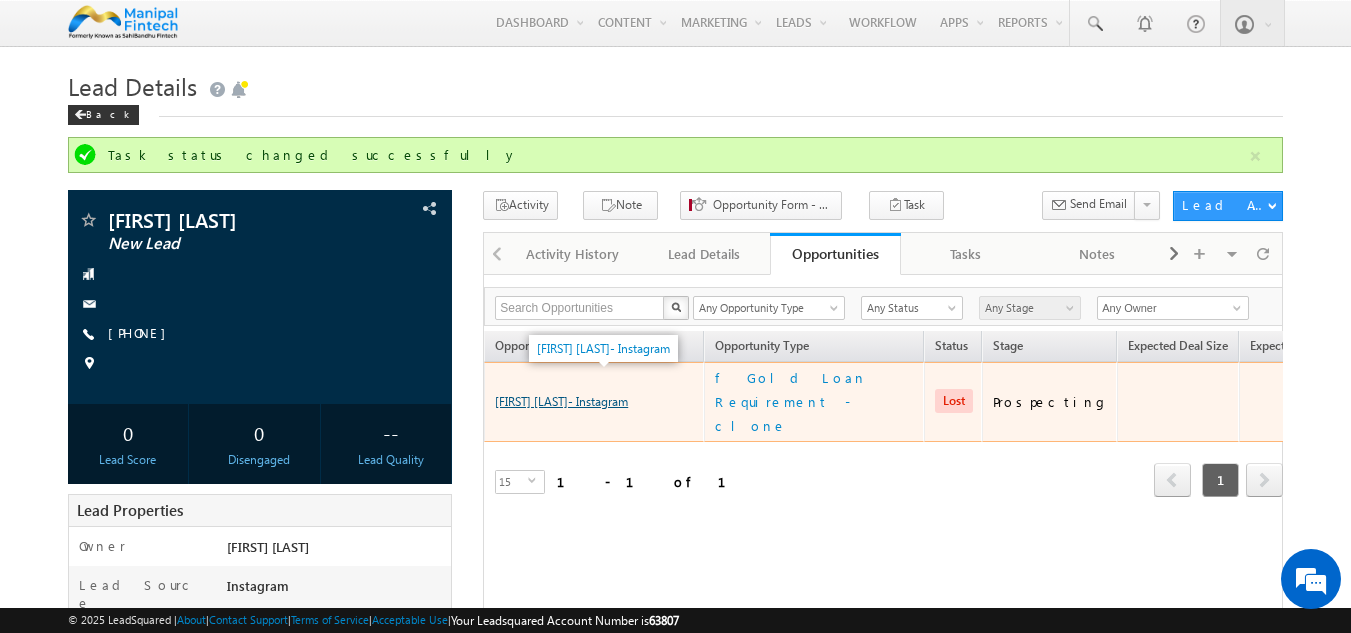 click on "[FIRST] [LAST]- Instagram" at bounding box center (561, 401) 